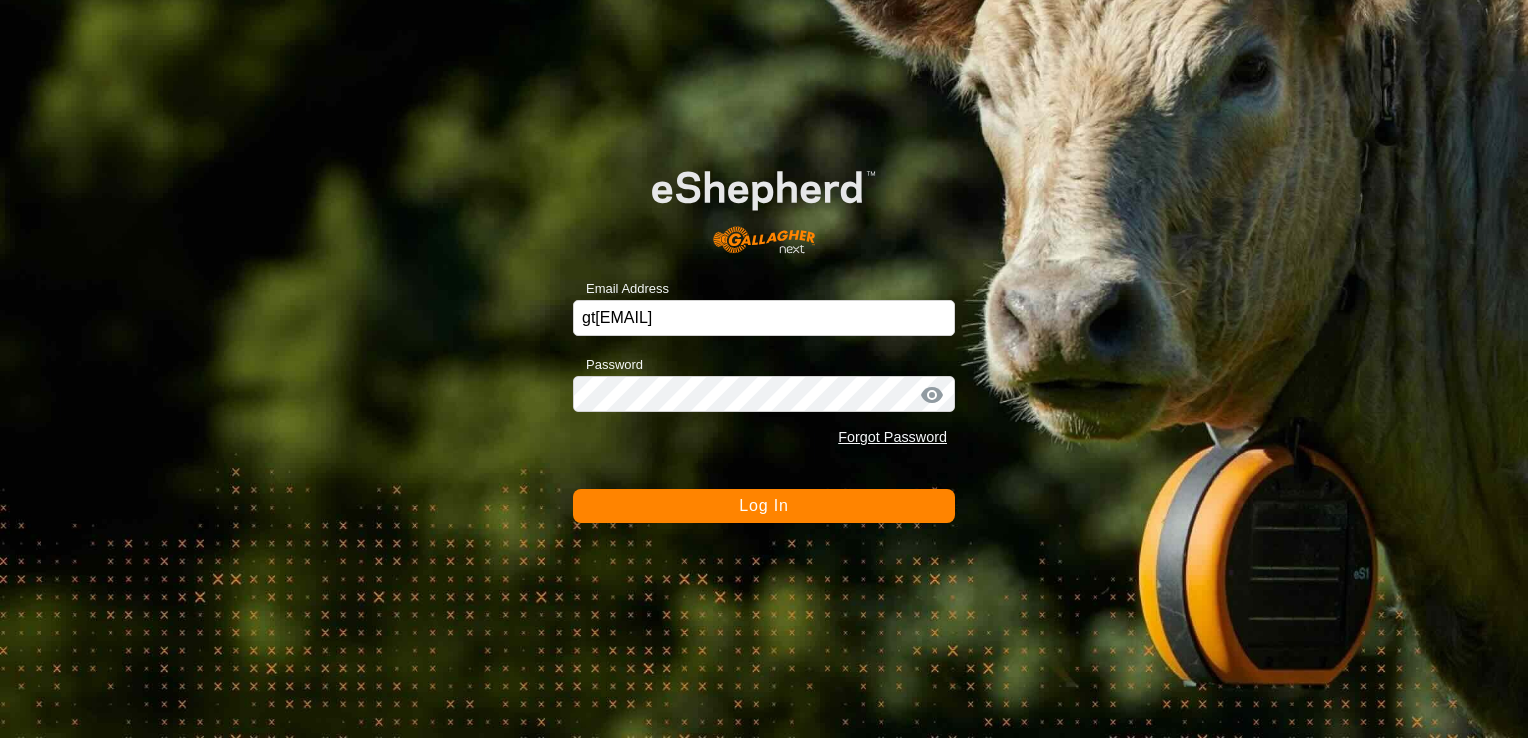 scroll, scrollTop: 0, scrollLeft: 0, axis: both 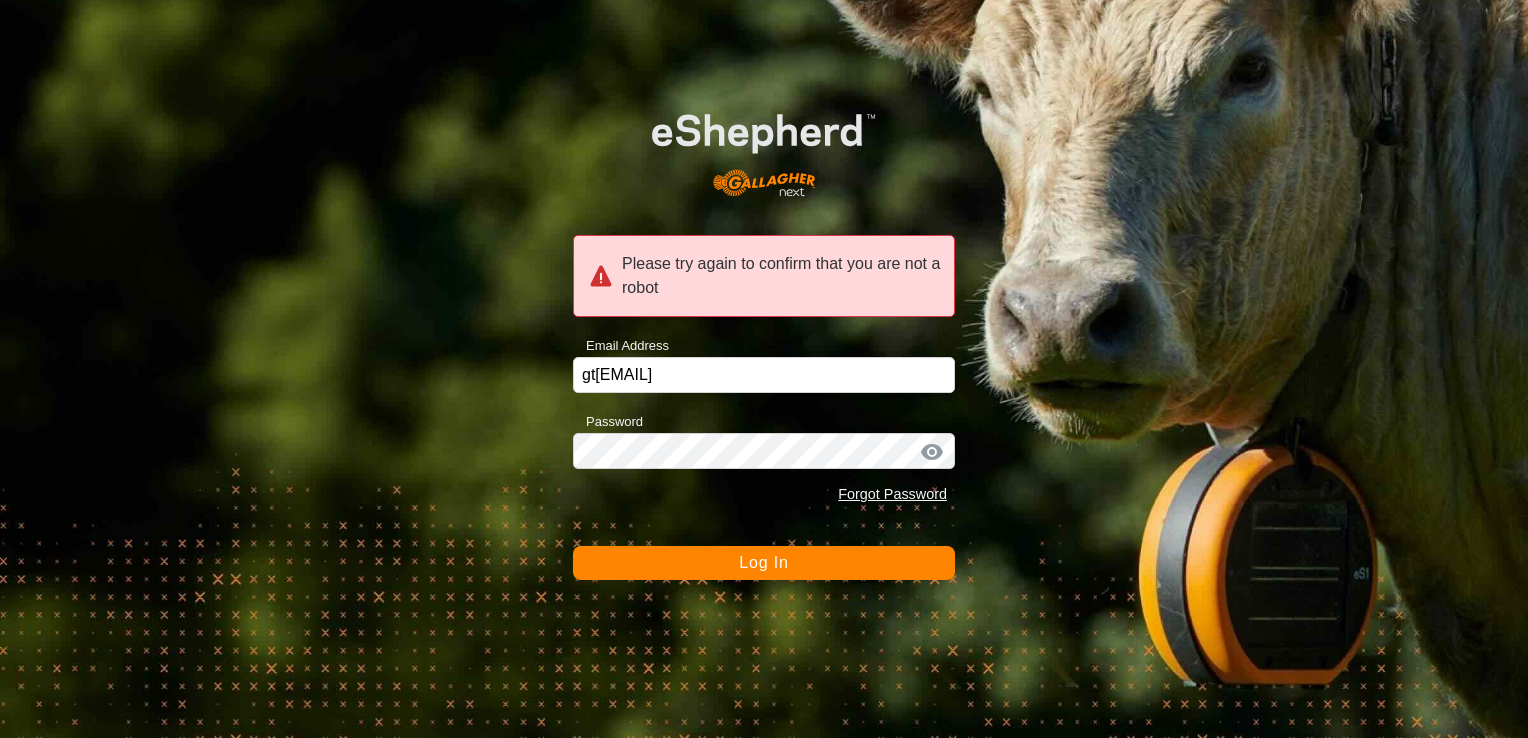 click on "Log In" 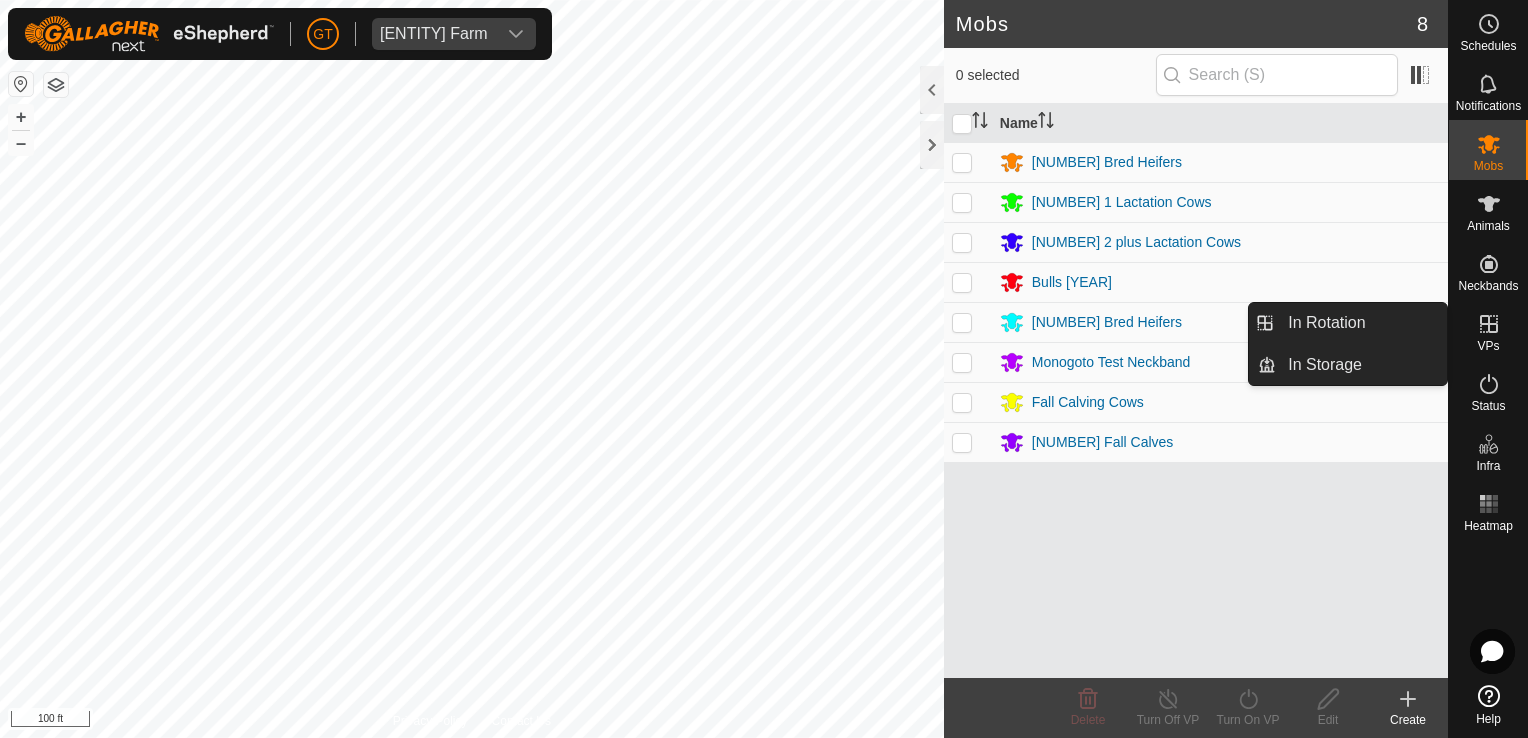 click 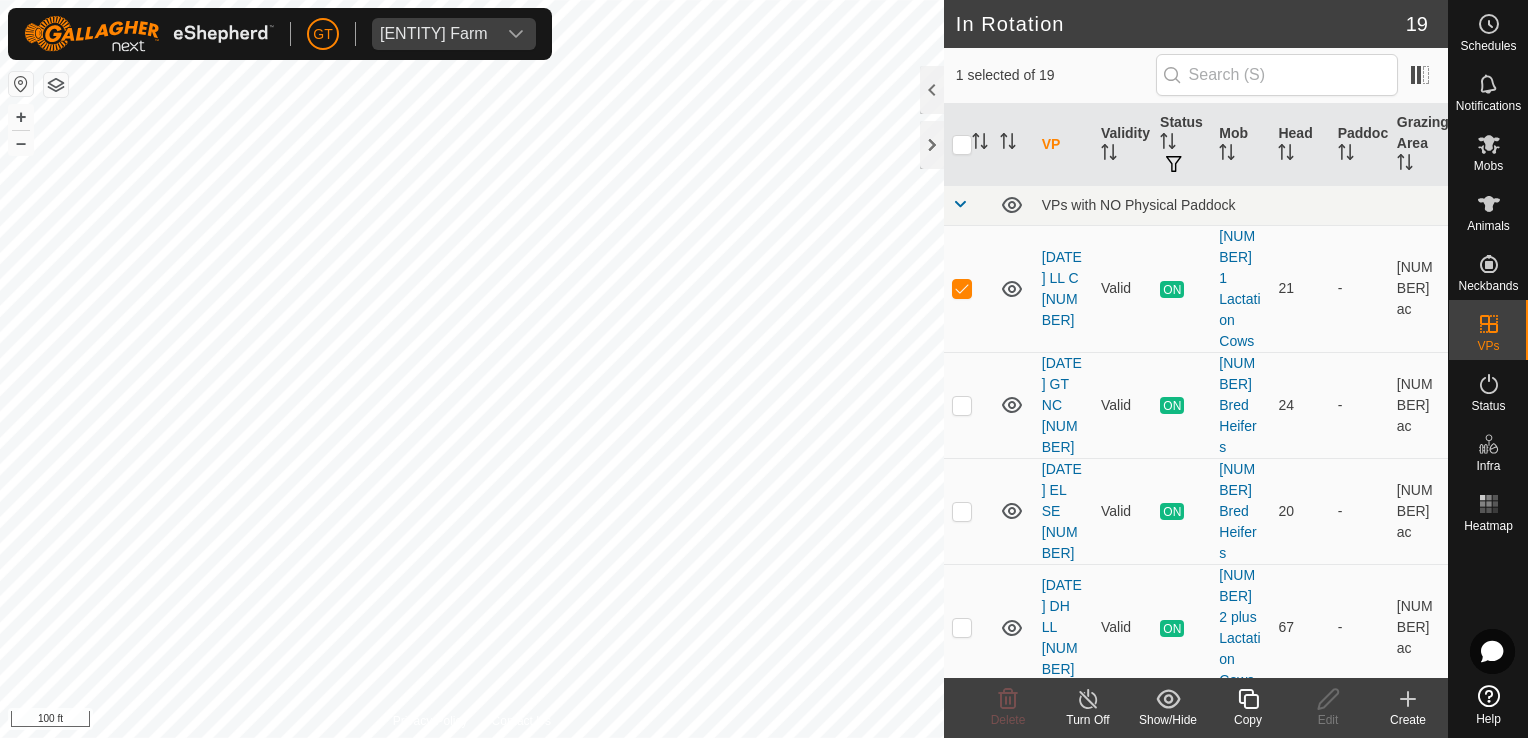click 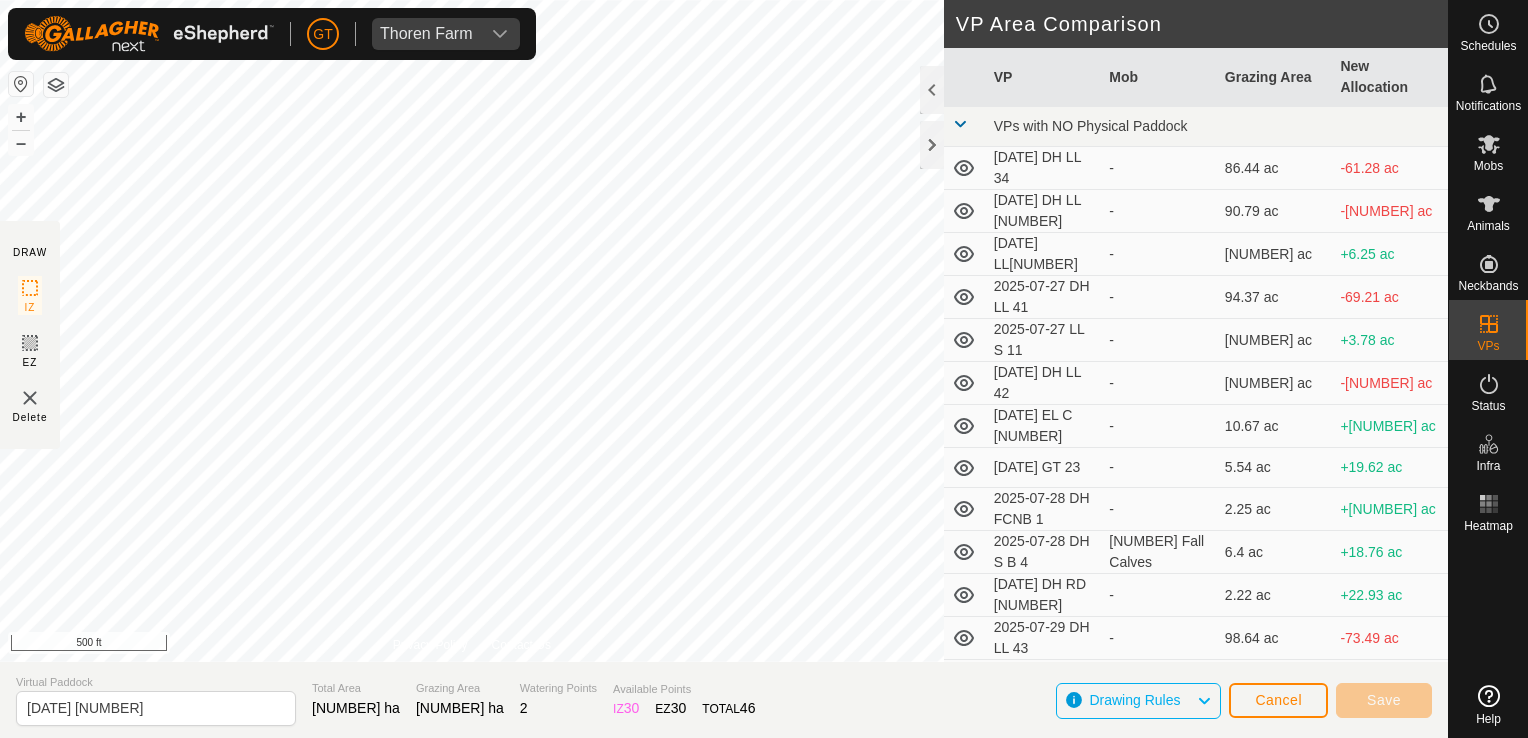 scroll, scrollTop: 0, scrollLeft: 0, axis: both 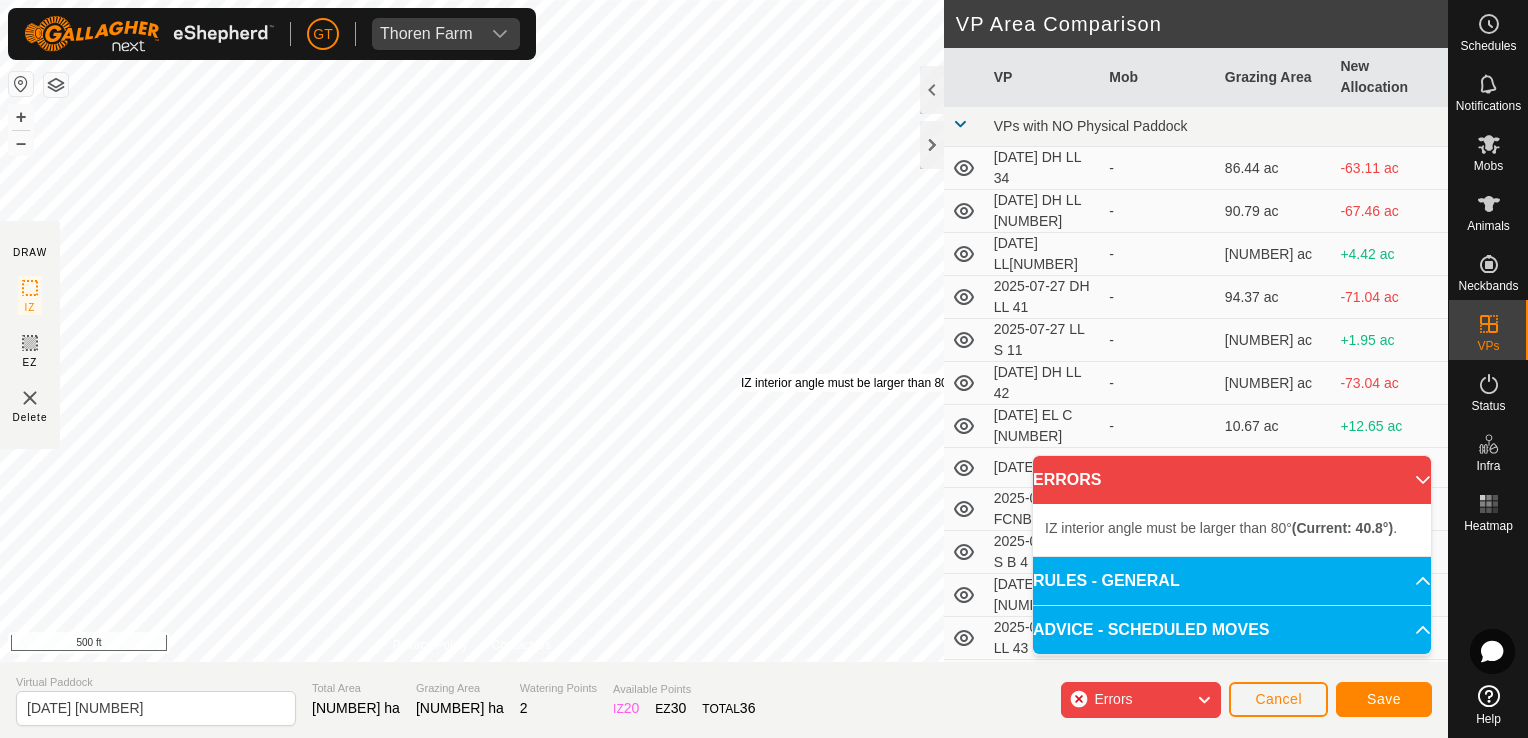 click on "IZ interior angle must be larger than 80°  (Current: 40.8°) ." at bounding box center (892, 383) 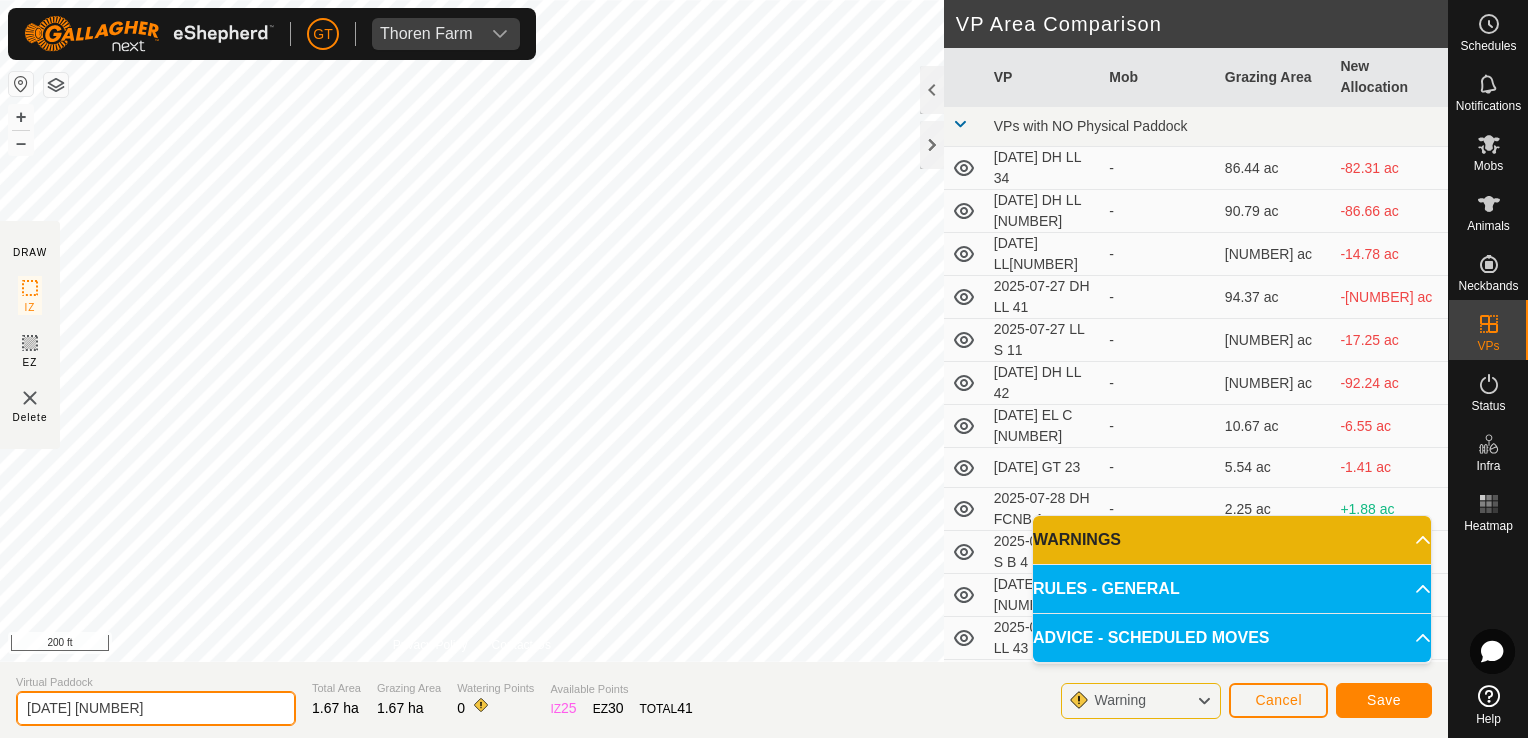 click on "[DATE] [NUMBER]" 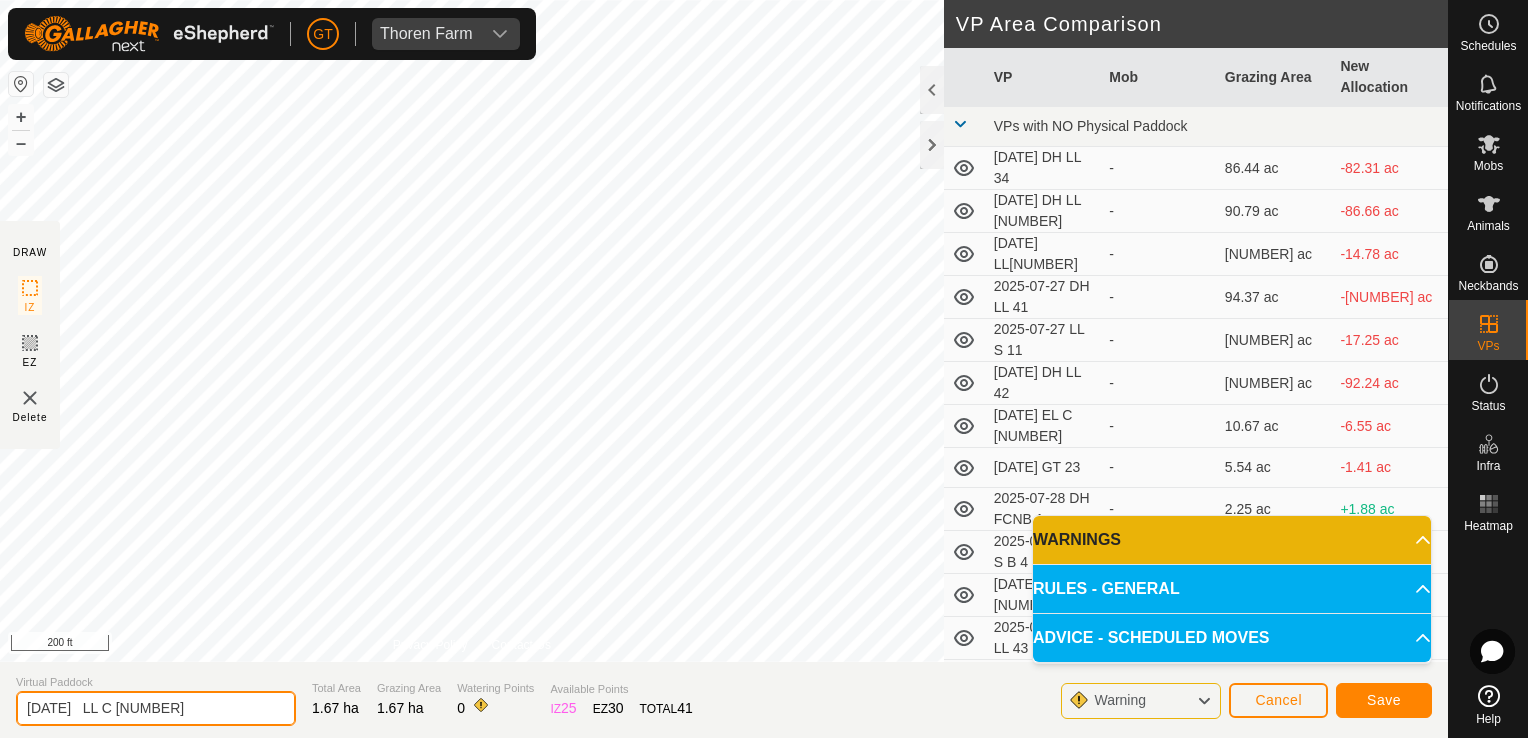 type on "[DATE]   LL C [NUMBER]" 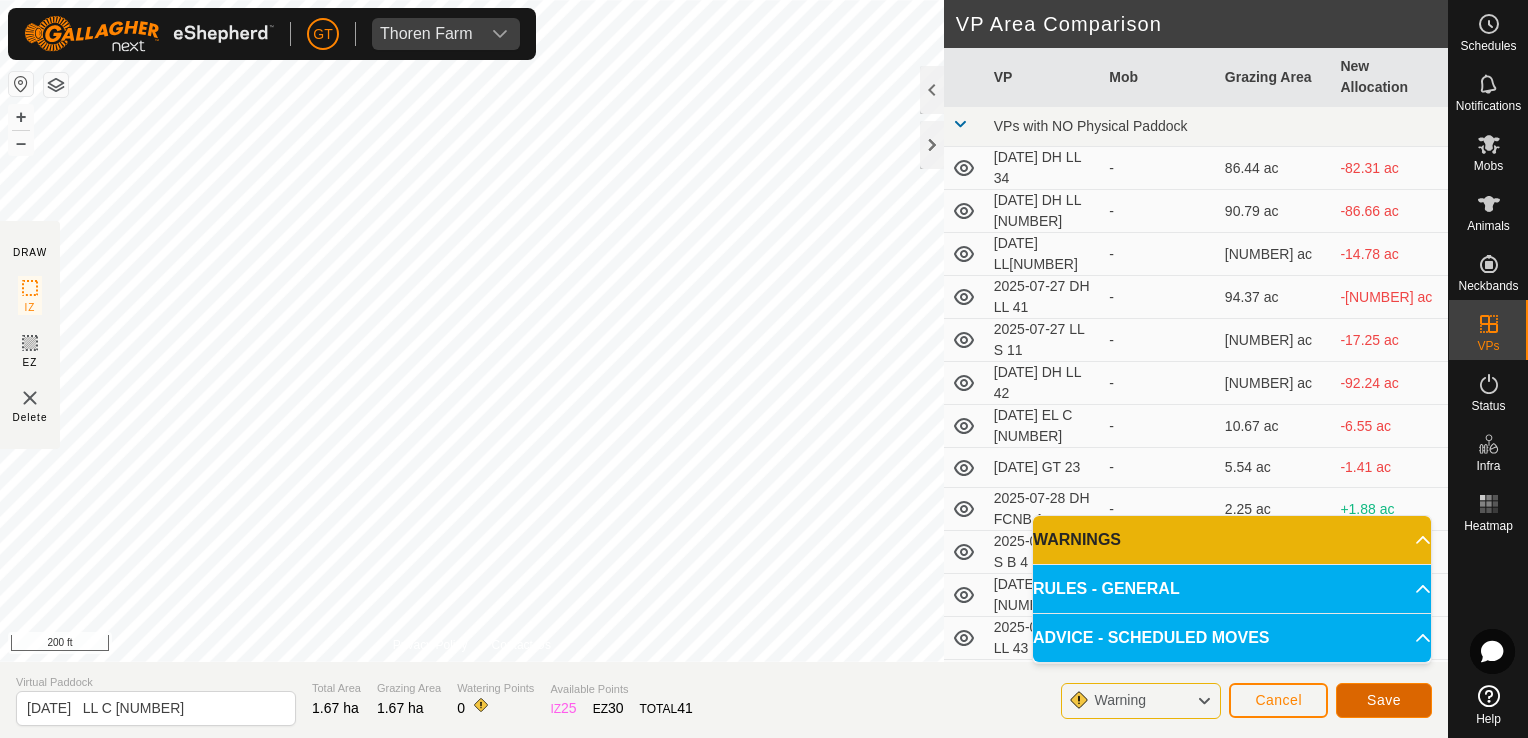 click on "Save" 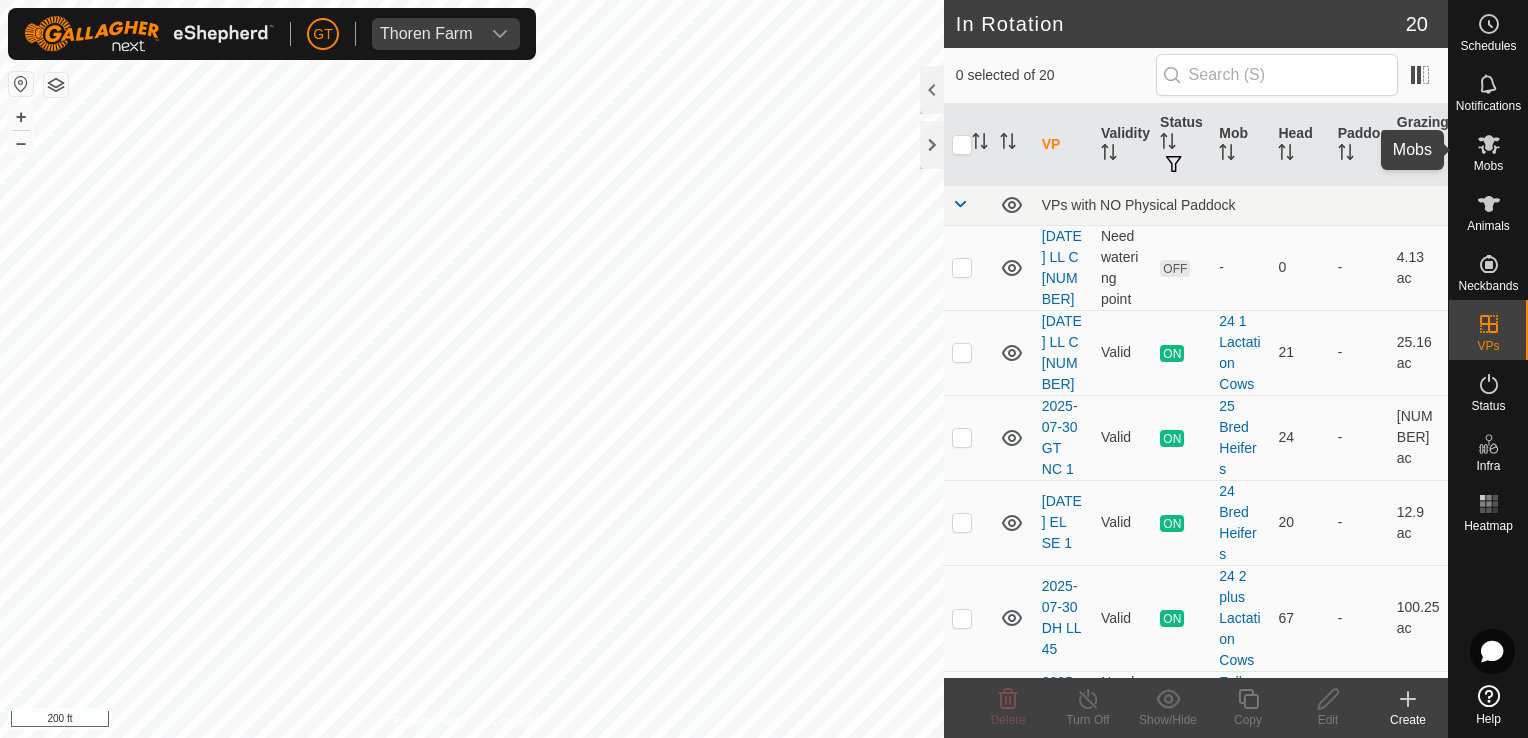 click 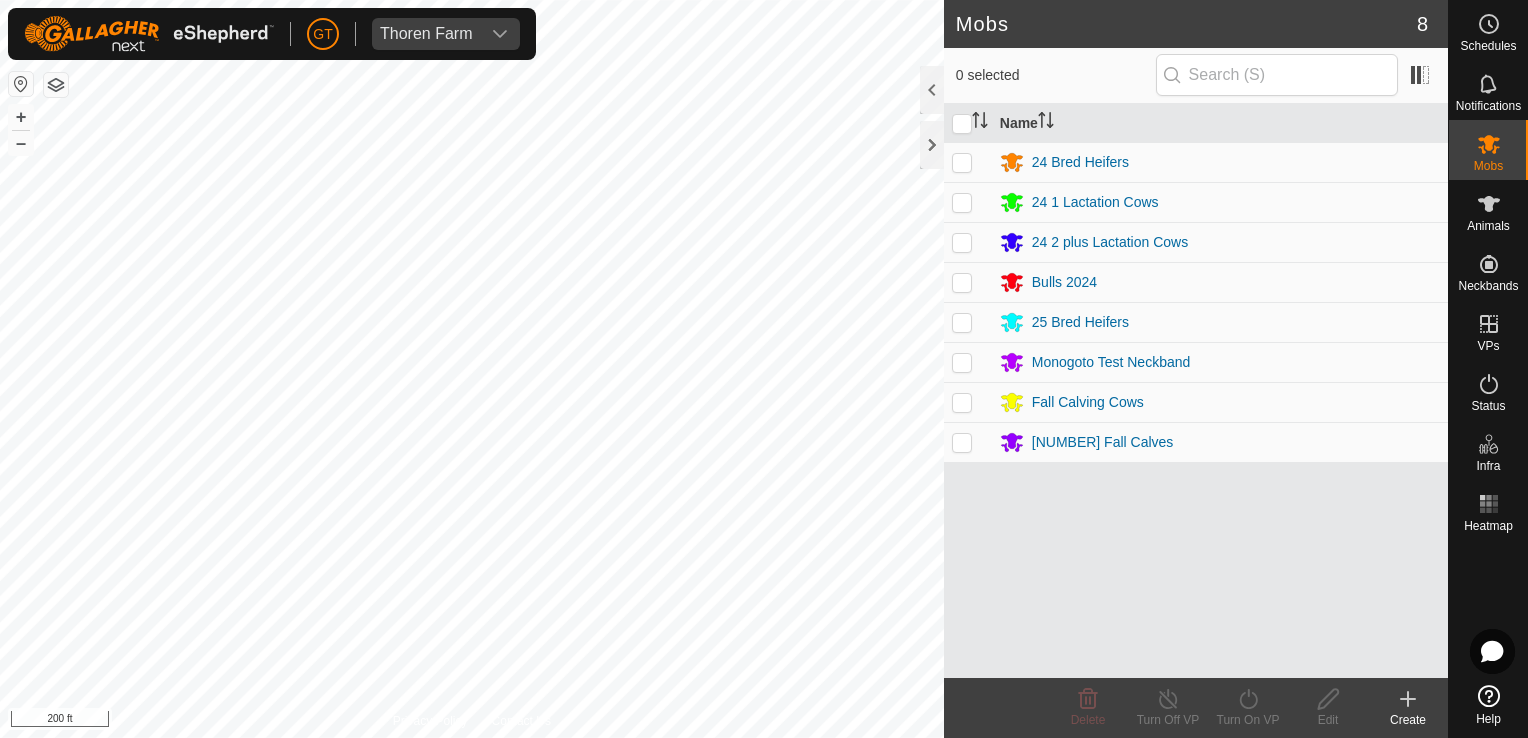 click at bounding box center (962, 202) 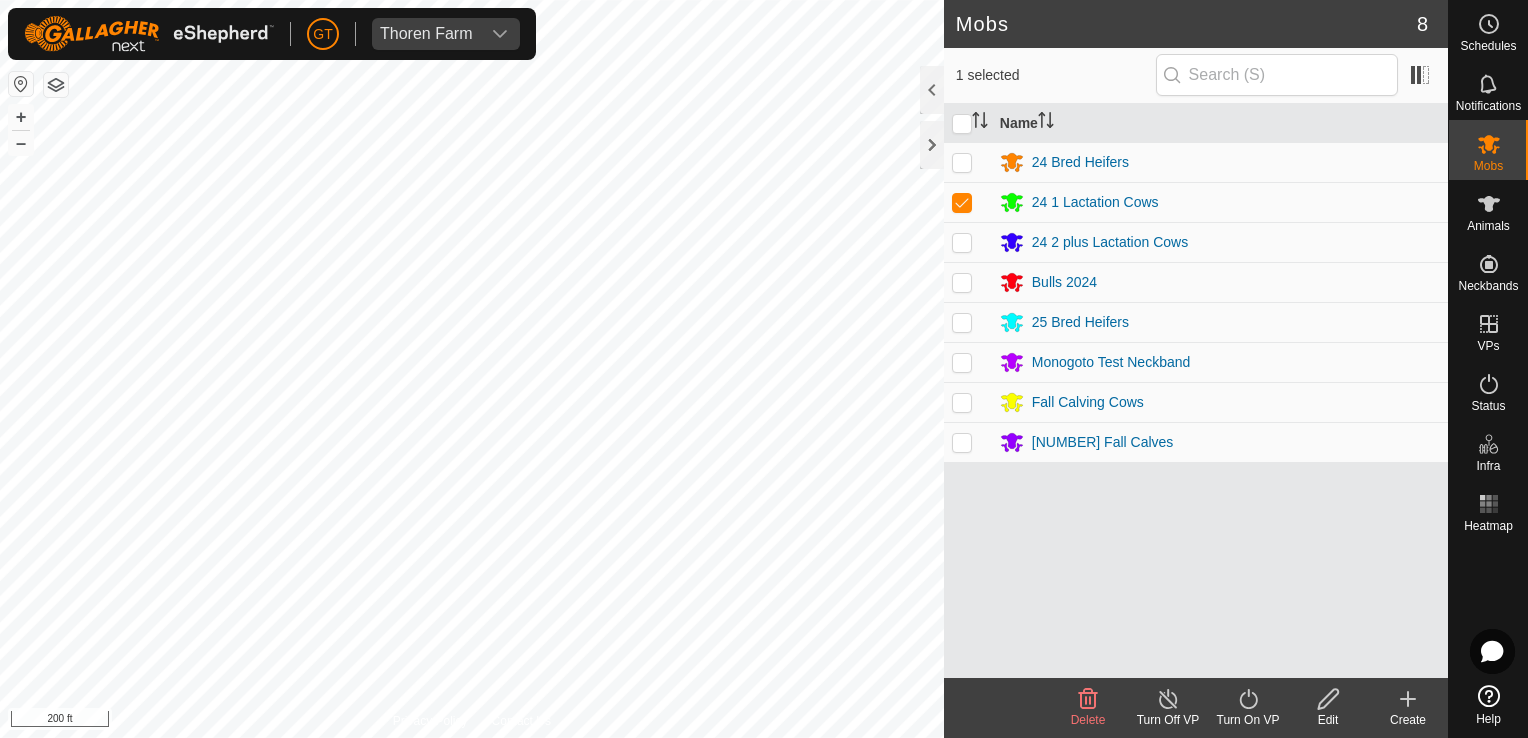 click on "Turn On VP" 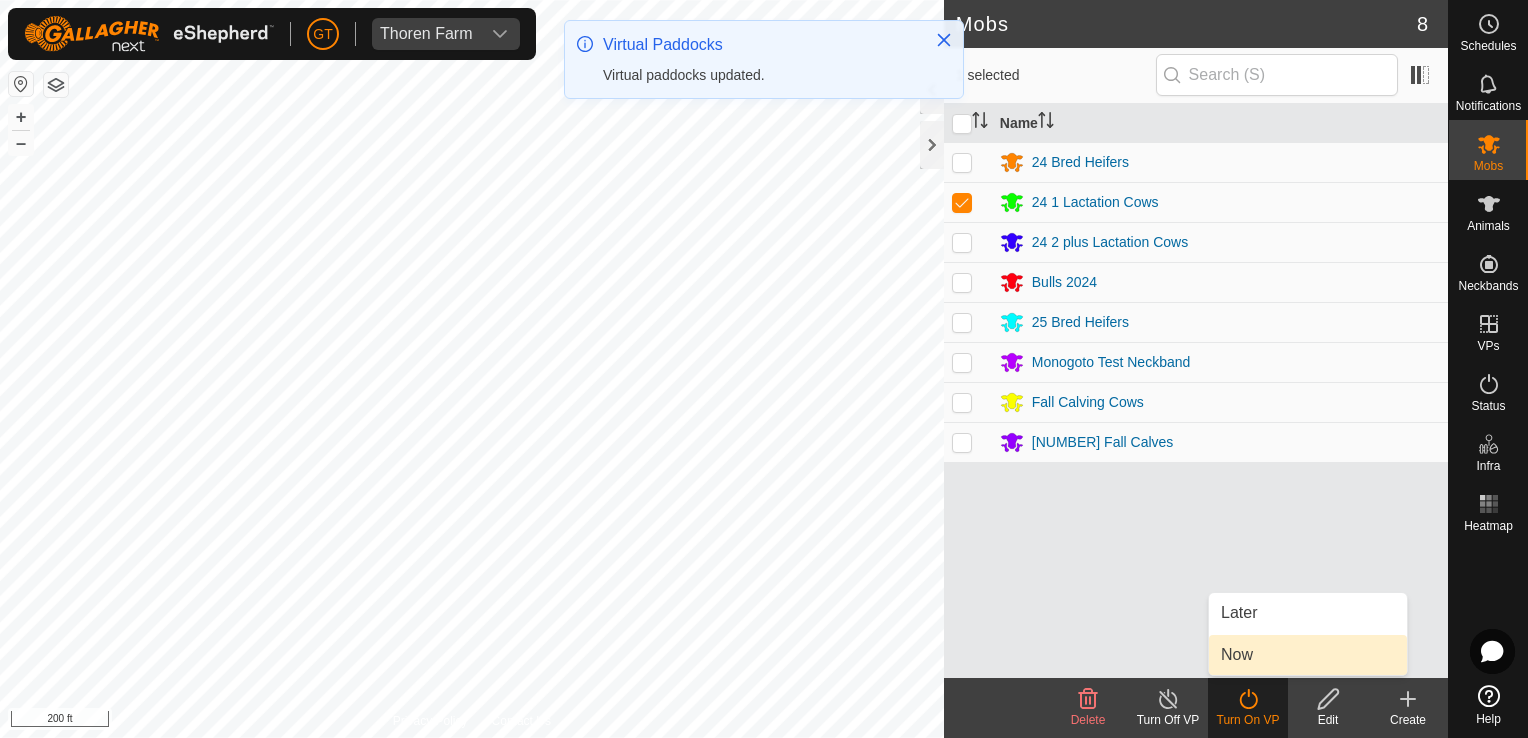 click on "Now" at bounding box center [1308, 655] 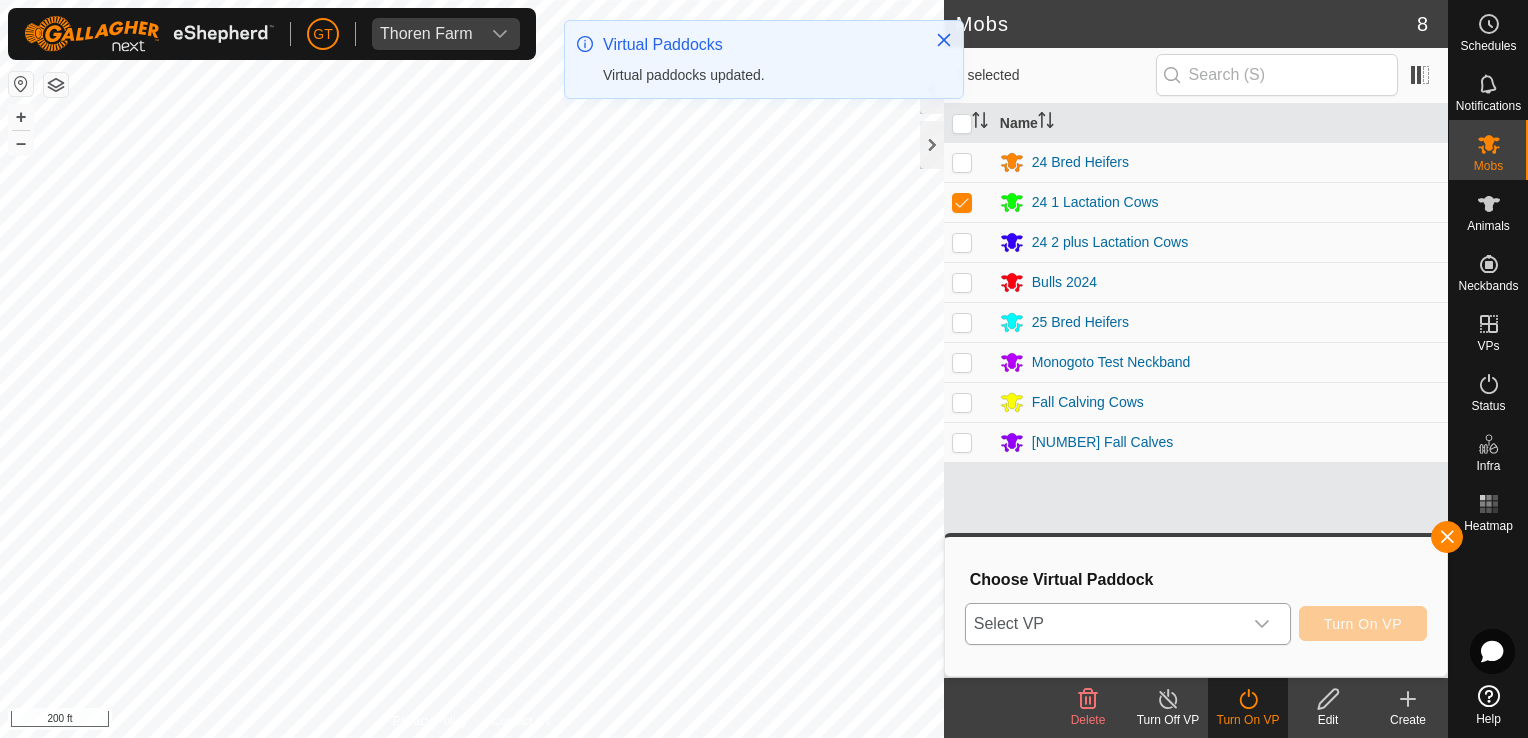 click at bounding box center (1262, 624) 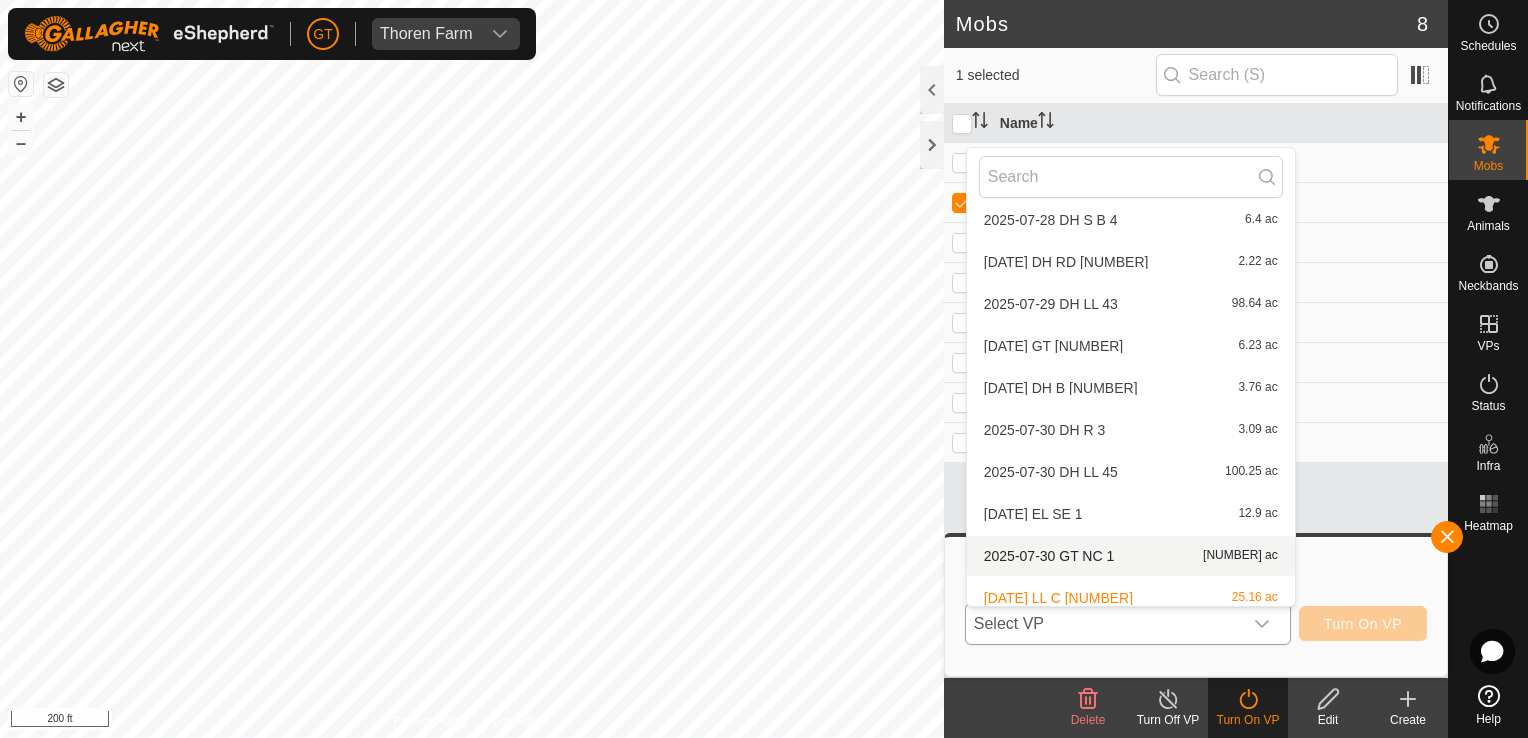 scroll, scrollTop: 484, scrollLeft: 0, axis: vertical 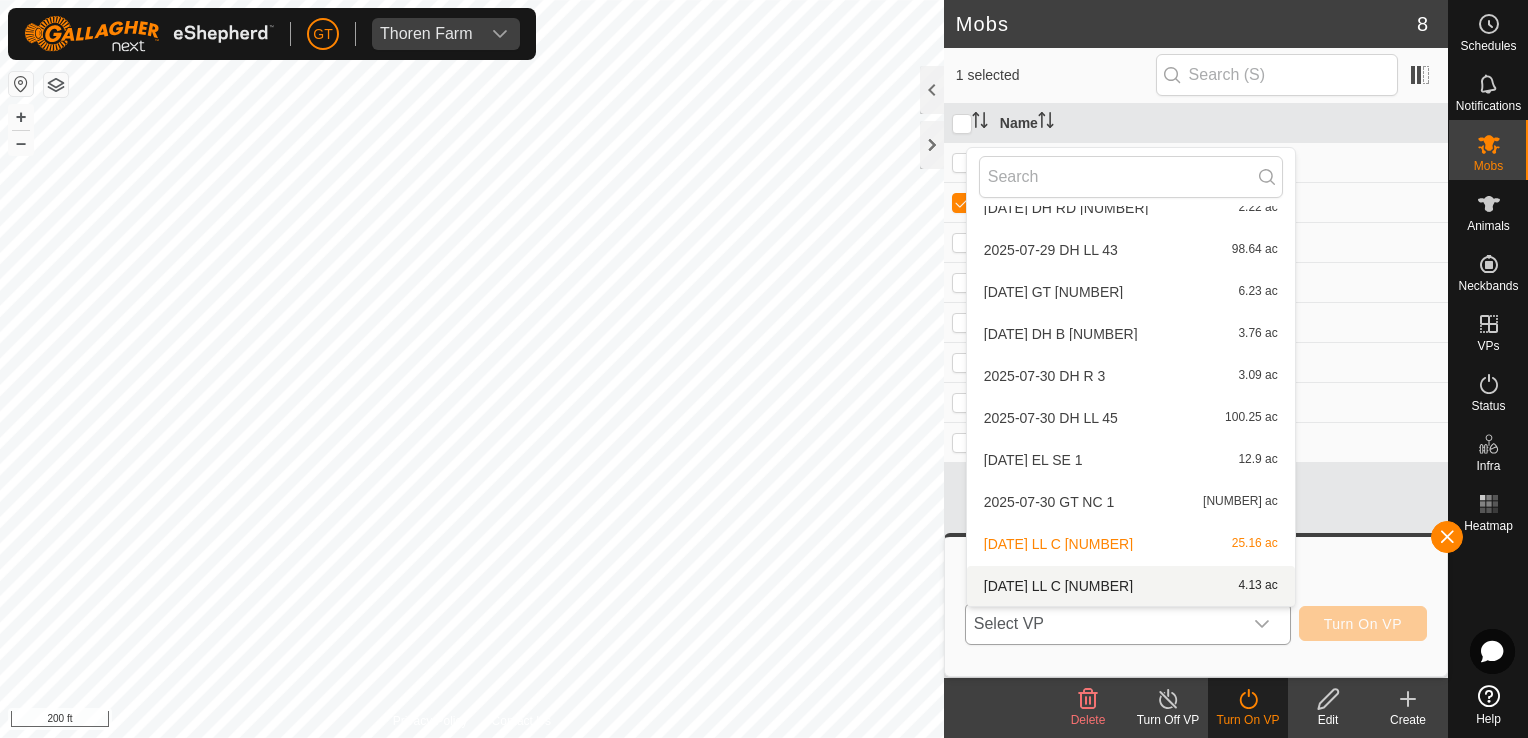 click on "[DATE]   LL C 2  4.13 ac" at bounding box center (1131, 586) 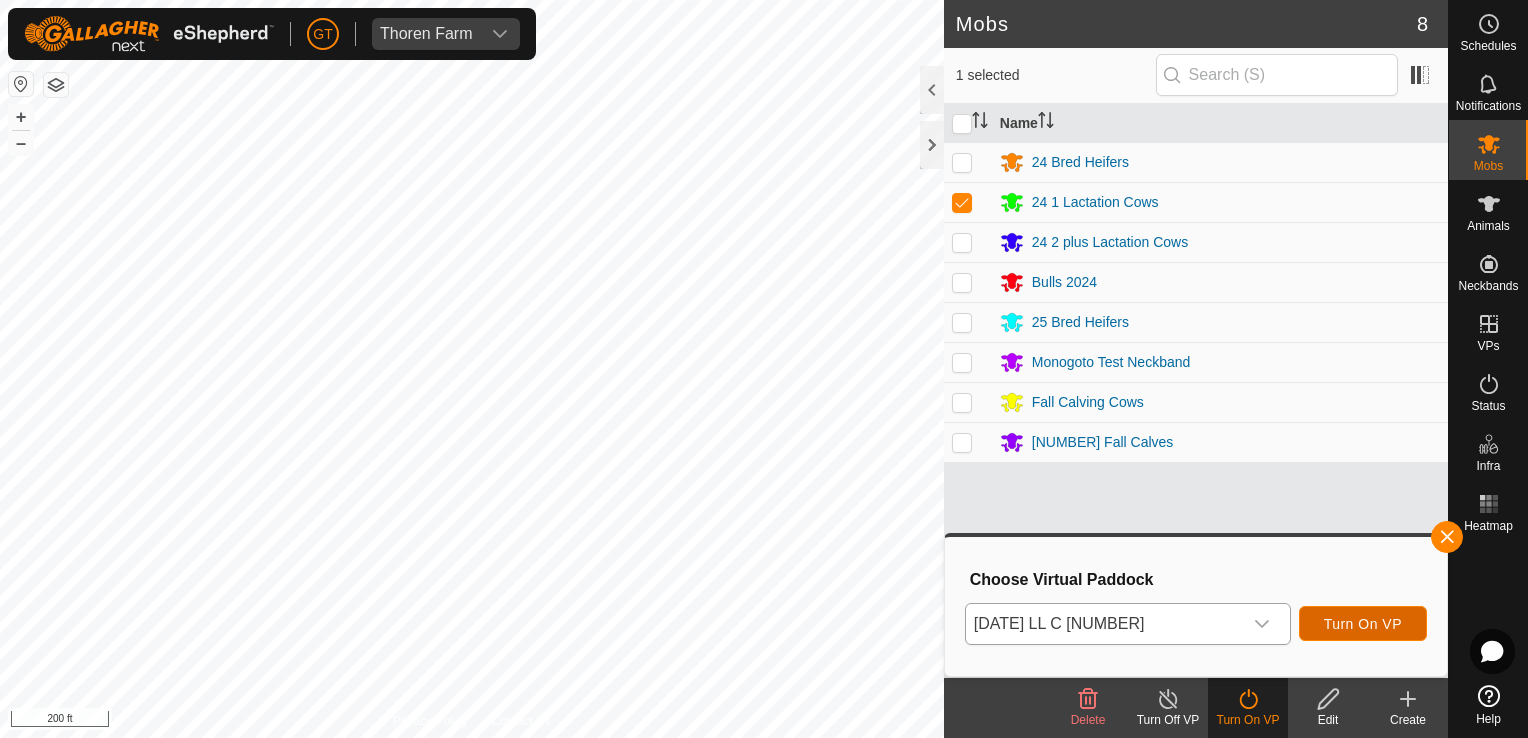 click on "Turn On VP" at bounding box center (1363, 623) 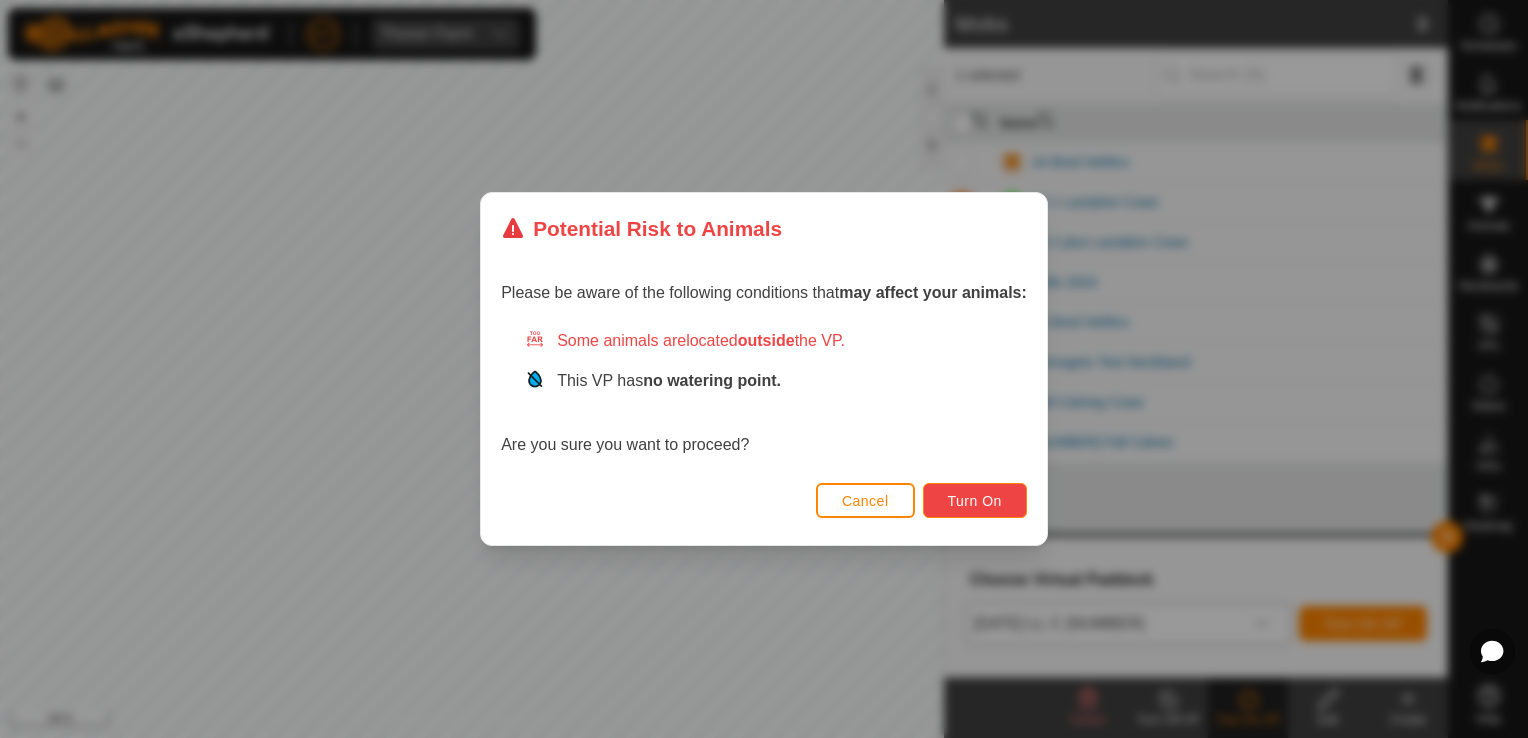 click on "Turn On" at bounding box center [975, 500] 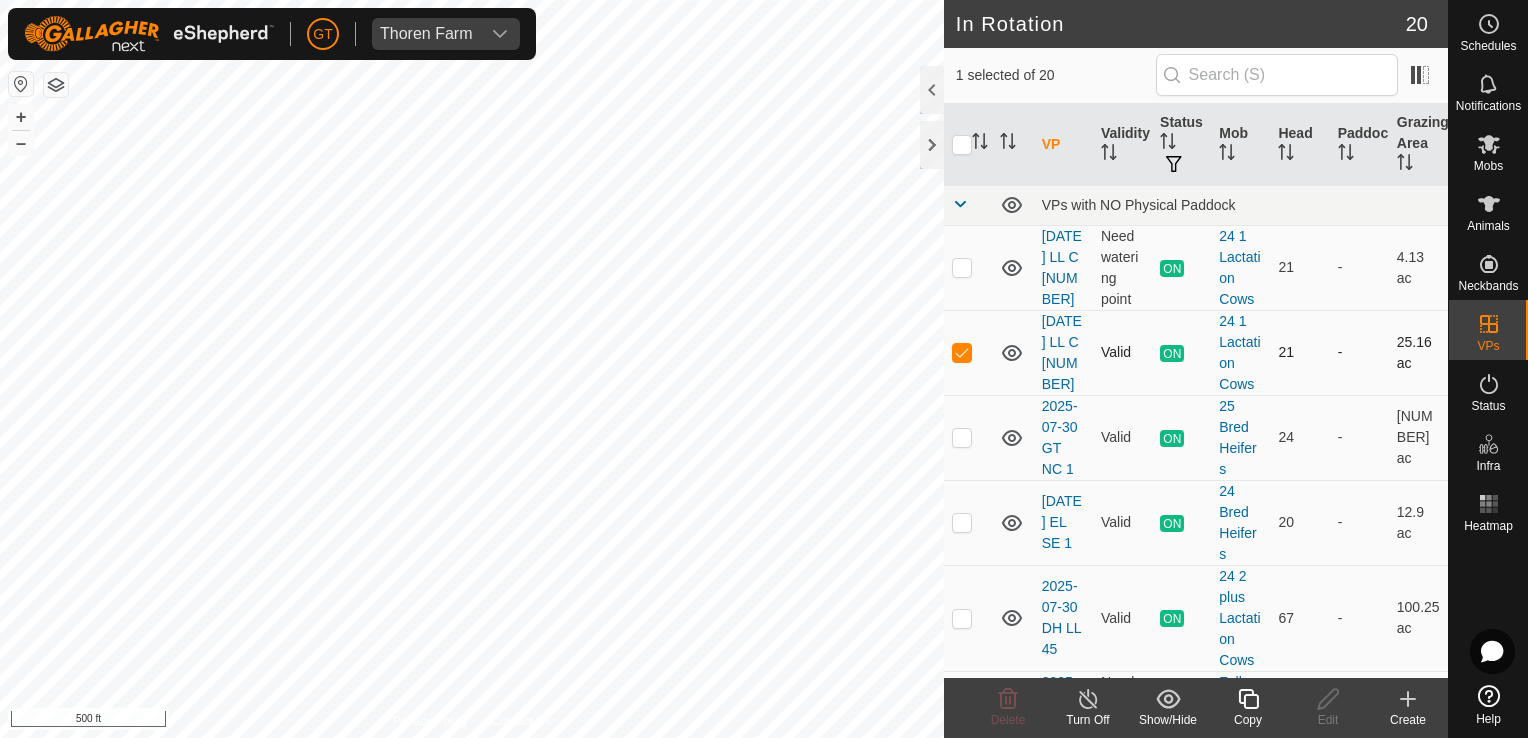click at bounding box center (962, 352) 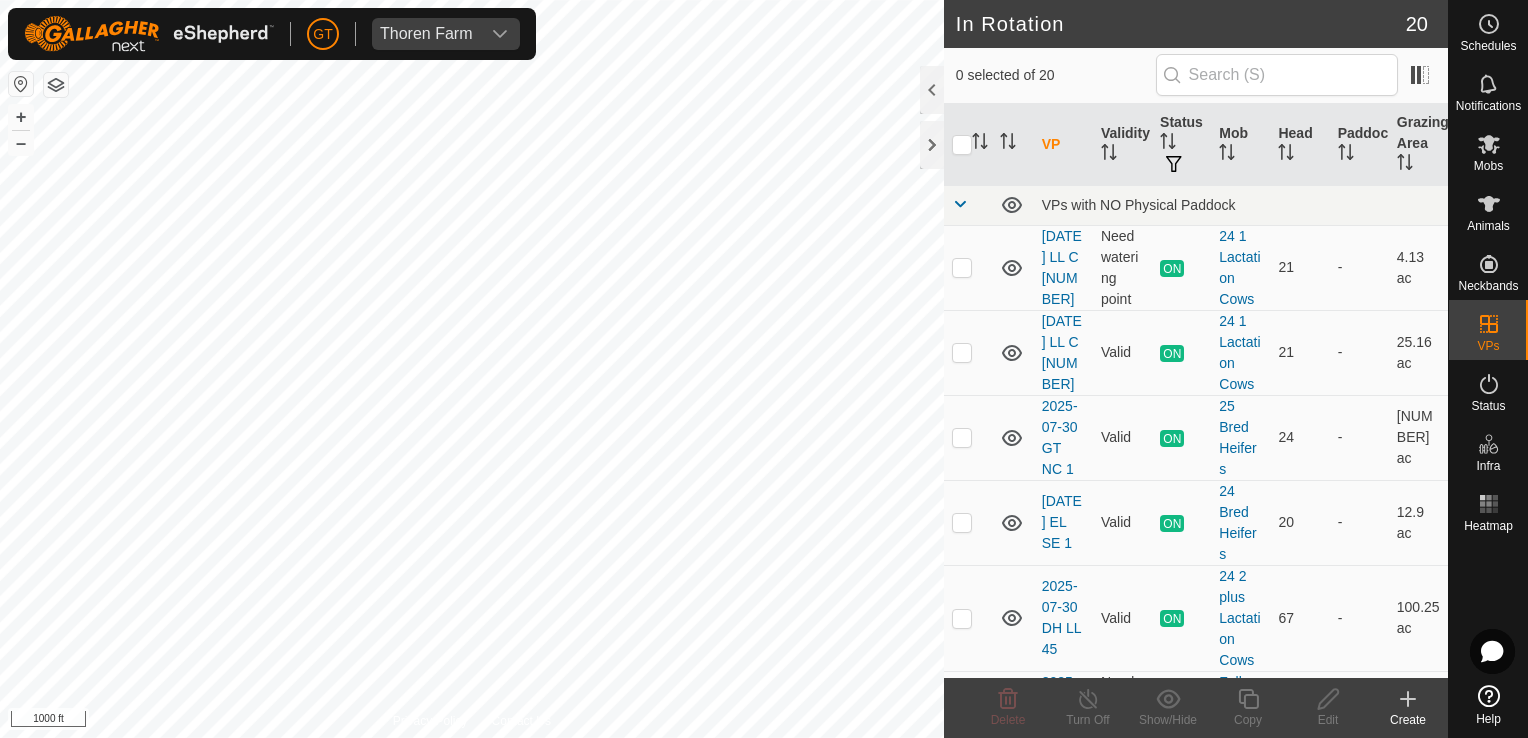 click on "GT Thoren Farm Schedules Notifications Mobs Animals Neckbands VPs Status Infra Heatmap Help In Rotation 20 0 selected of 20 VP Validity Status Mob Head Paddock Grazing Area VPs with NO Physical Paddock 2025-07-31 LL C 2 Need watering point ON 24 1 Lactation Cows 21 - 4.13 ac 2025-07-30 LL C 1 Valid ON 24 1 Lactation Cows 21 - 25.16 ac 2025-07-30 GT NC 1 Valid ON 25 Bred Heifers 24 - 6.92 ac 2025-07-30 EL SE 1 Valid ON 24 Bred Heifers 20 - 12.9 ac 2025-07-30 DH LL 45 Valid ON 24 2 plus Lactation Cows 67 - 100.25 ac 2025-07-30 DH R 3 Need watering point ON Fall Calving Cows 27 - 3.09 ac 2025-07-30 DH B 1 Valid OFF - 0 - 3.76 ac 2025-07-29 GT 24 Valid OFF - 0 - 6.23 ac 2025-07-29 DH LL 43 Valid OFF - 0 - 98.64 ac 2025-07-29 DH RD 2 Valid OFF - 0 - 2.22 ac 2025-07-28 DH S B 4 Valid ON 24 Fall Calves 1 - 6.4 ac 2025-07-28 DH FCNB 1 Valid OFF - 0 -" at bounding box center [764, 369] 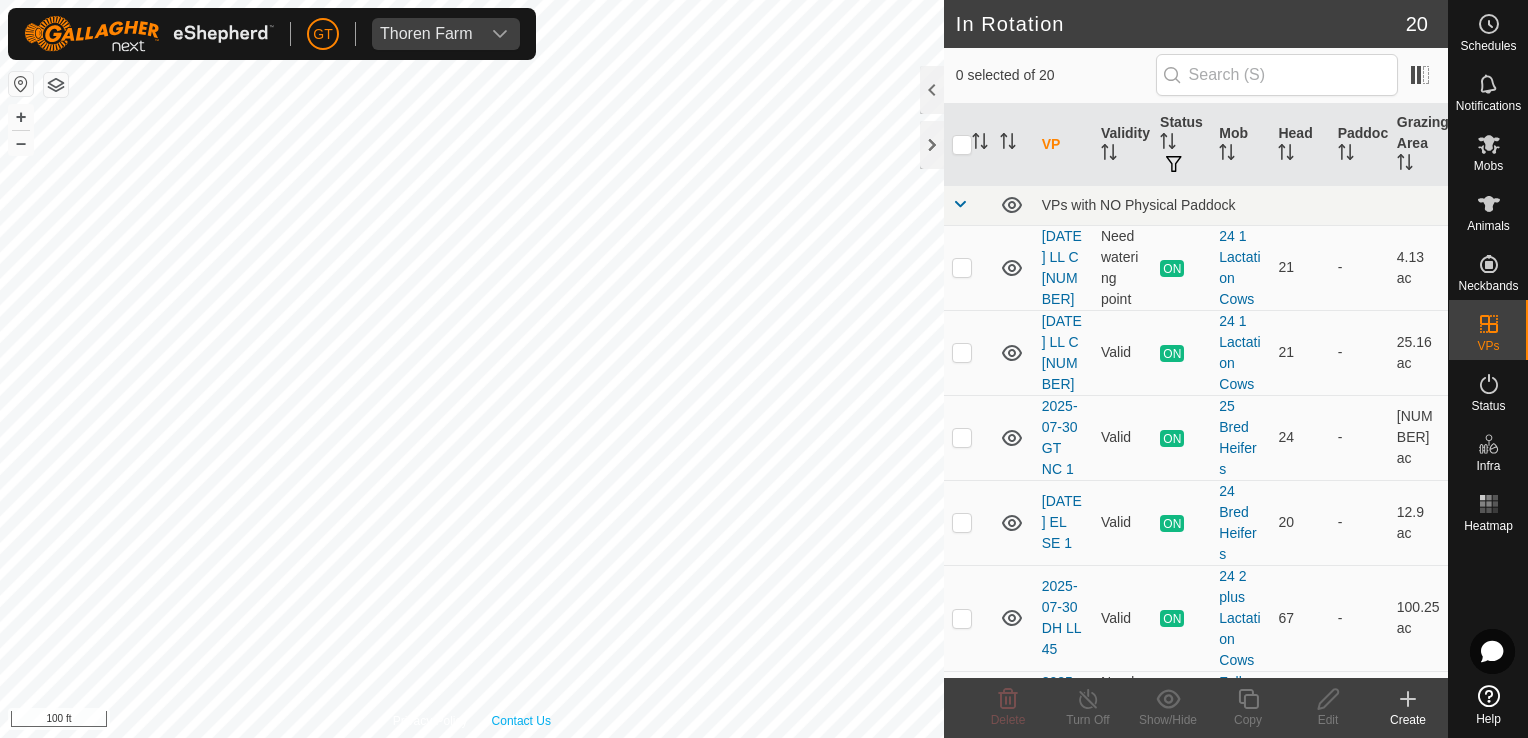 checkbox on "true" 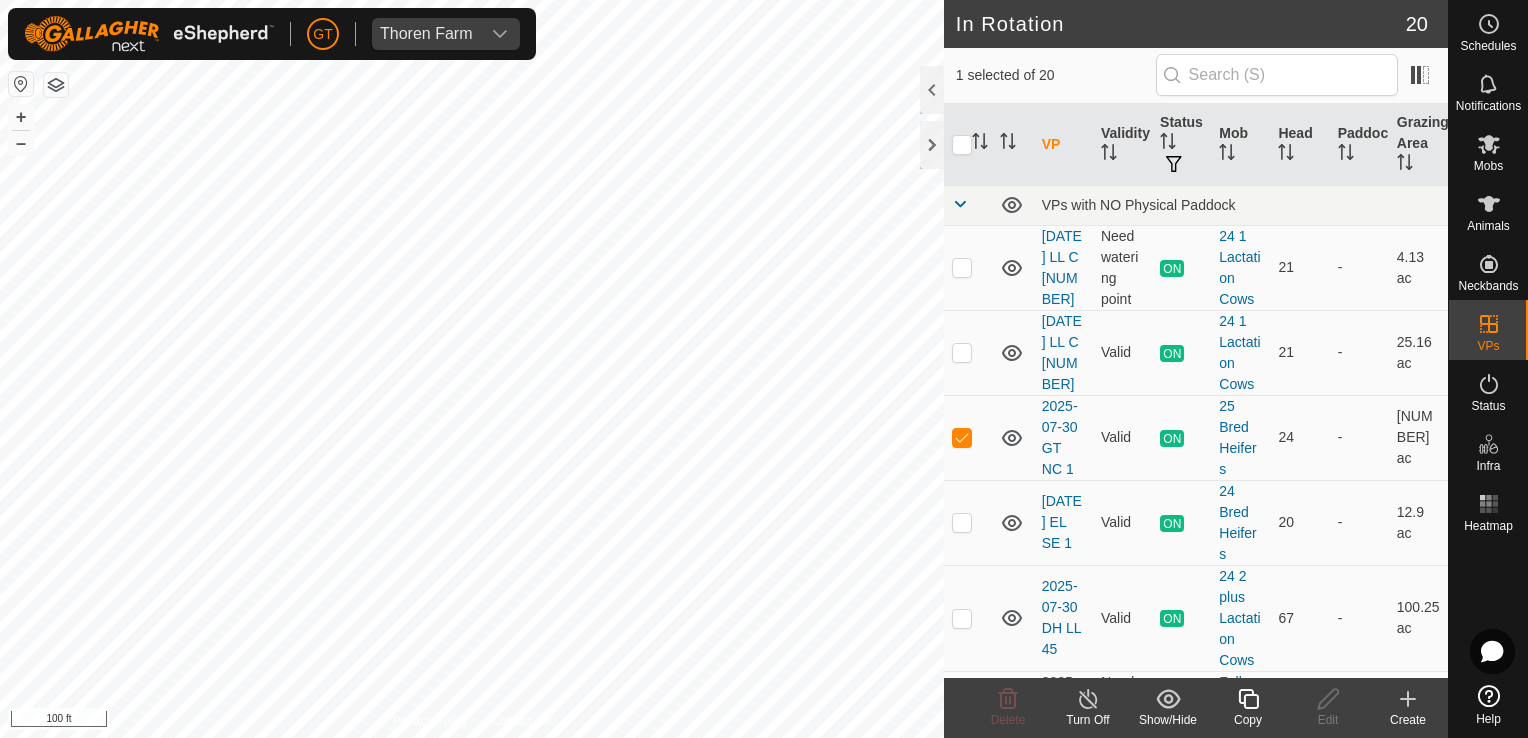 click 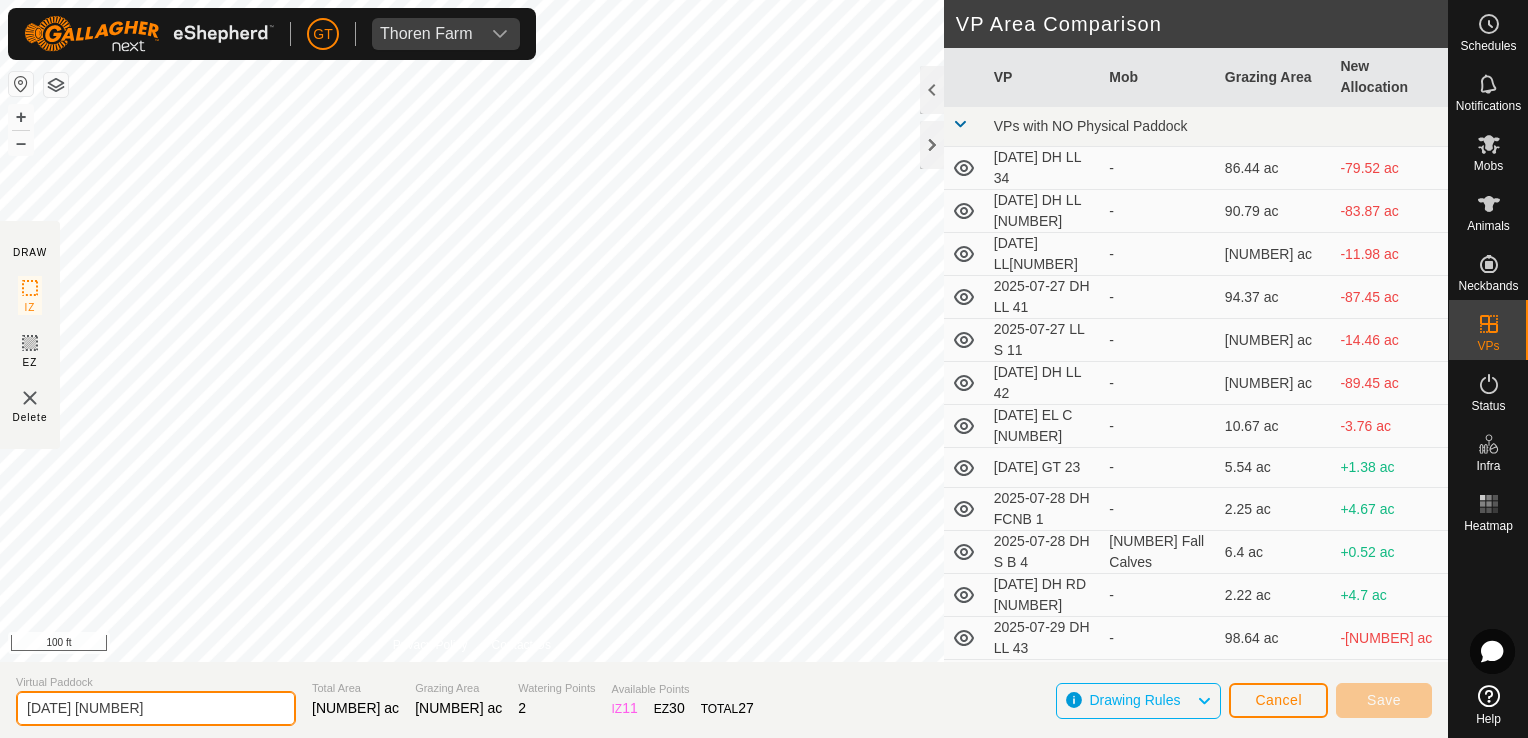 click on "[DATE] [NUMBER]" 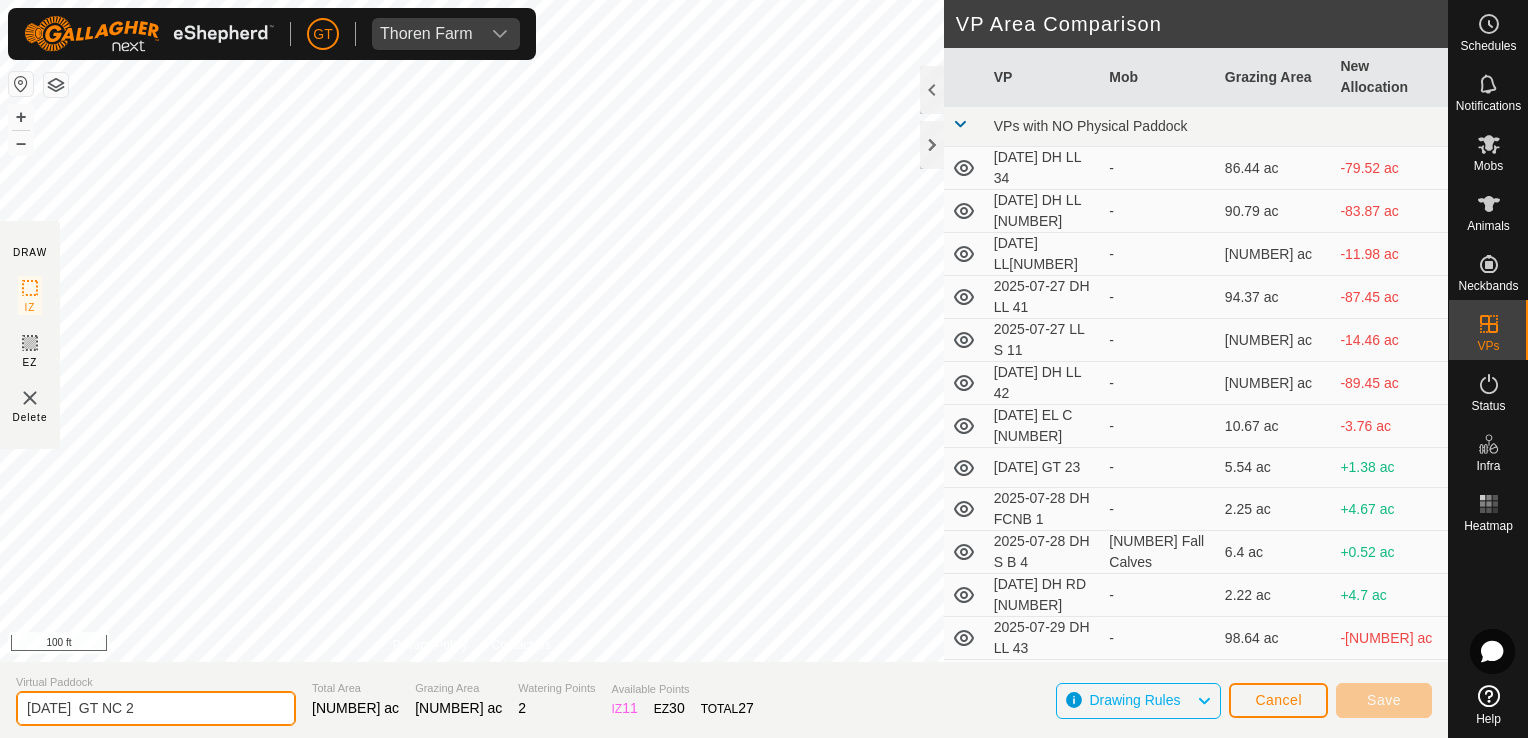 type on "[DATE]  GT NC 2" 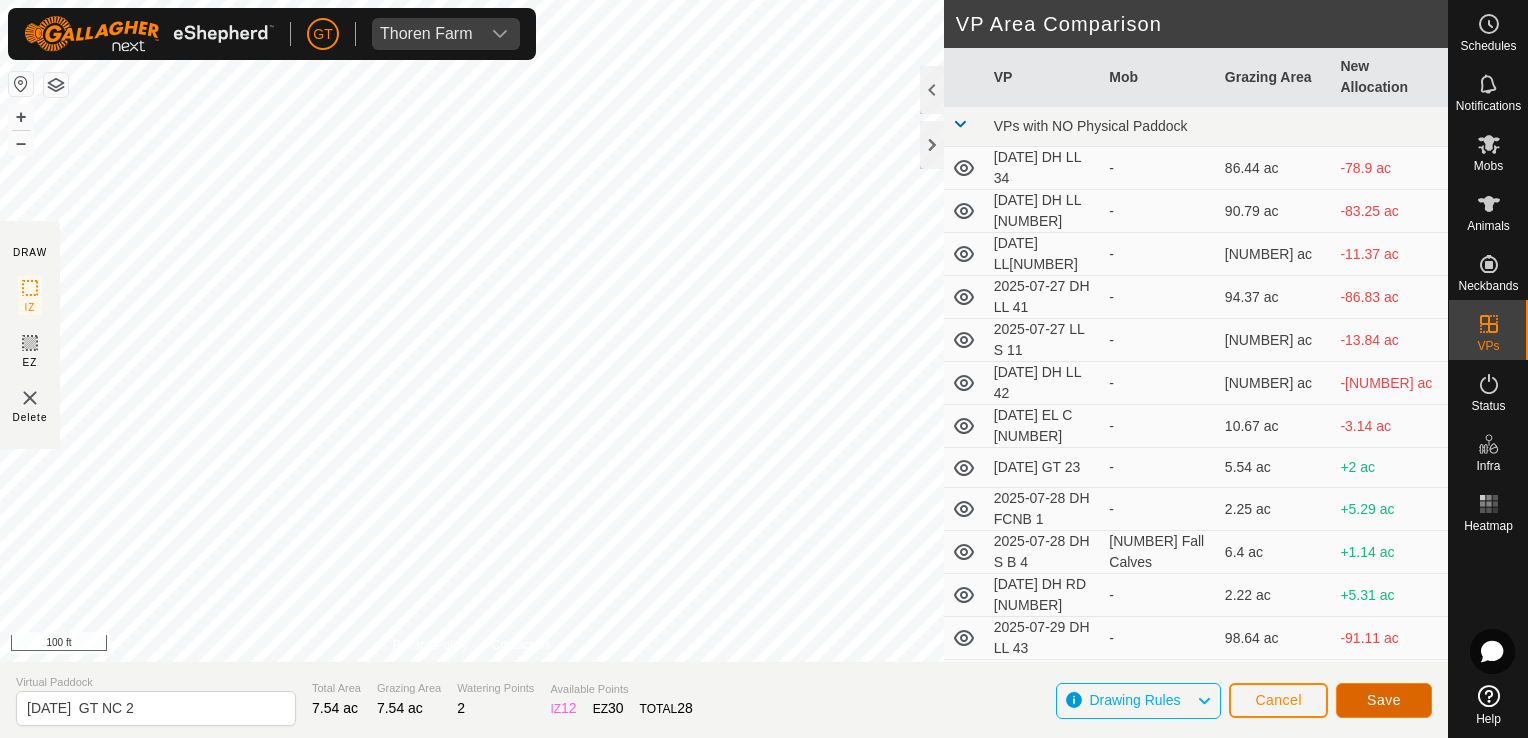 click on "Save" 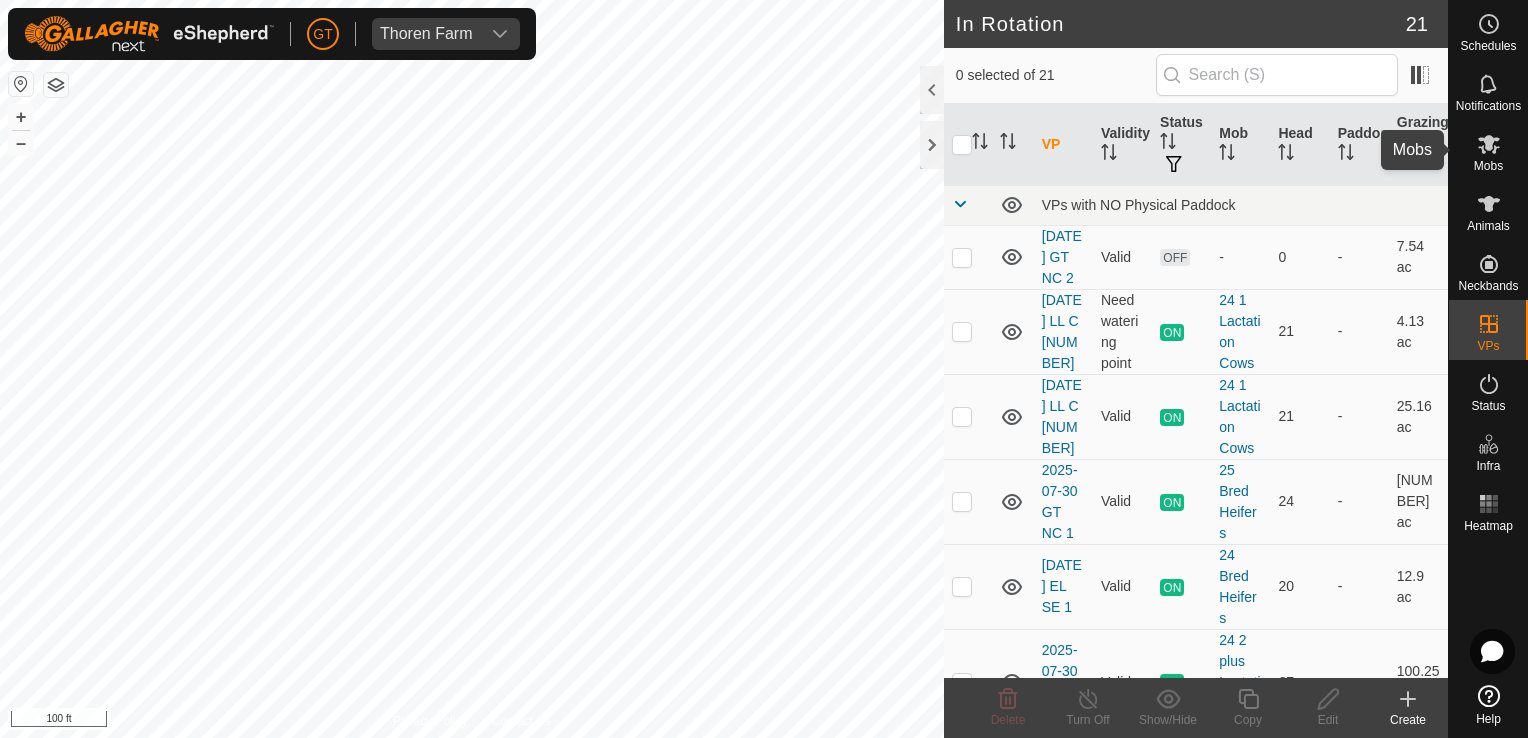 click 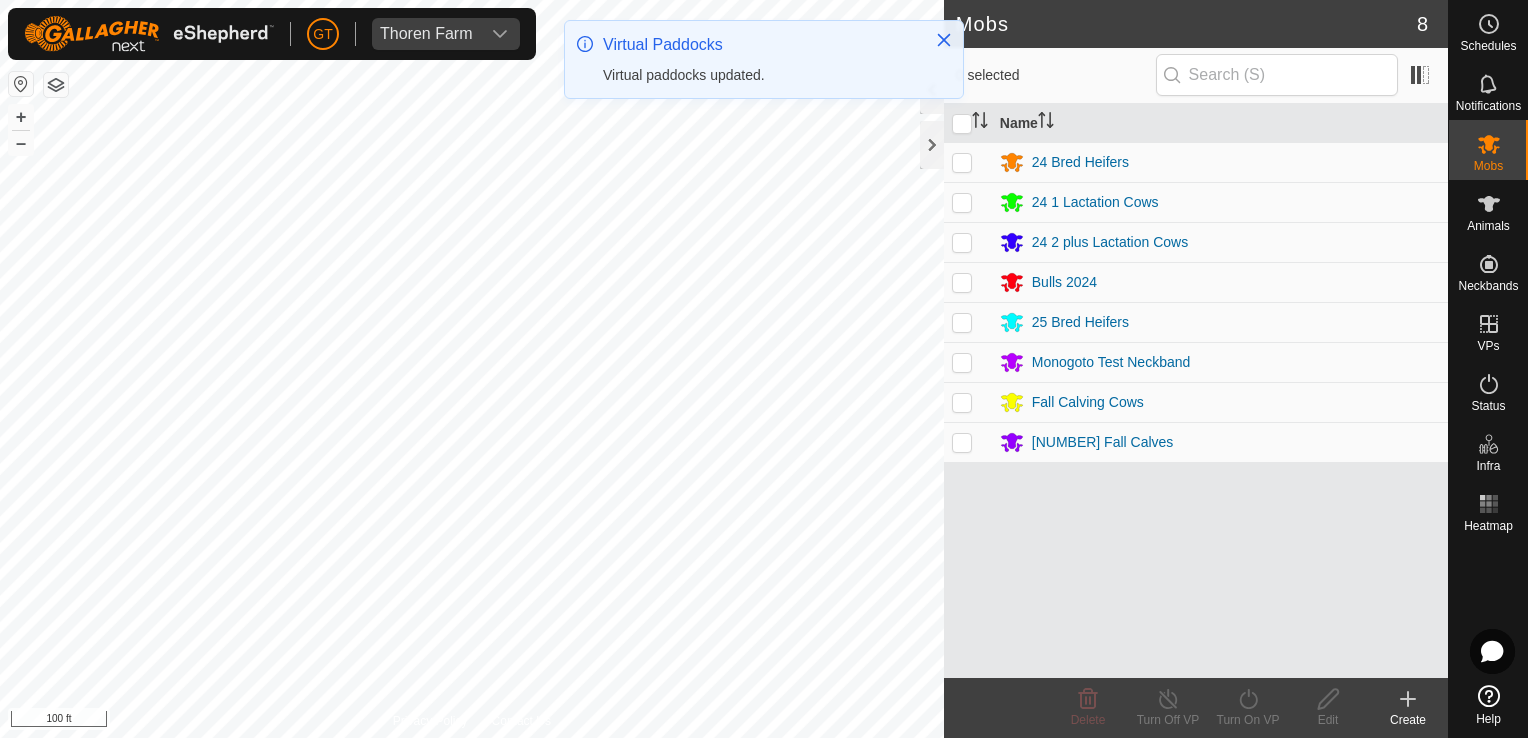 click at bounding box center (962, 322) 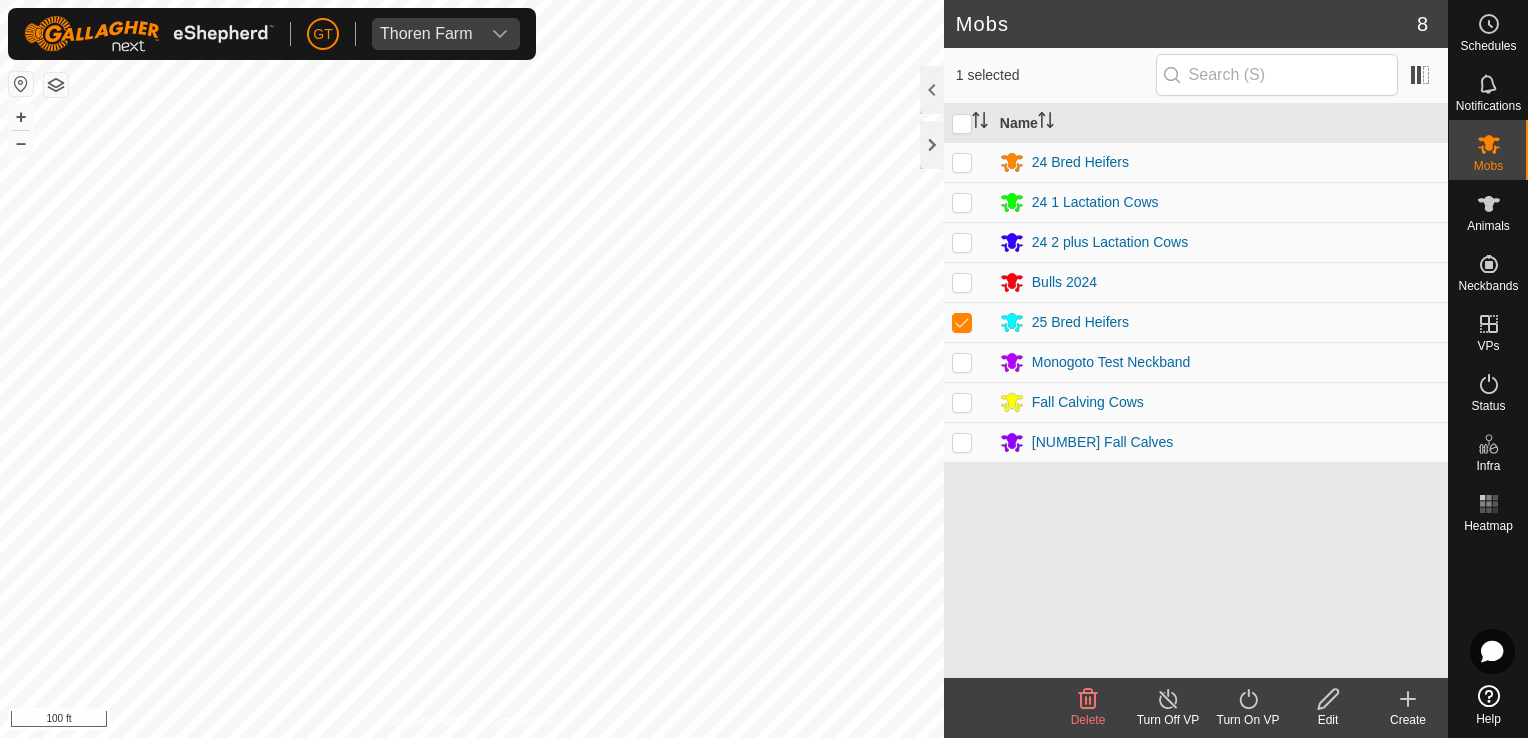 click 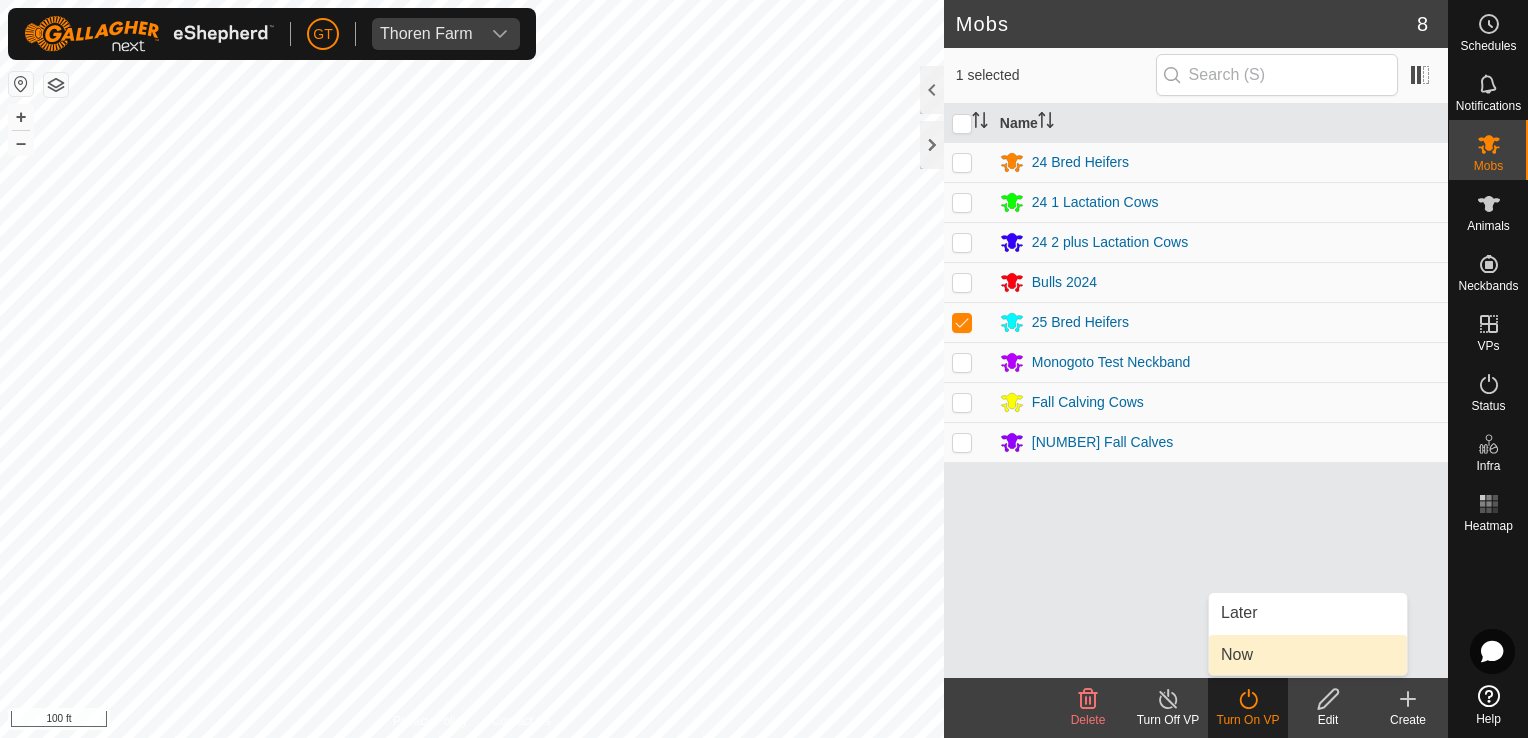 click on "Now" at bounding box center [1308, 655] 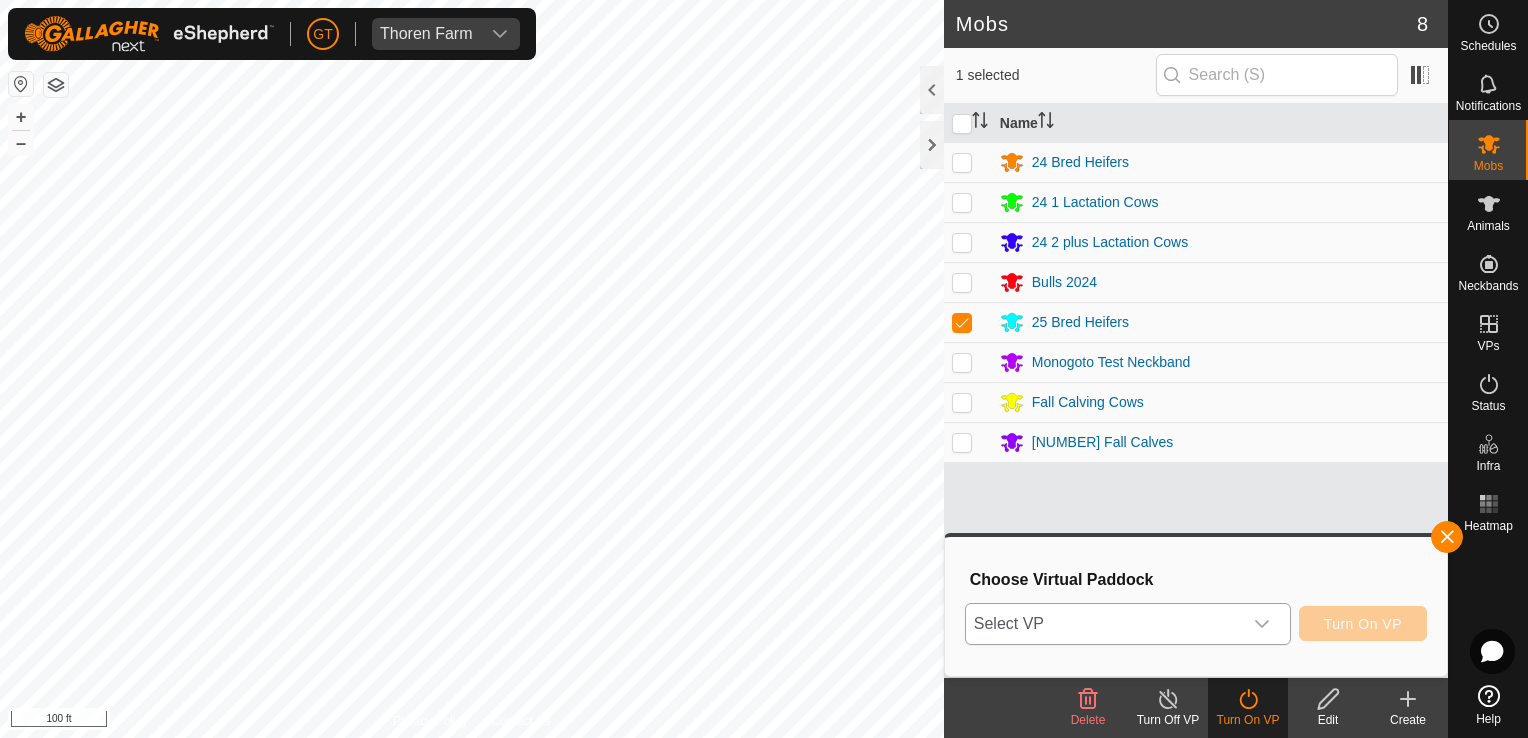 click 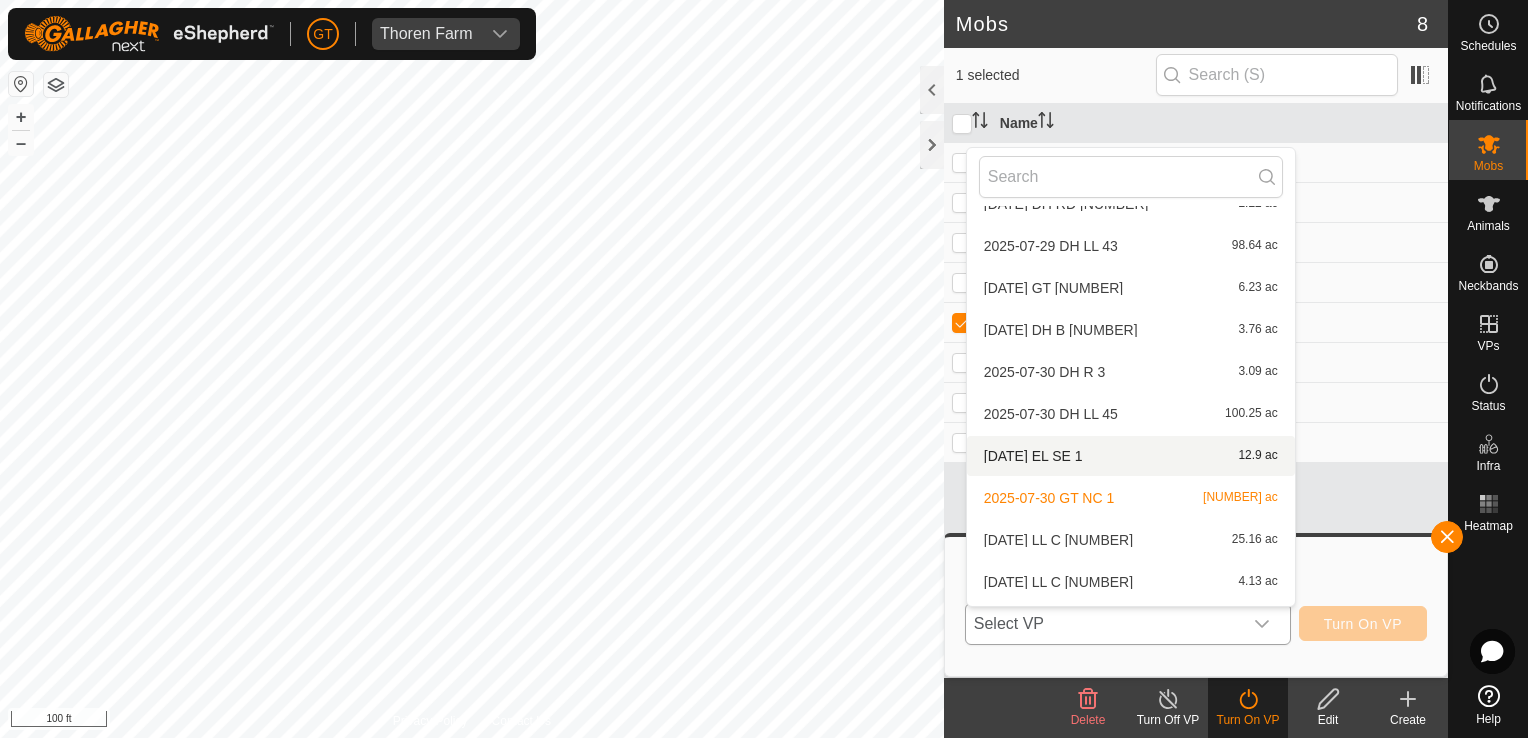 scroll, scrollTop: 526, scrollLeft: 0, axis: vertical 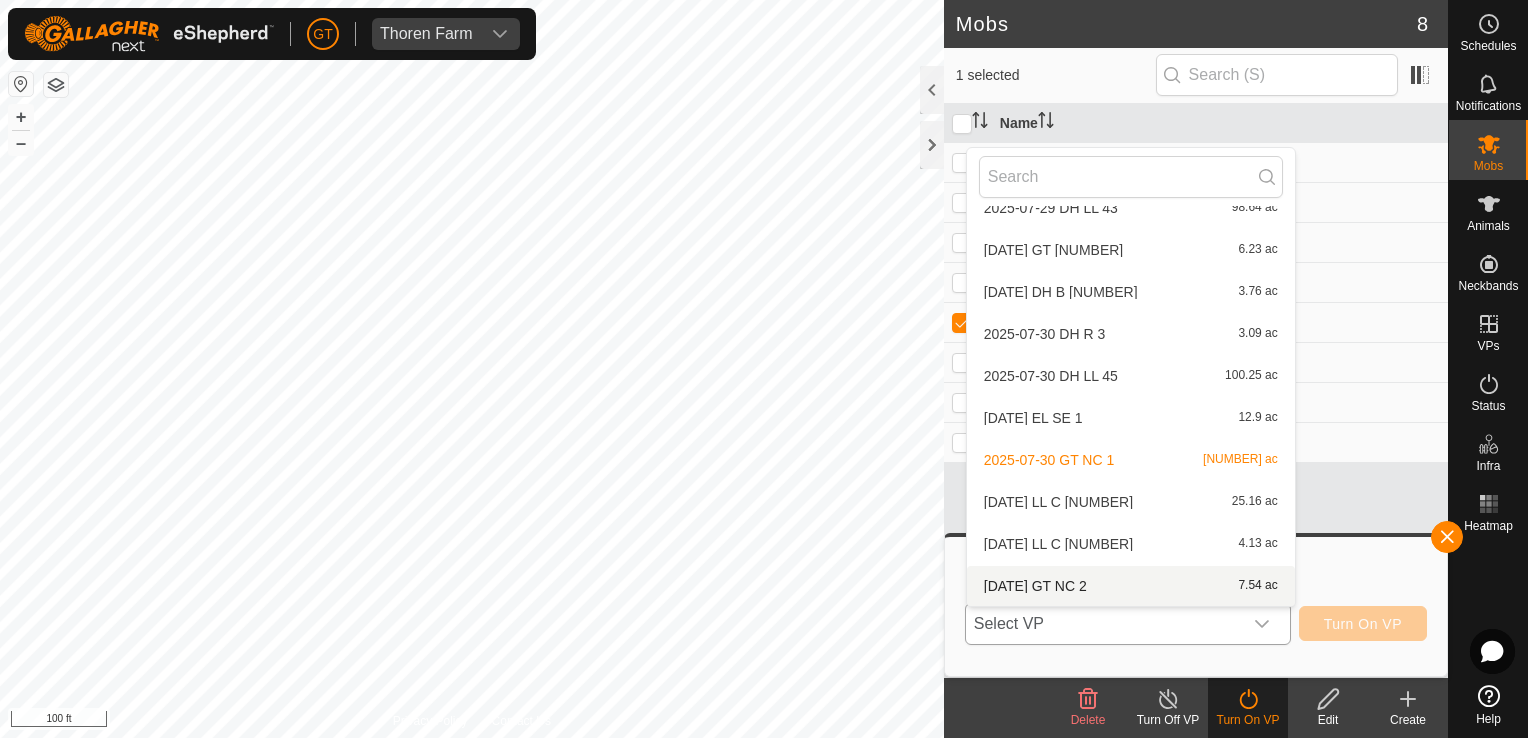 click on "[DATE]  GT NC 2  7.54 ac" at bounding box center (1131, 586) 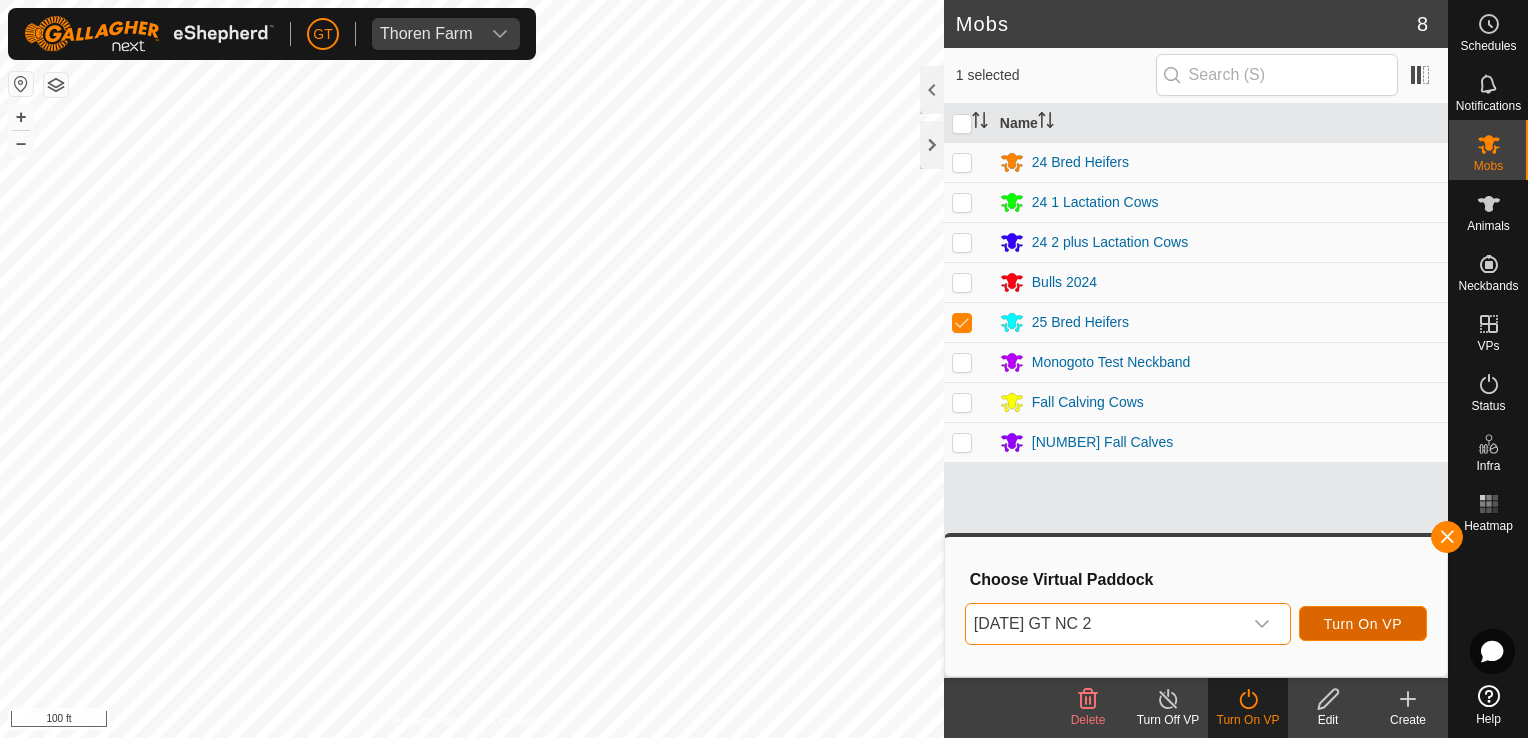 click on "Turn On VP" at bounding box center (1363, 624) 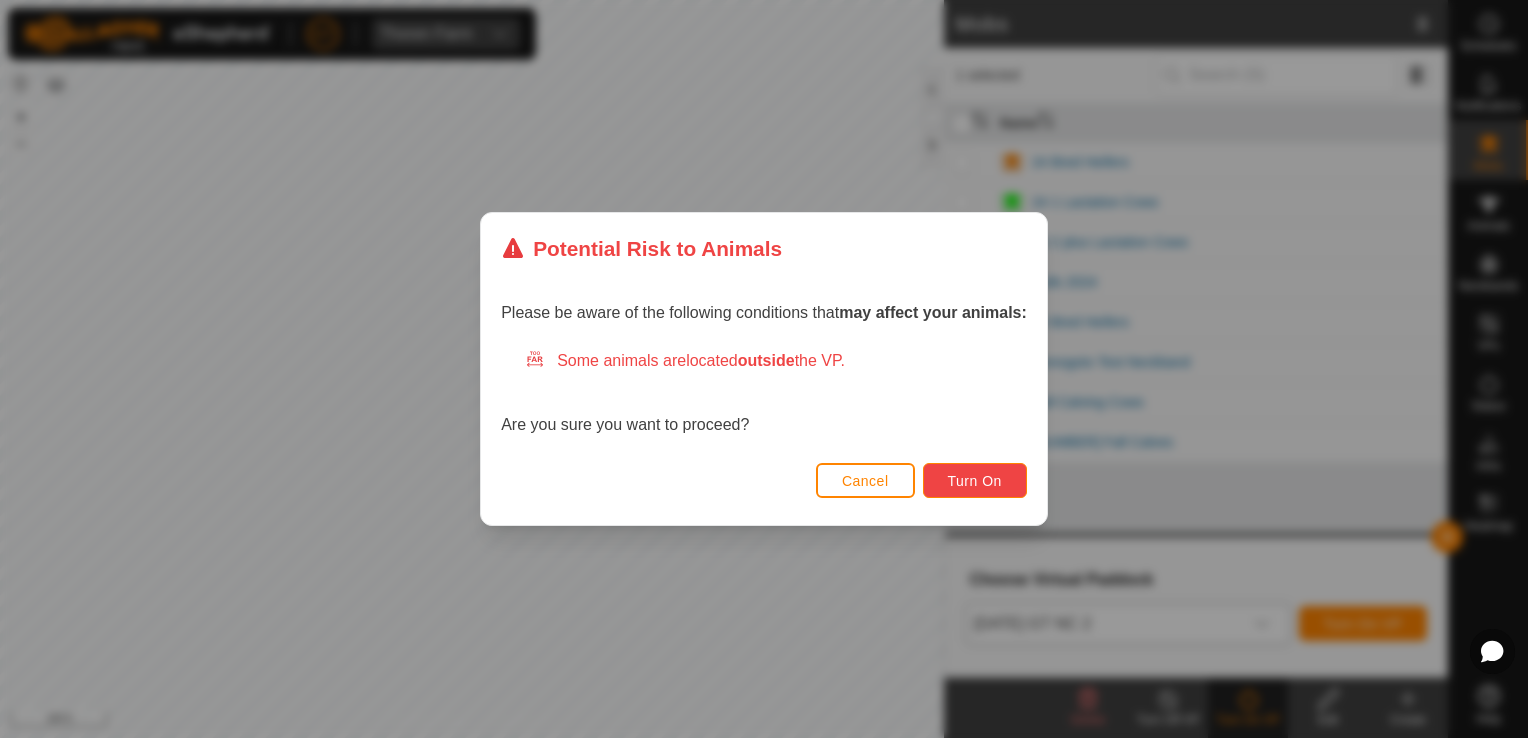 click on "Turn On" at bounding box center [975, 481] 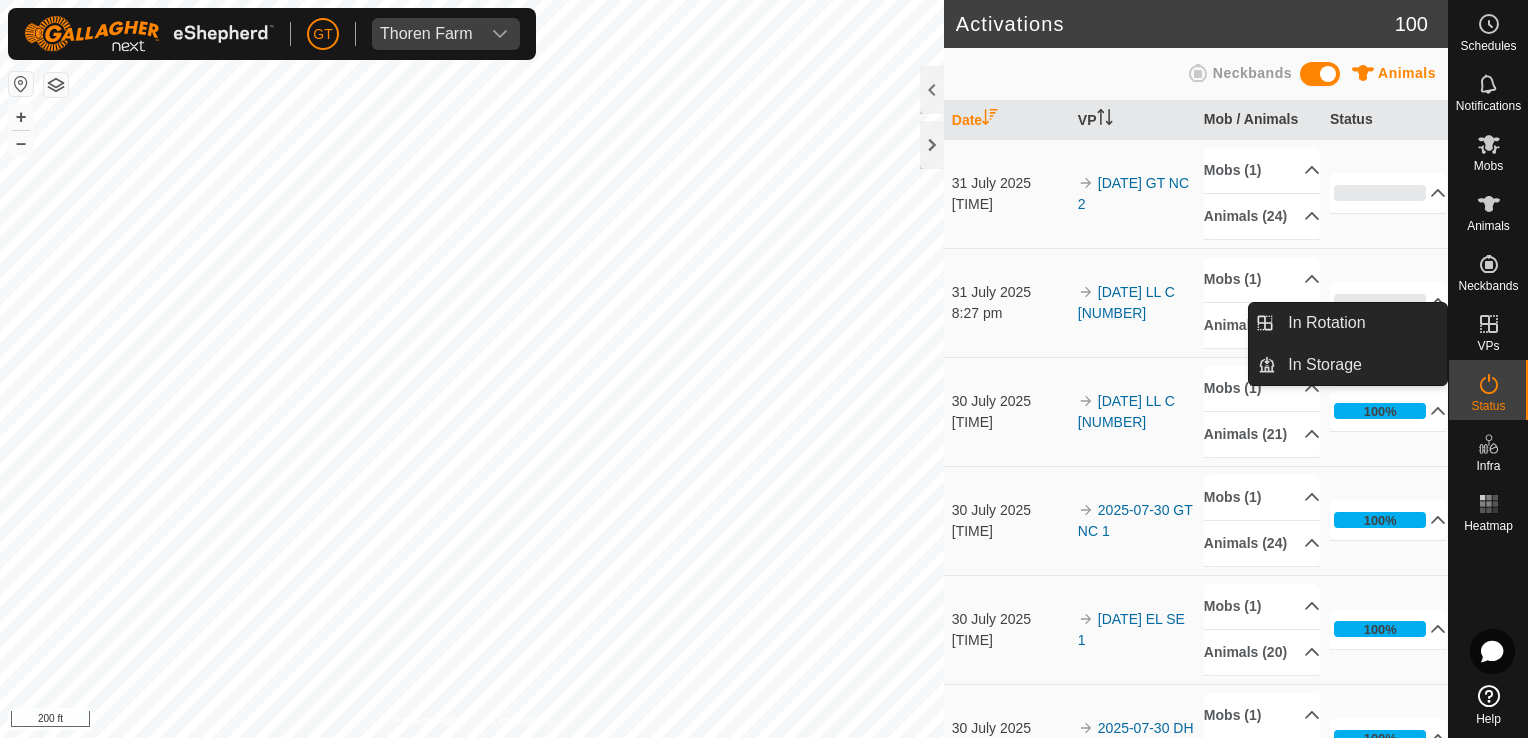 click 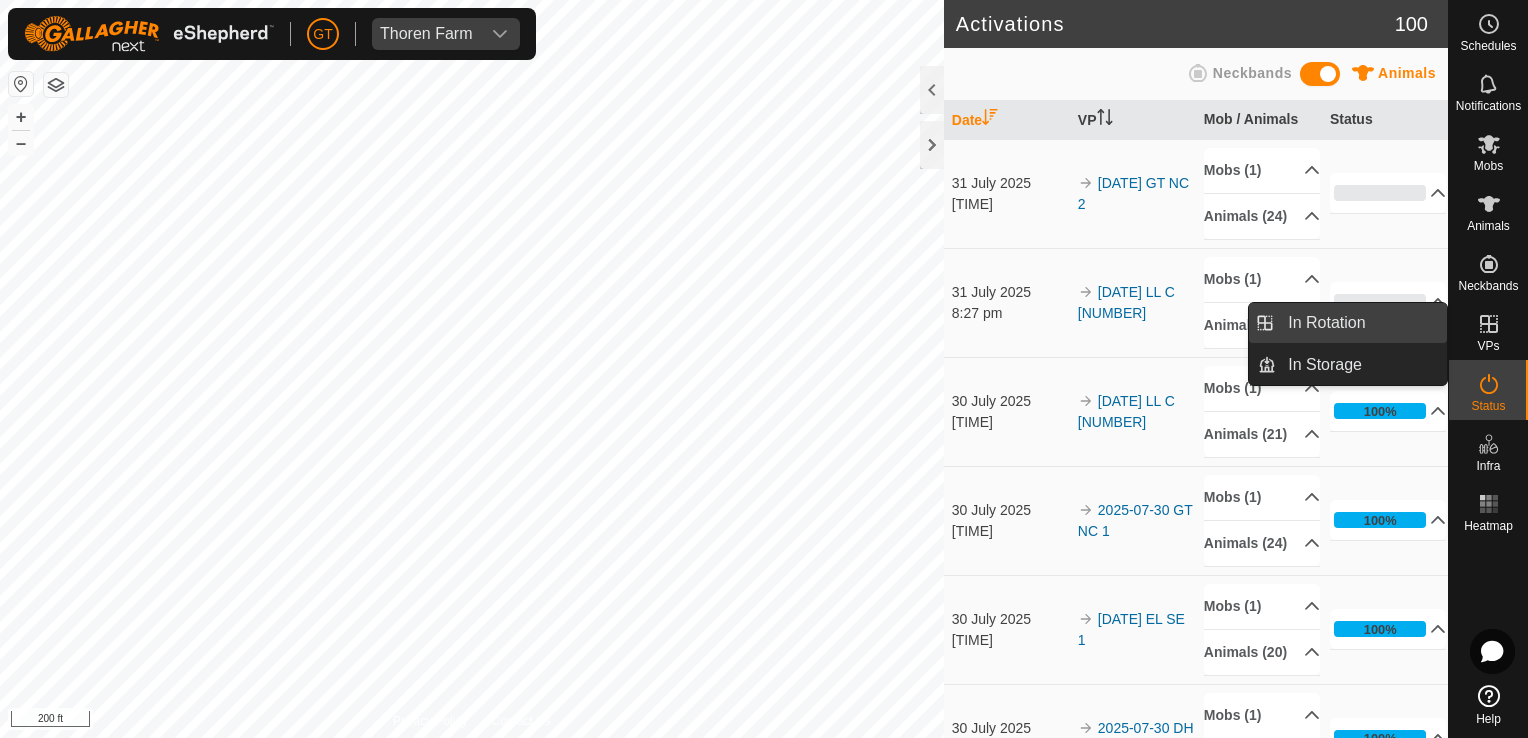 click on "In Rotation" at bounding box center [1361, 323] 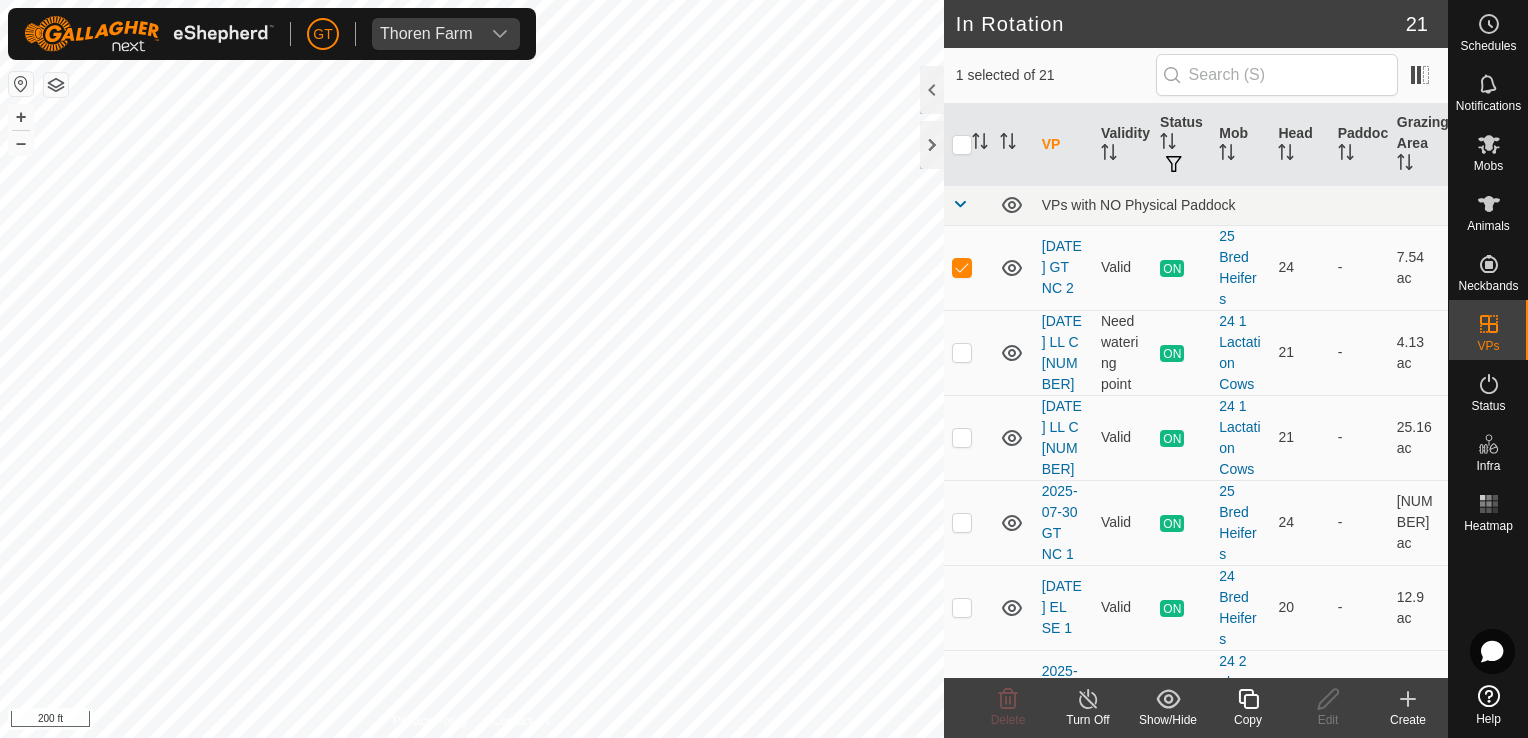 click 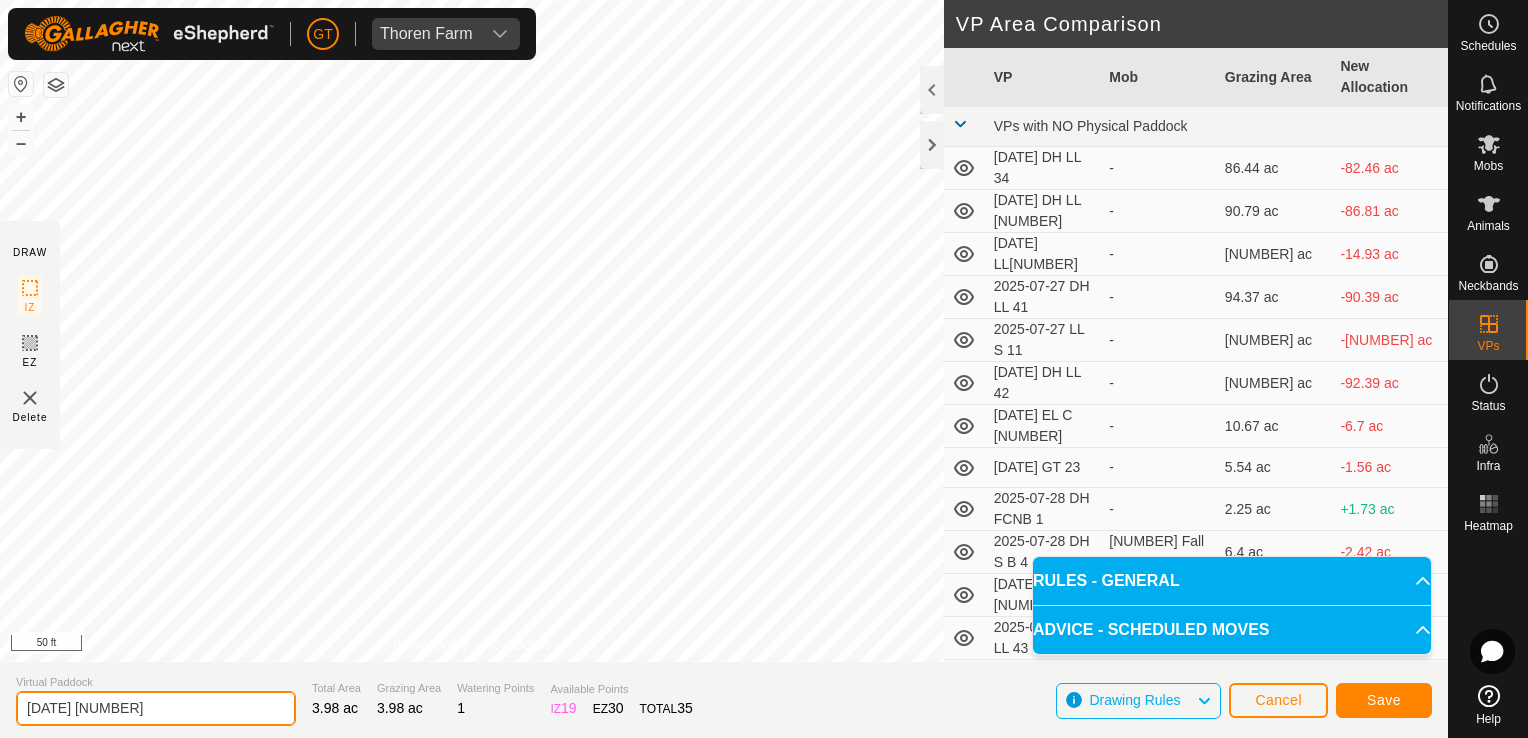 click on "[DATE] [NUMBER]" 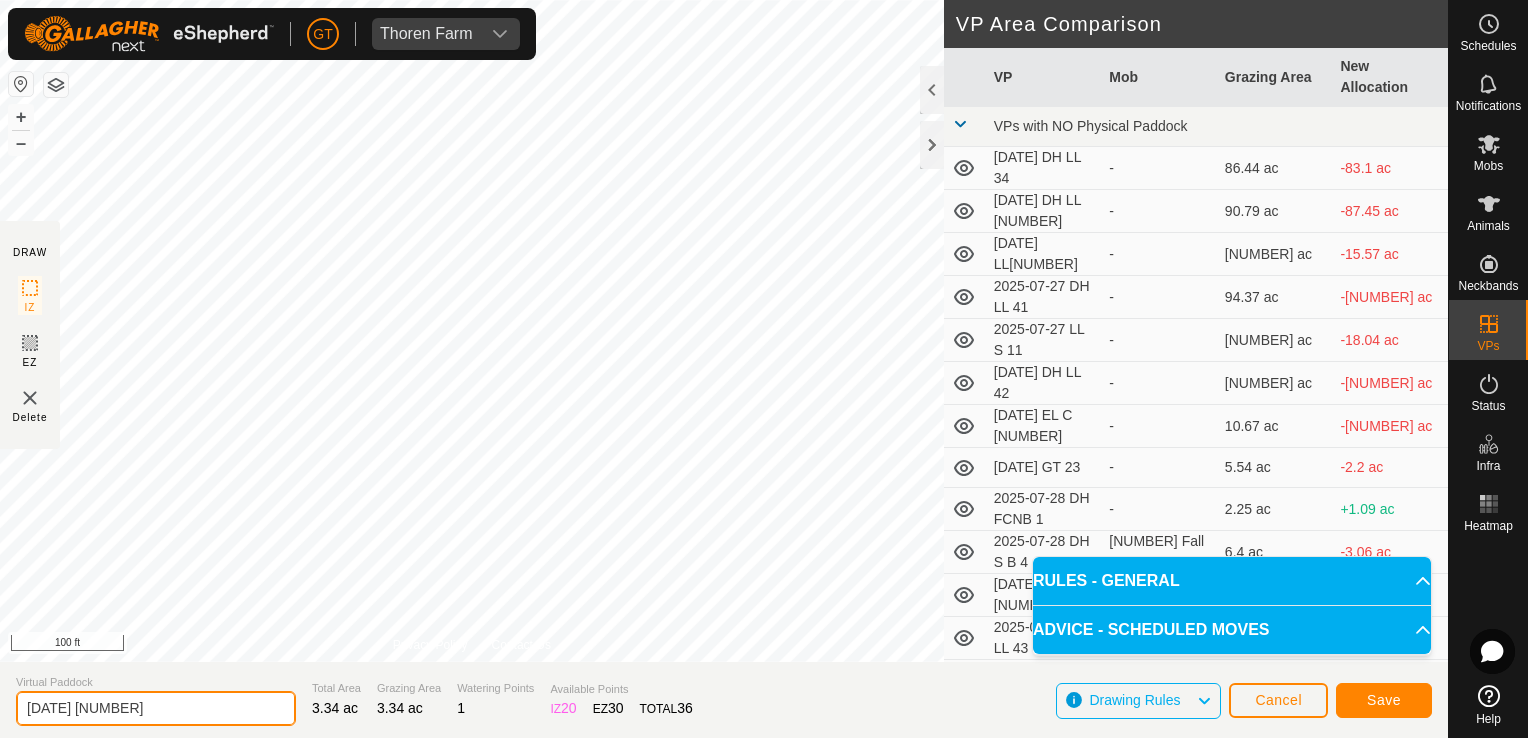 click on "[DATE] [NUMBER]" 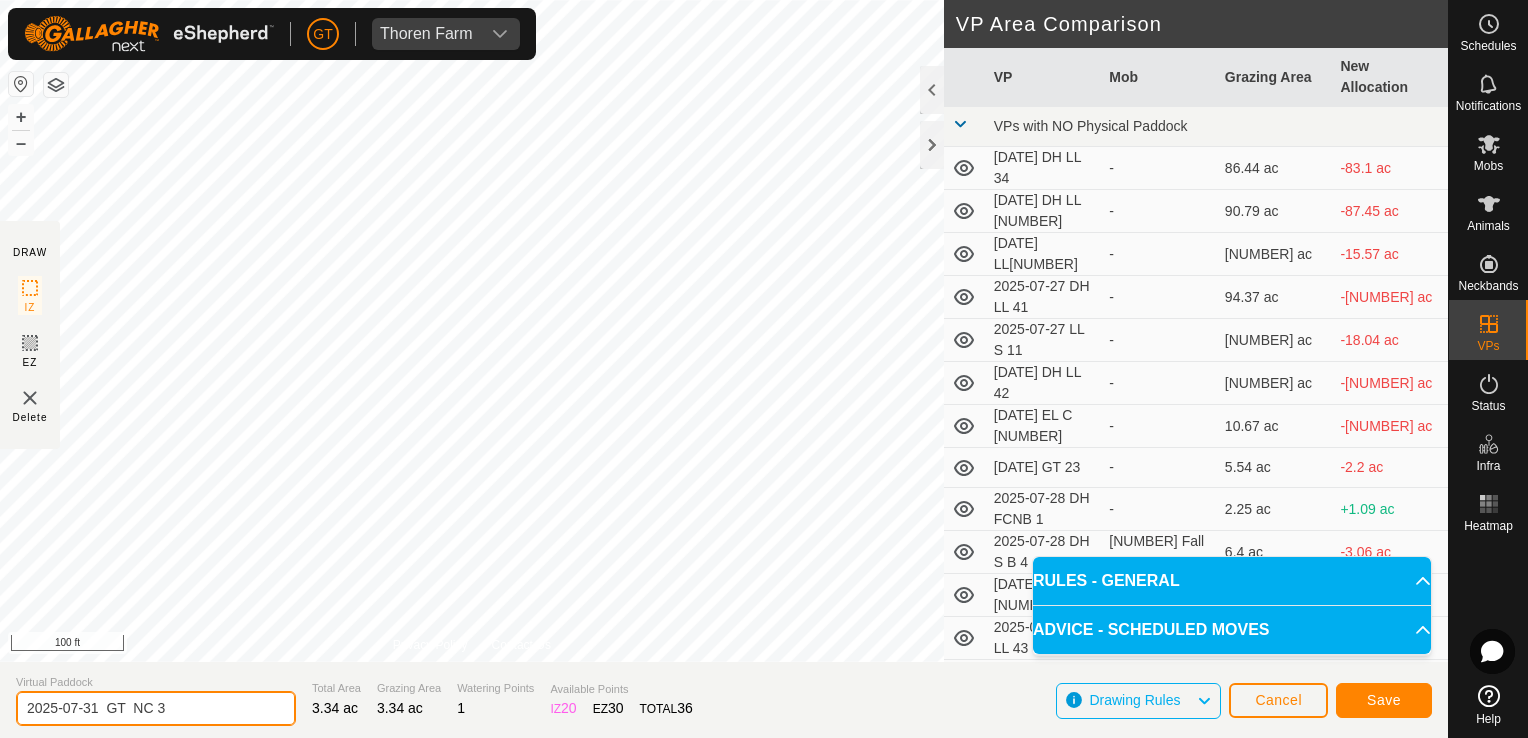 type on "2025-07-31  GT  NC 3" 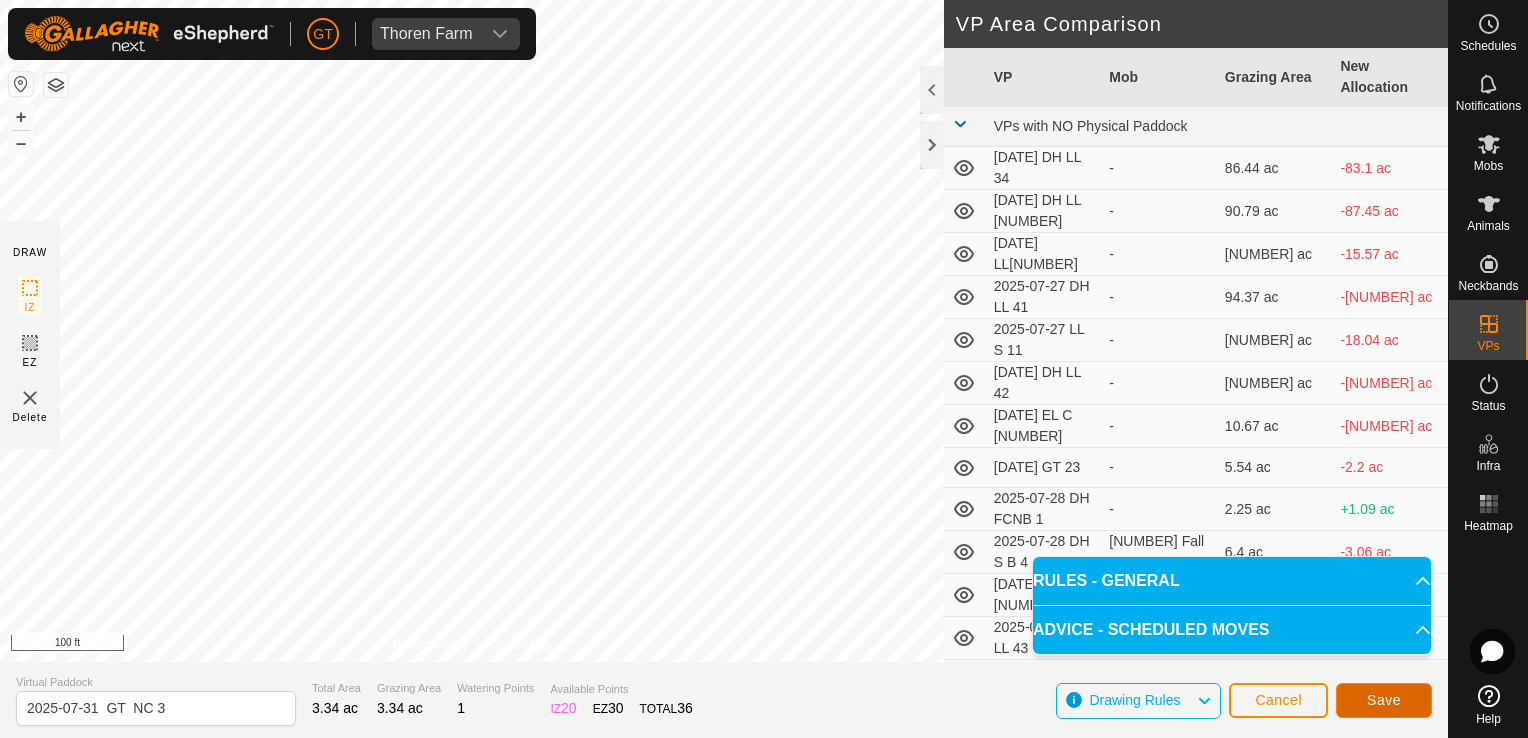 click on "Save" 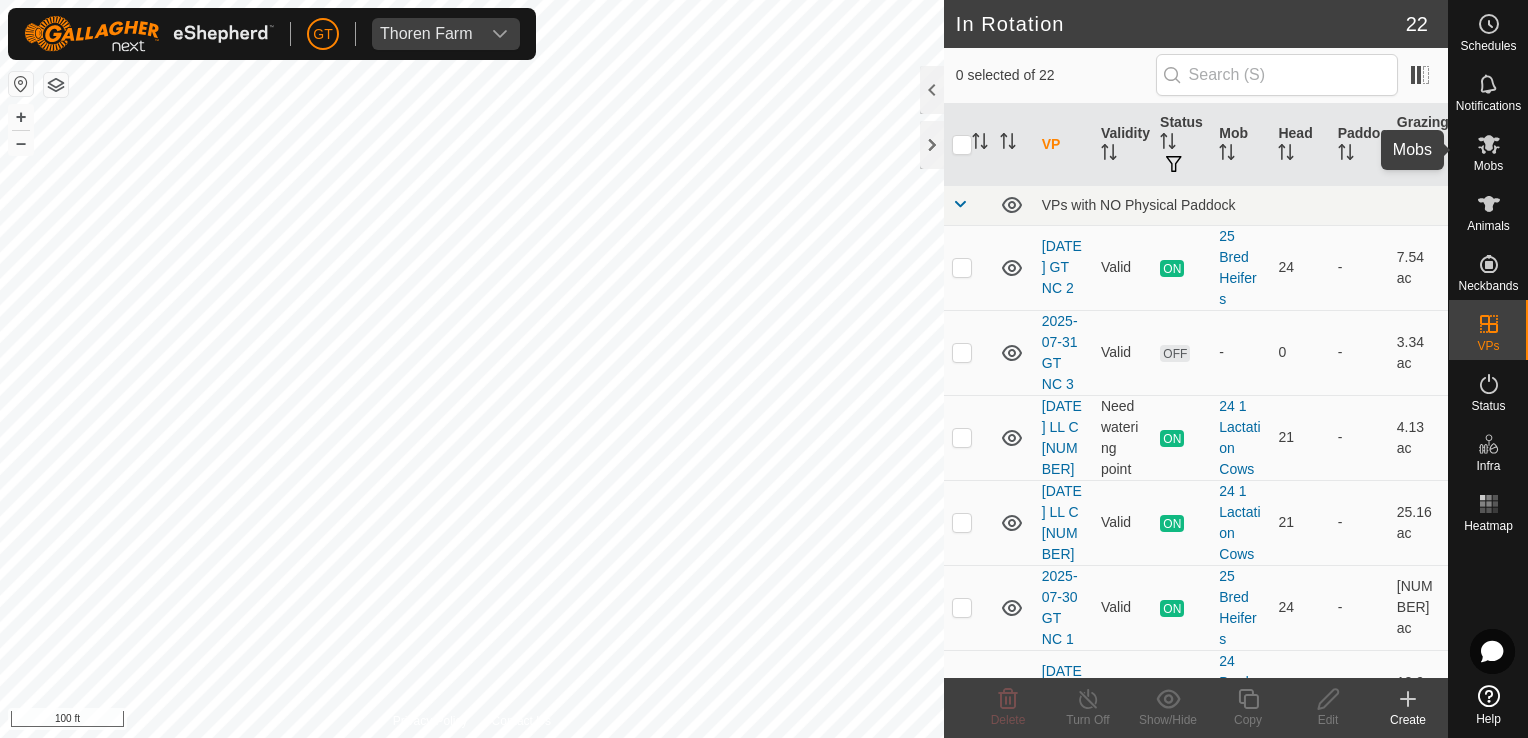 click 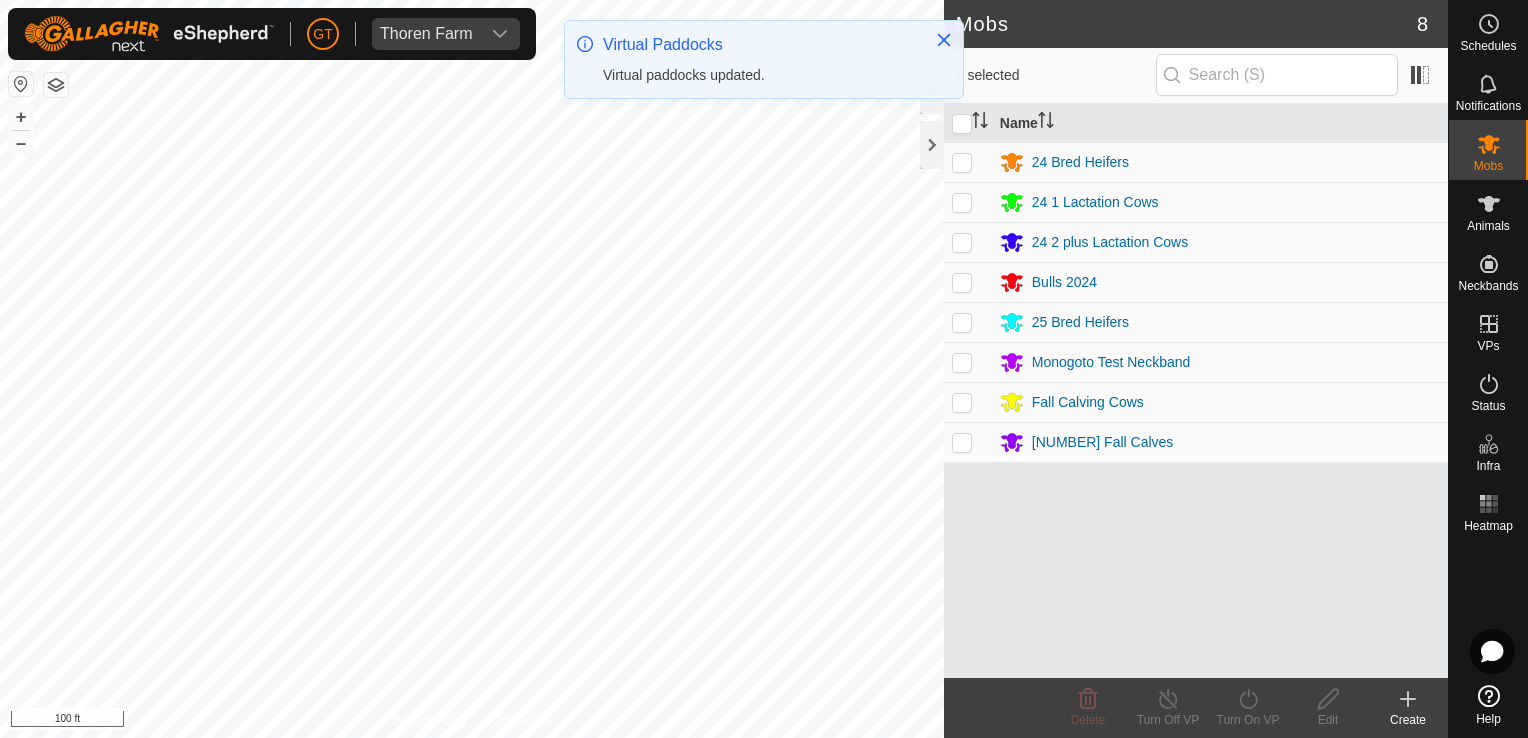 click at bounding box center (962, 322) 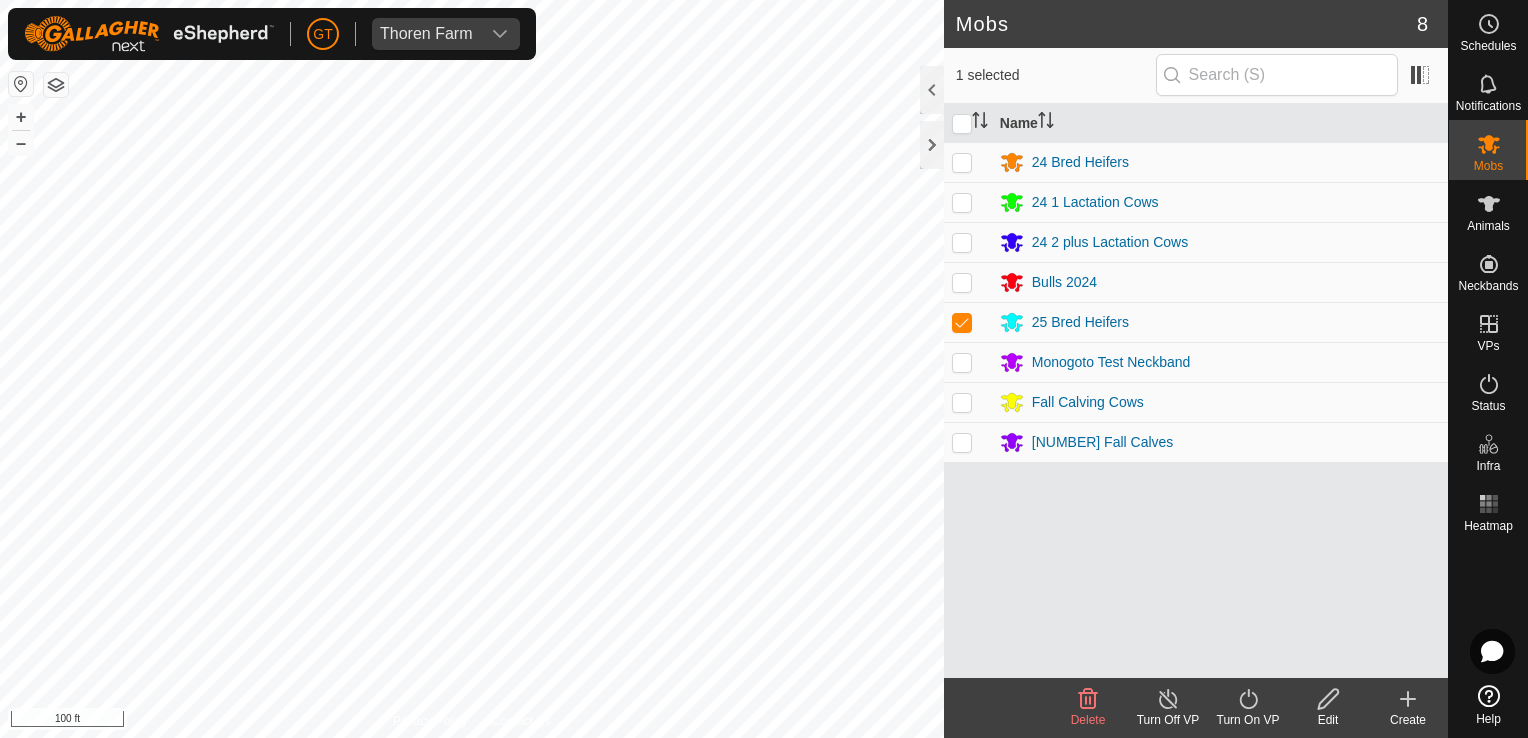 click 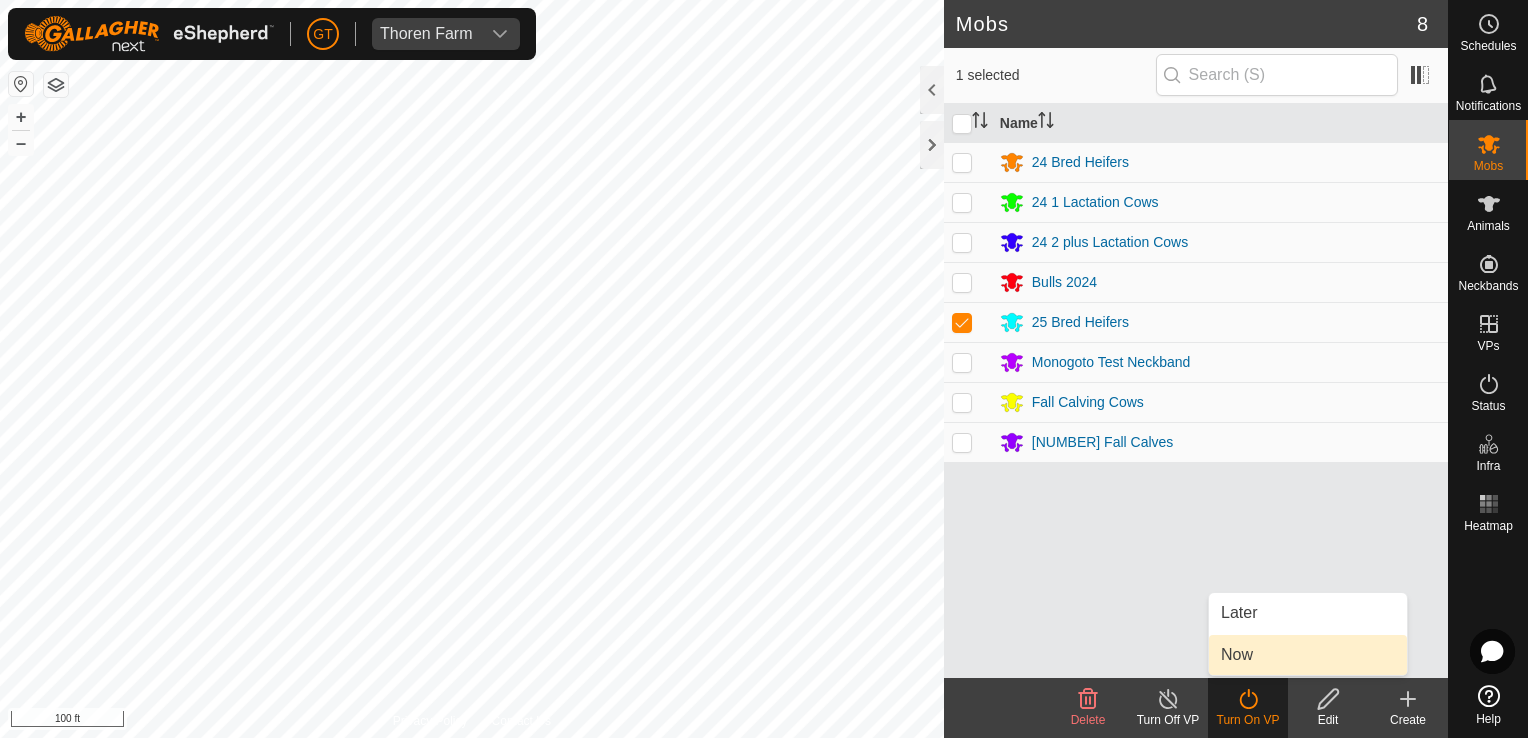 click on "Now" at bounding box center (1308, 655) 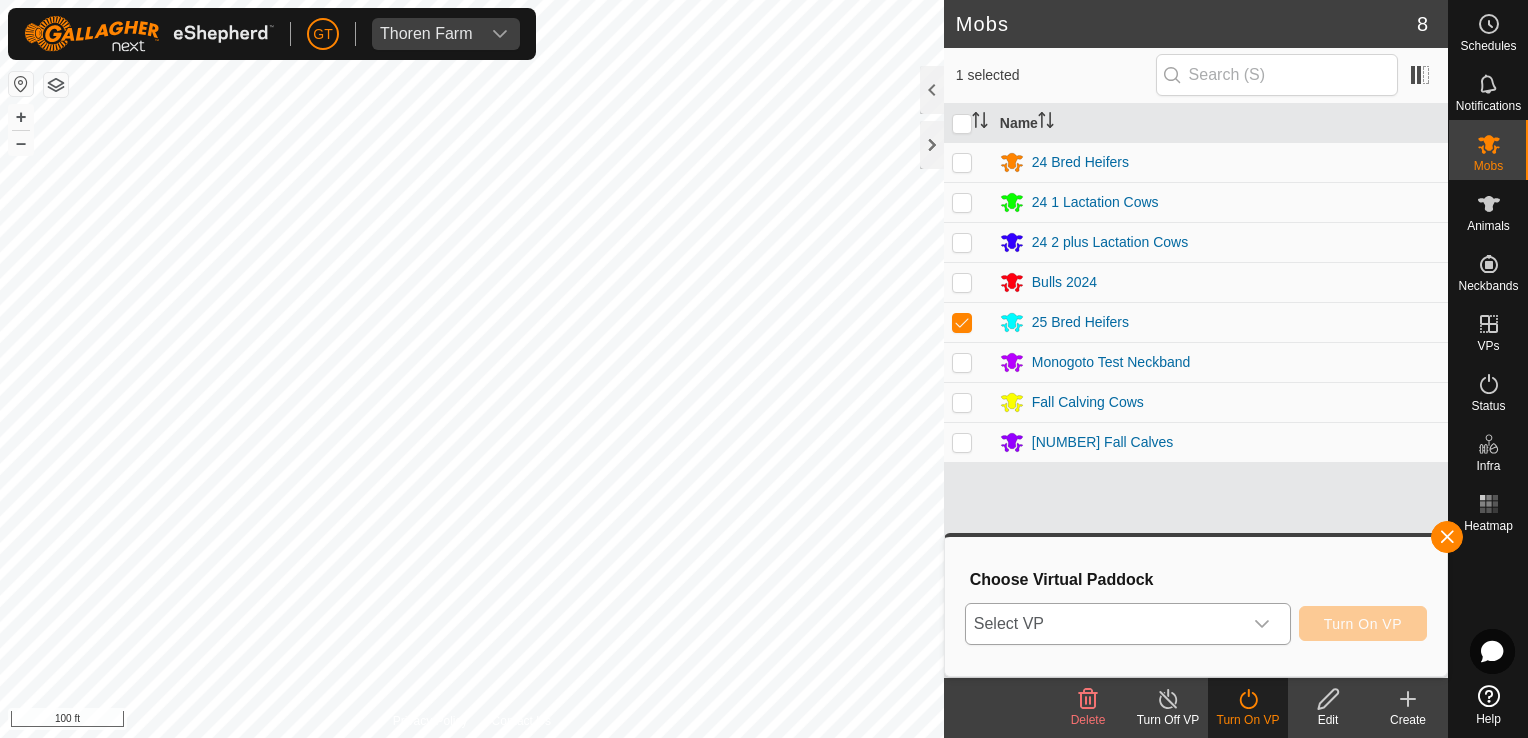 click 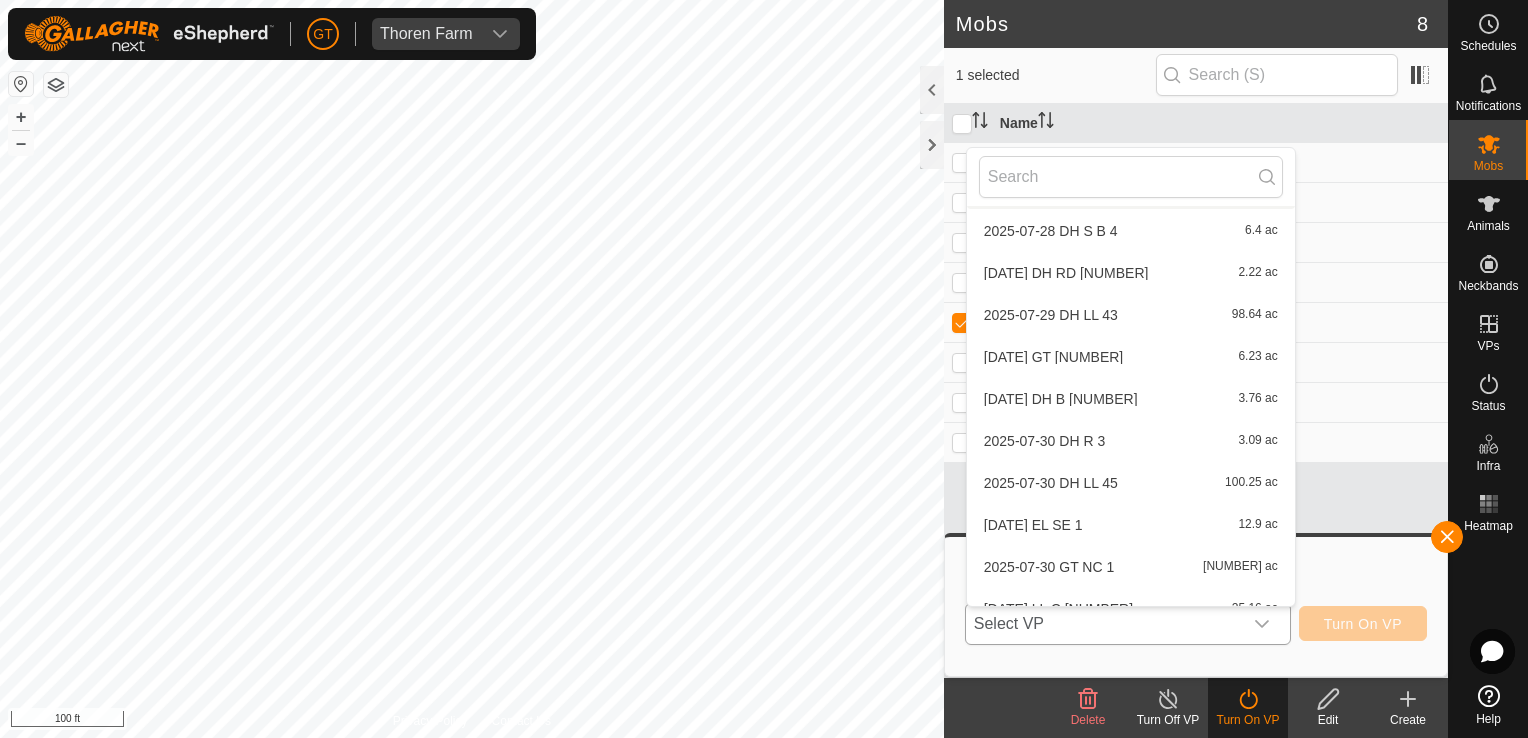 scroll, scrollTop: 568, scrollLeft: 0, axis: vertical 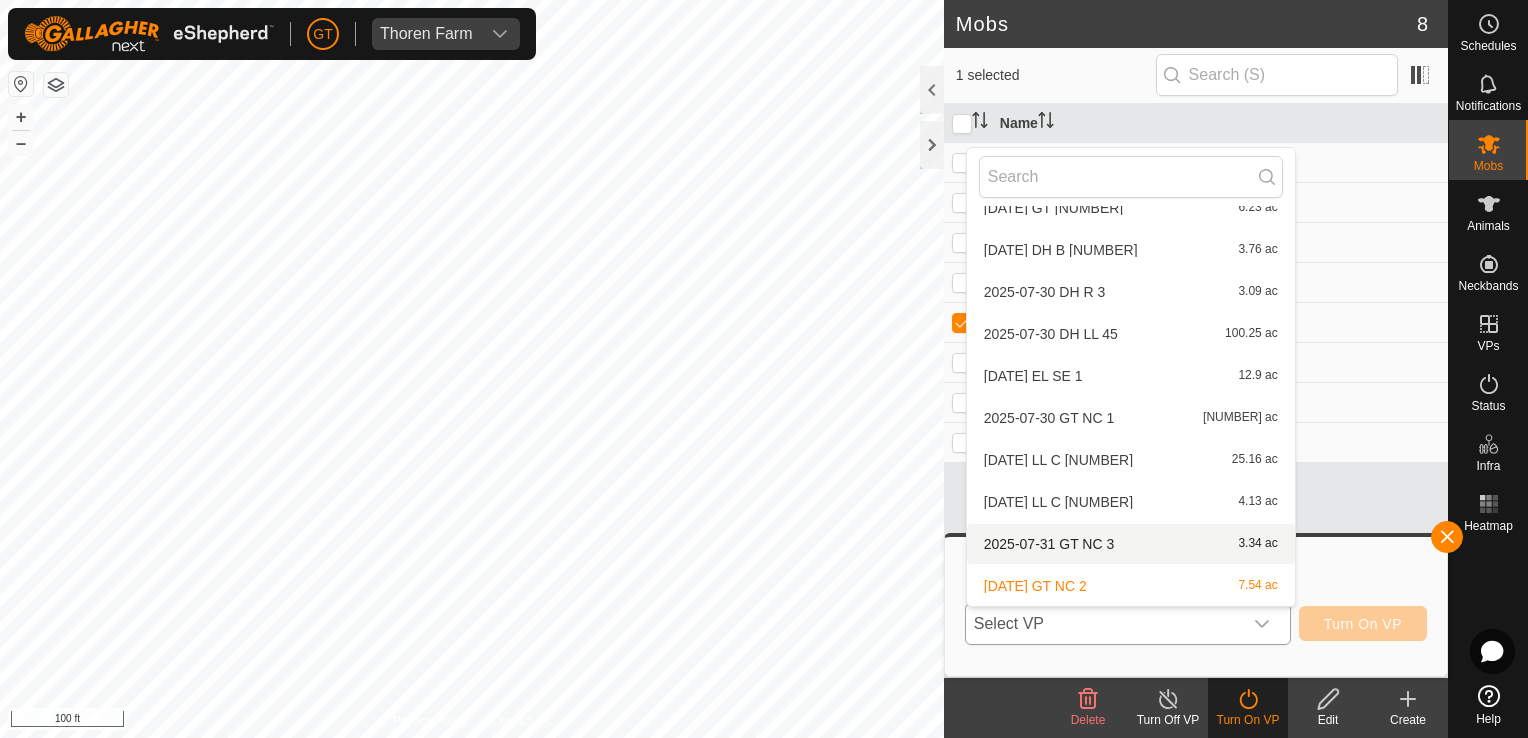 click on "[DATE]  GT  NC 3  3.34 ac" at bounding box center [1131, 544] 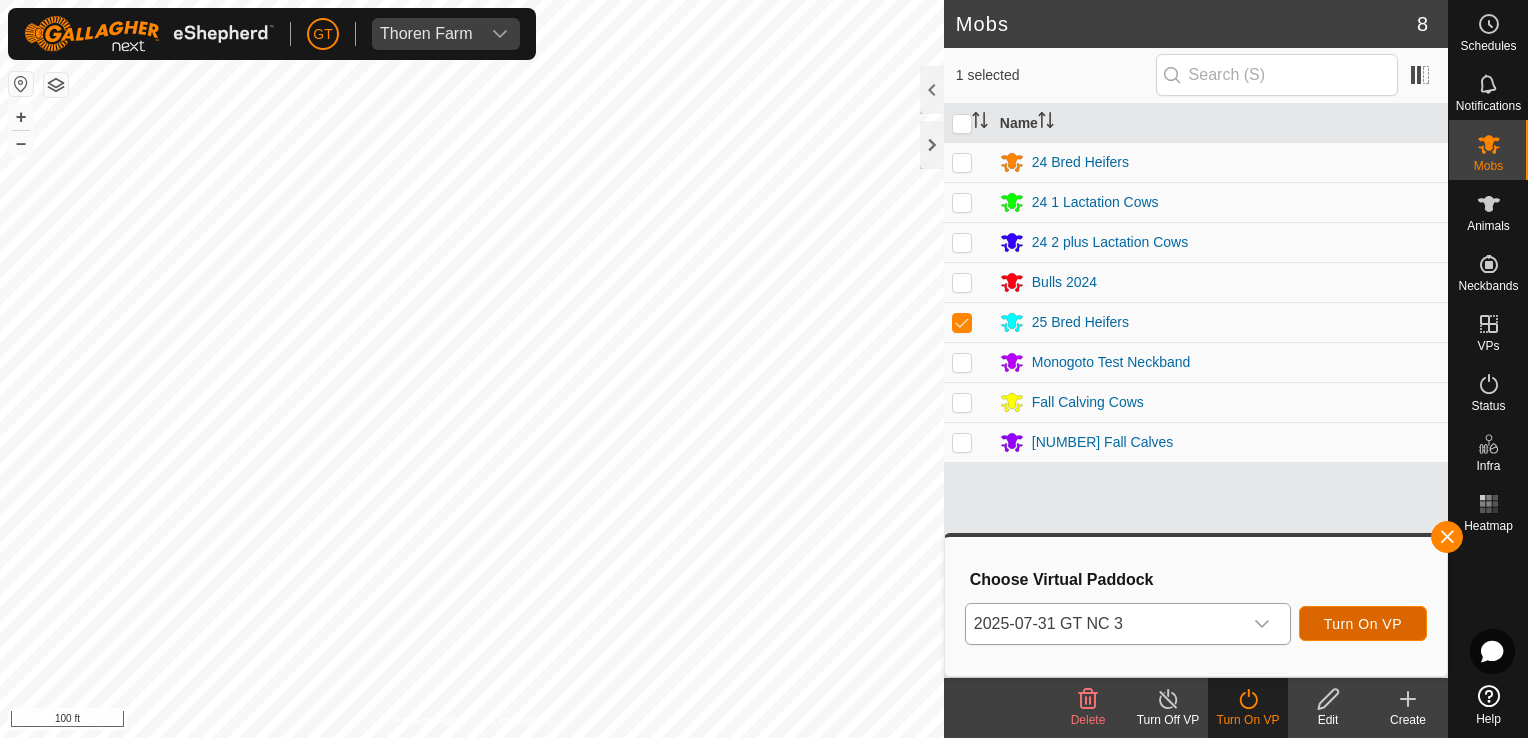 click on "Turn On VP" at bounding box center [1363, 624] 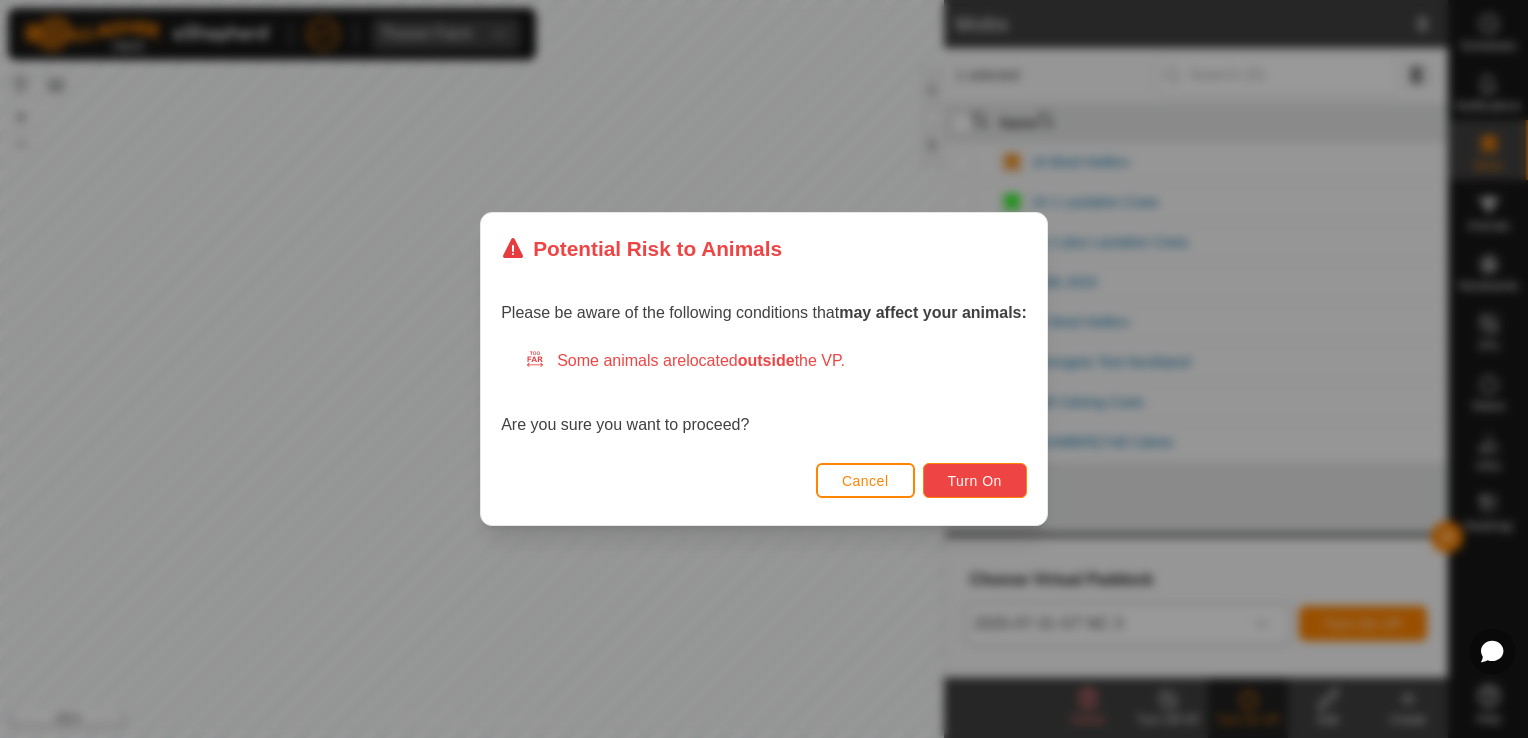 click on "Turn On" at bounding box center (975, 481) 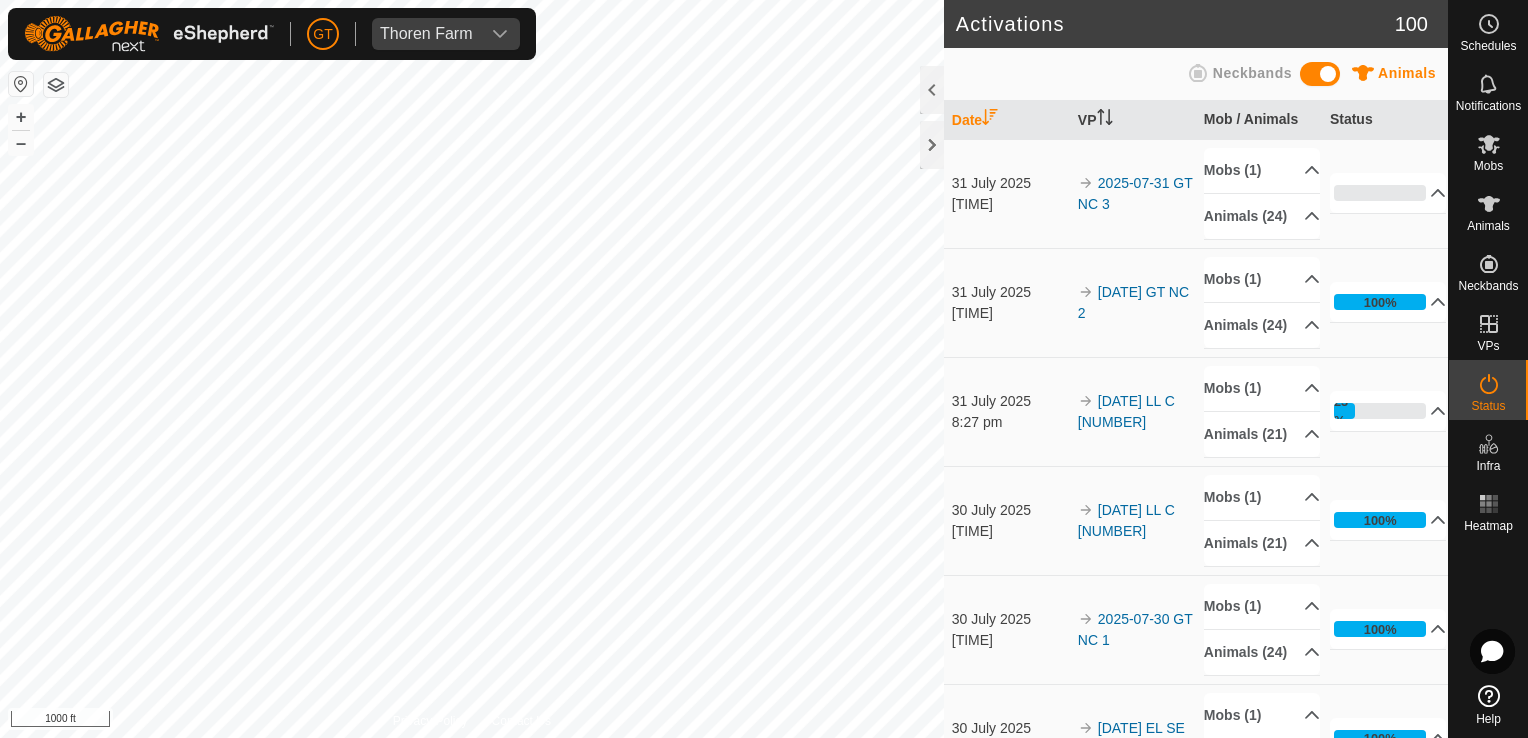 click on "GT Thoren Farm Schedules Notifications Mobs Animals Neckbands VPs Status Infra Heatmap Help Activations 100 Animals Neckbands Date VP Mob / Animals Status 31 July 2025 8:32 pm 2025-07-31 GT NC 3 Mobs (1) 25 Bred Heifers Animals (24) 24634 24645 24654 24627 24652 24445 24618 24578 24693 24467 24616 24592 24564 24625 24513 14 24576 24600 24577 24619 24442 24547 24650 24675 0% In Progress Pending 24 Sent 0 Completed Confirmed 0 Overridden 0 Cancelled 0 31 July 2025 8:29 pm 2025-07-31 GT NC 2 Mobs (1) 25 Bred Heifers Animals (24) 24634 24645 24654 24627 24652 24445 24618 24578 24693 24467 24616 24592 24564 24625 24513 14 24576 24600 24577 24619 24442 24547 24650 24675 100% In Progress Pending 0 Sent 0 Completed Confirmed 1 Overridden 0 Cancelled 23 31 July 2025 8:27 pm 2025-07-31 LL C 2 Mobs (1) 24 1 Lactation Cows Animals (21) 696 557Male 695 685 697 +" at bounding box center [764, 369] 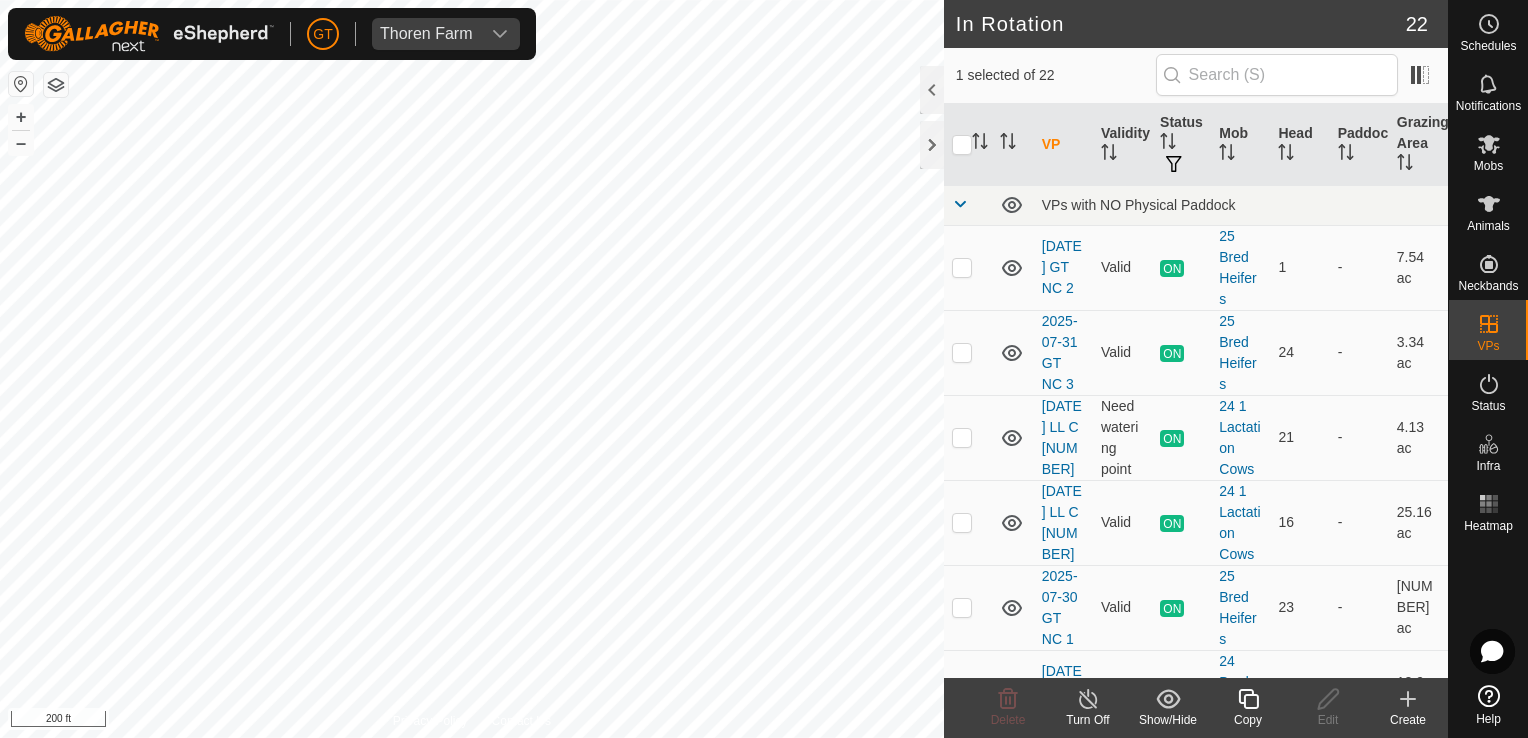 click 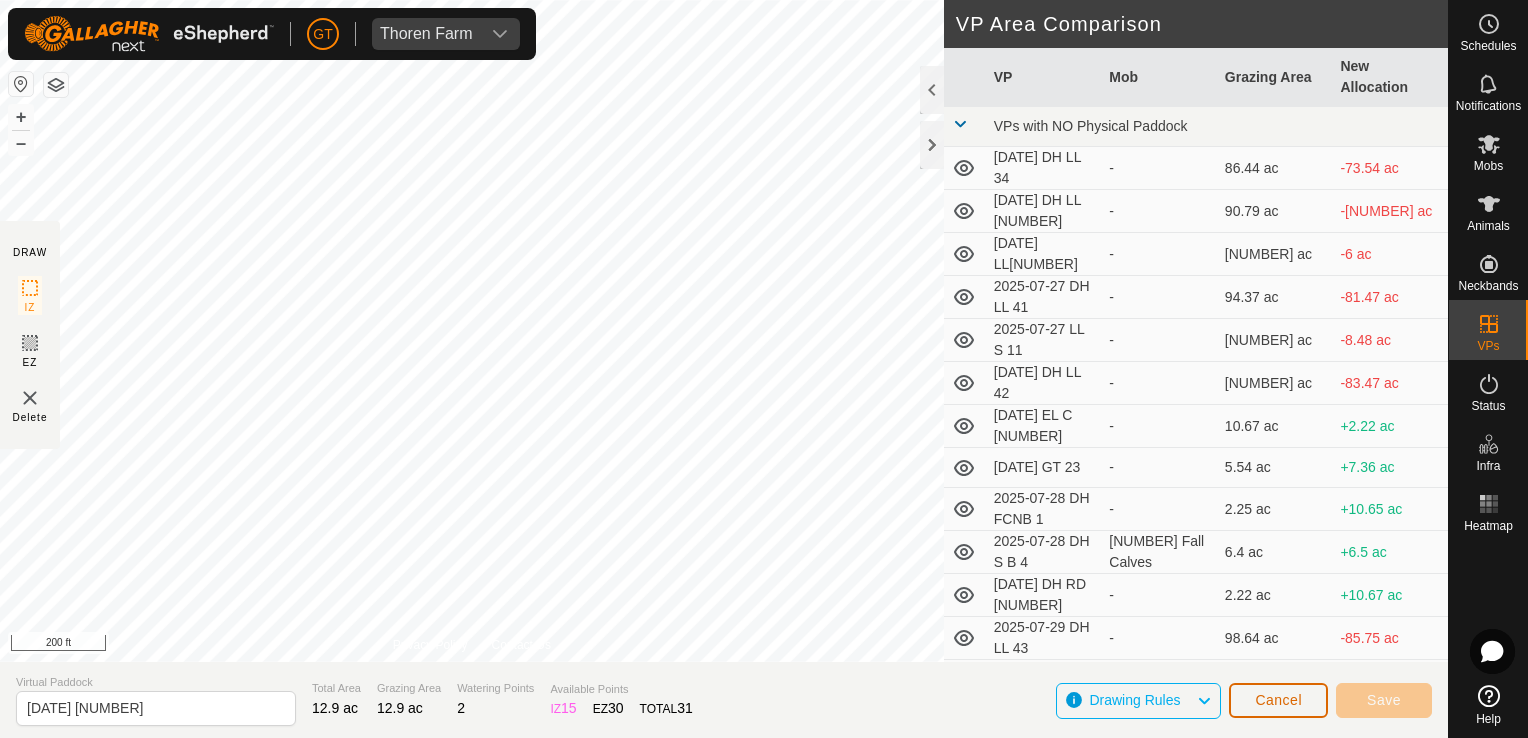 click on "Cancel" 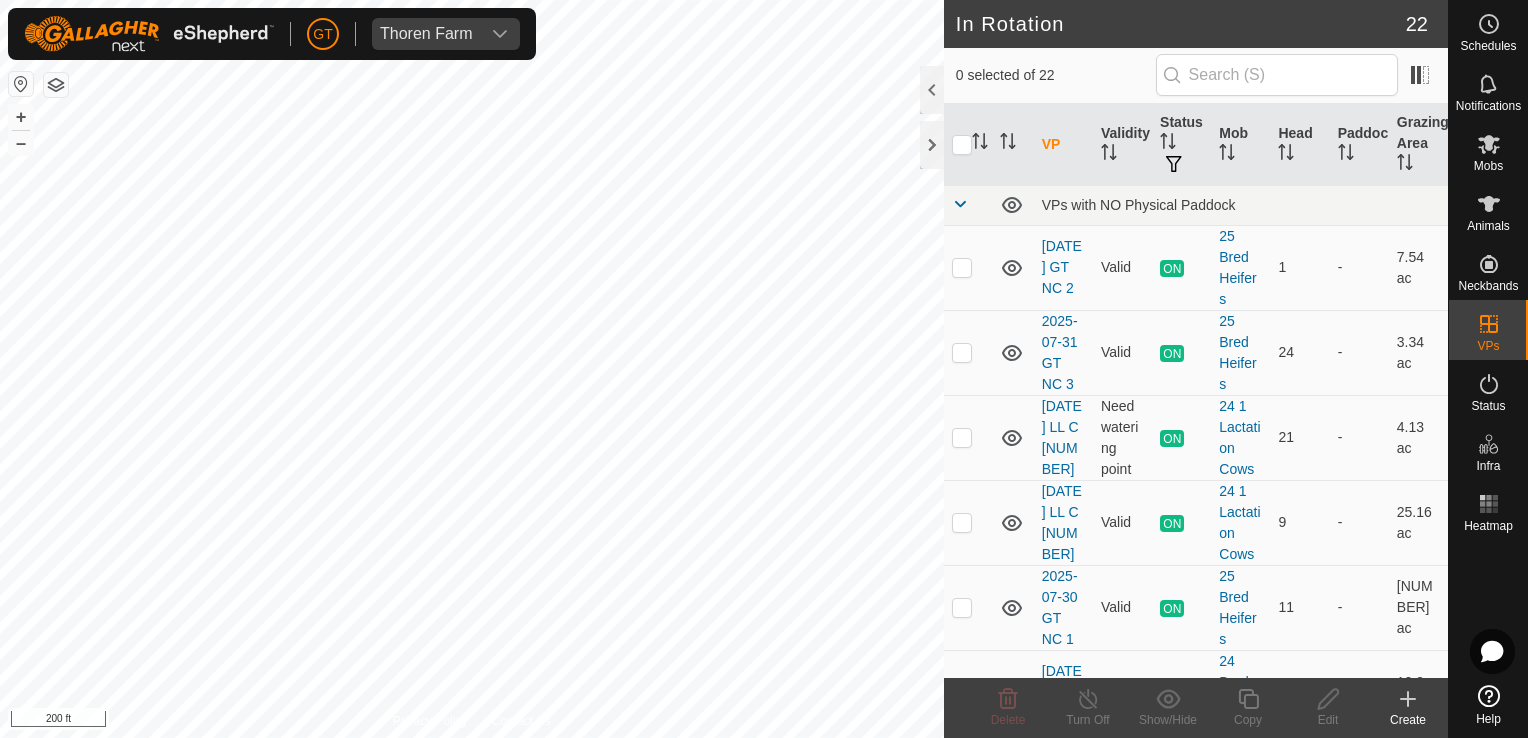 checkbox on "true" 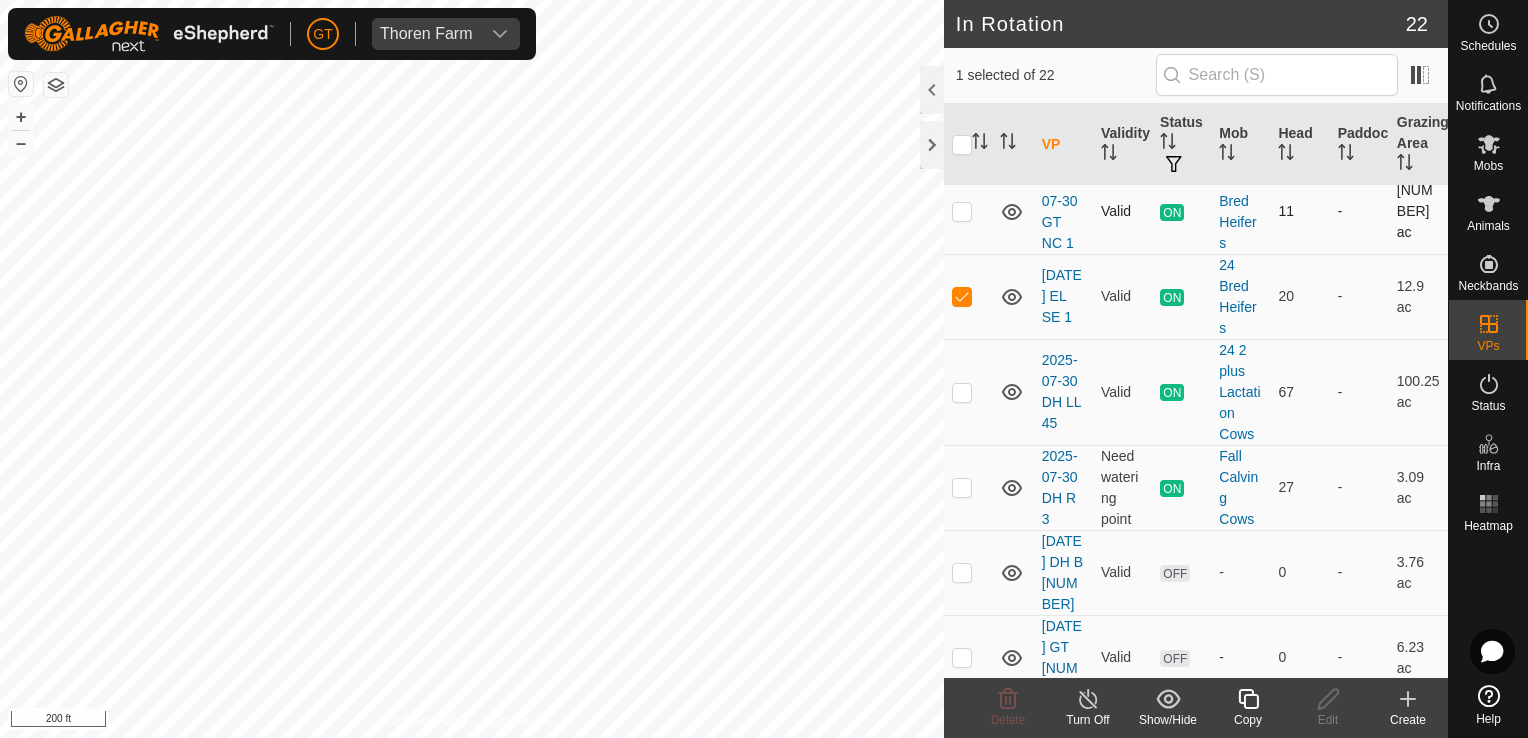 scroll, scrollTop: 400, scrollLeft: 0, axis: vertical 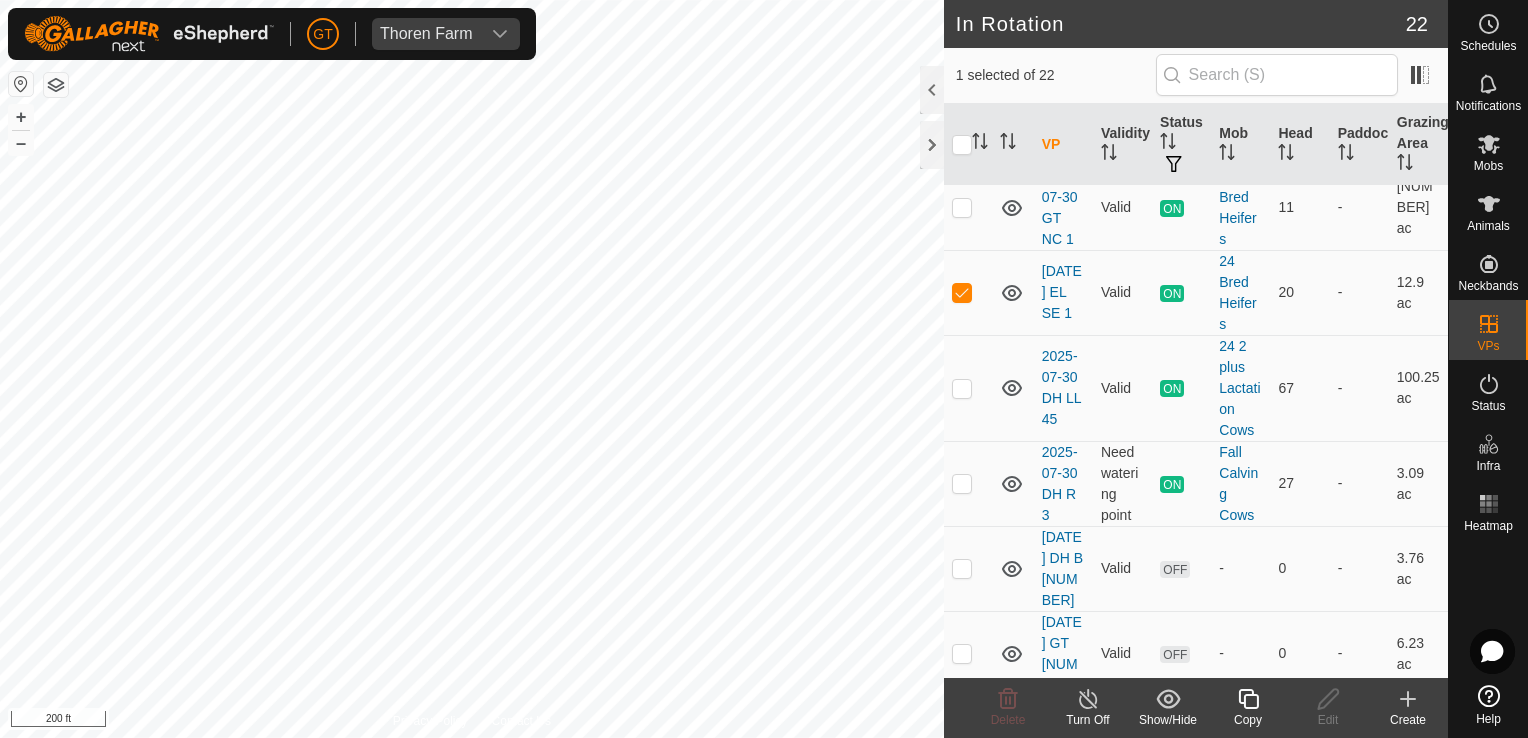 click 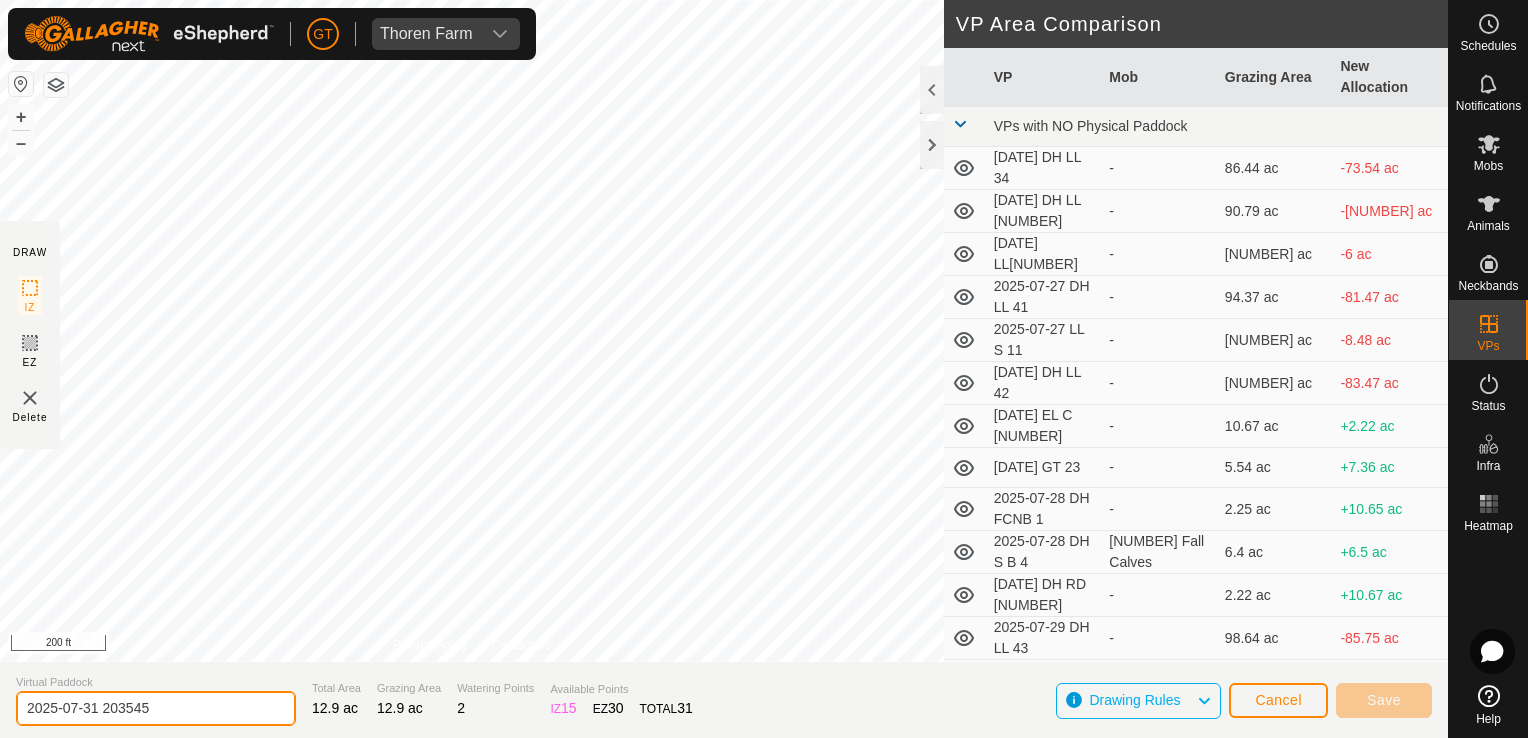 click on "2025-07-31 203545" 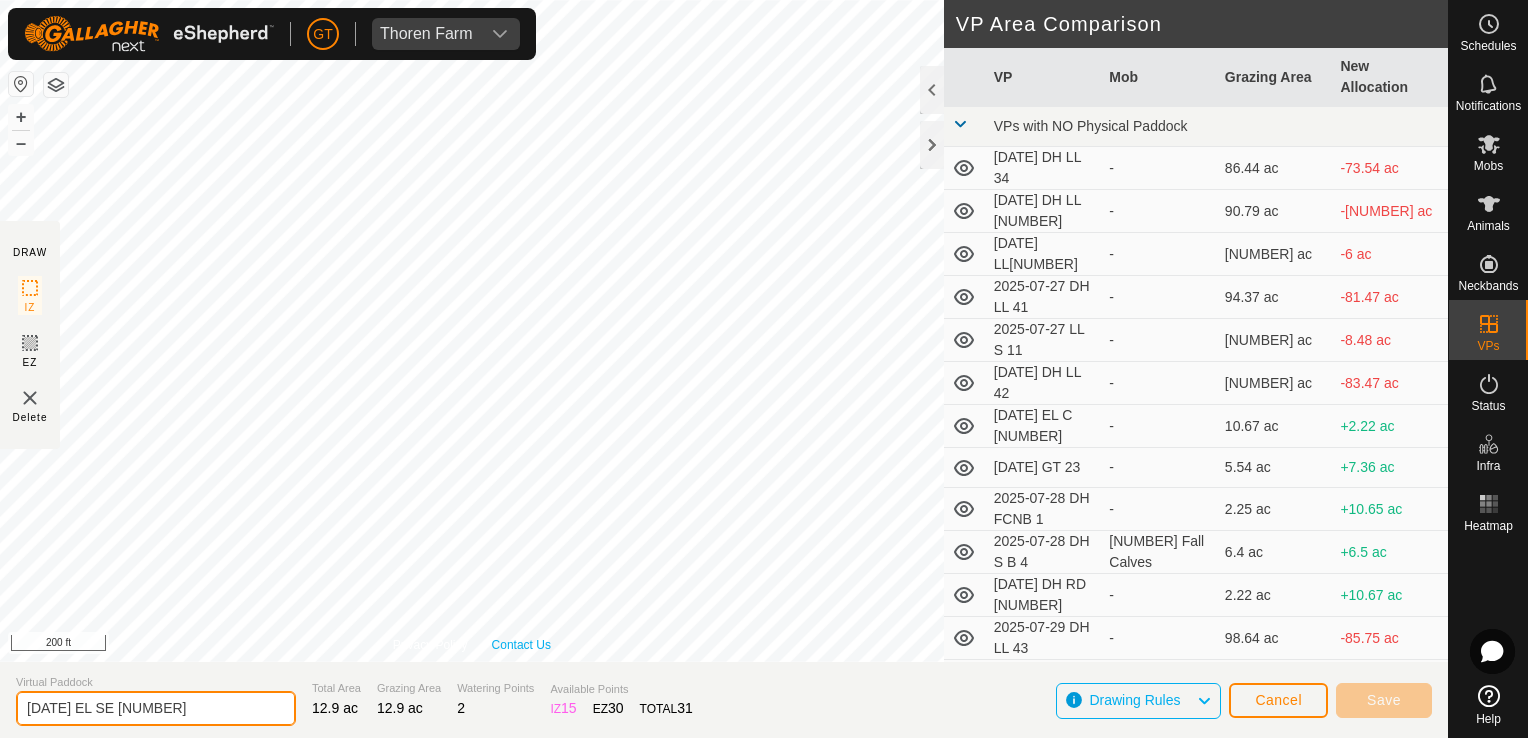 type on "[DATE] EL SE [NUMBER]" 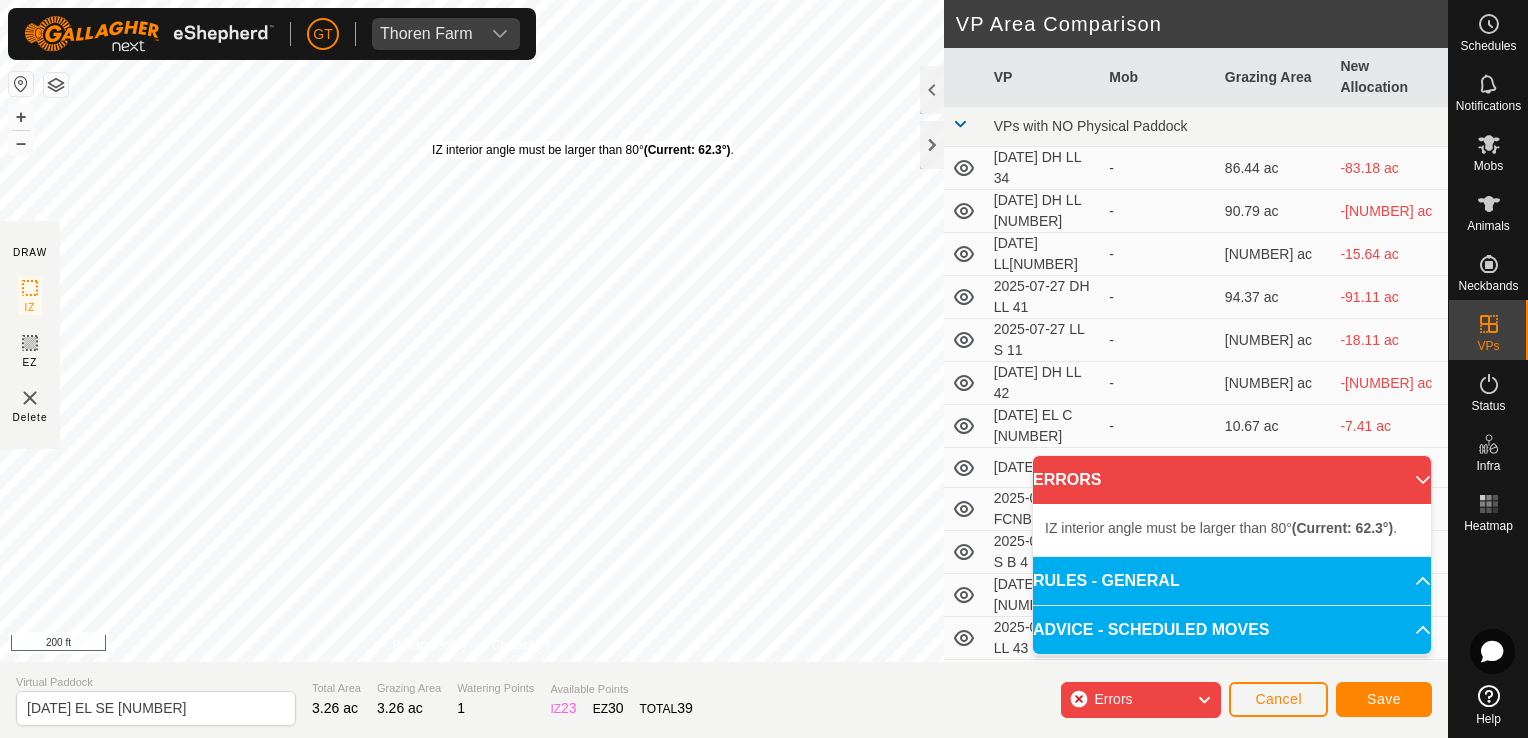 click on "IZ interior angle must be larger than 80° (Current: 62.3°) . + – ⇧ i 200 ft" at bounding box center [472, 331] 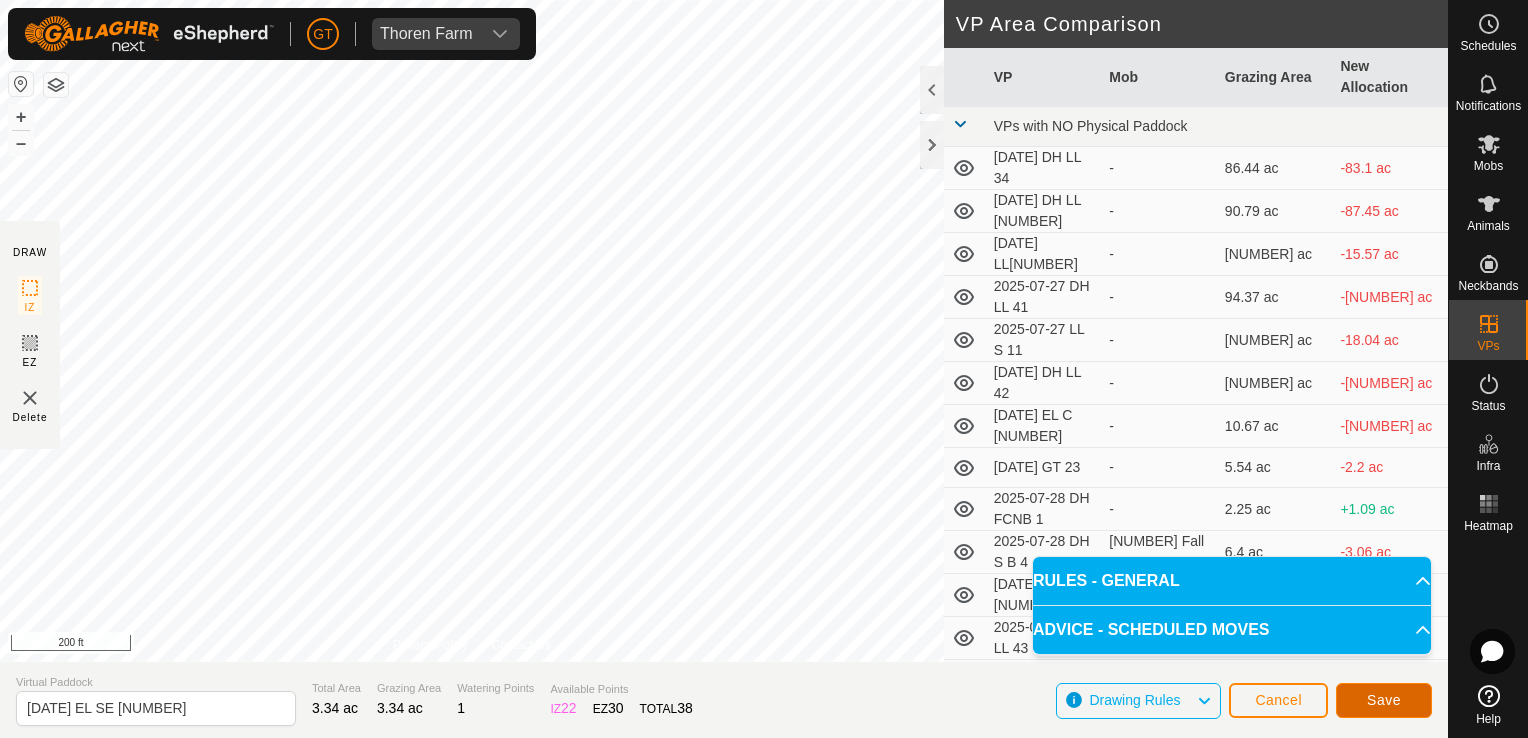 click on "Save" 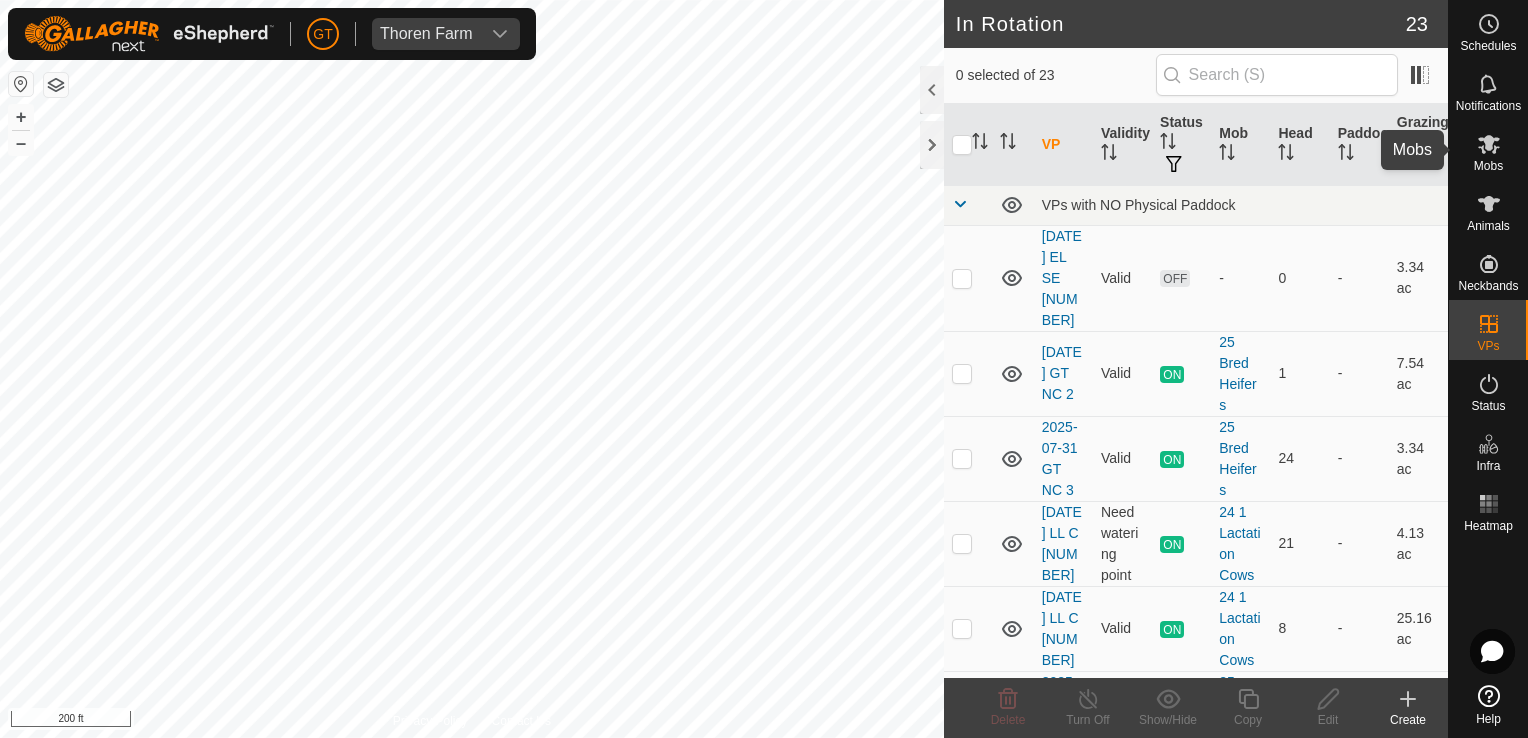 click 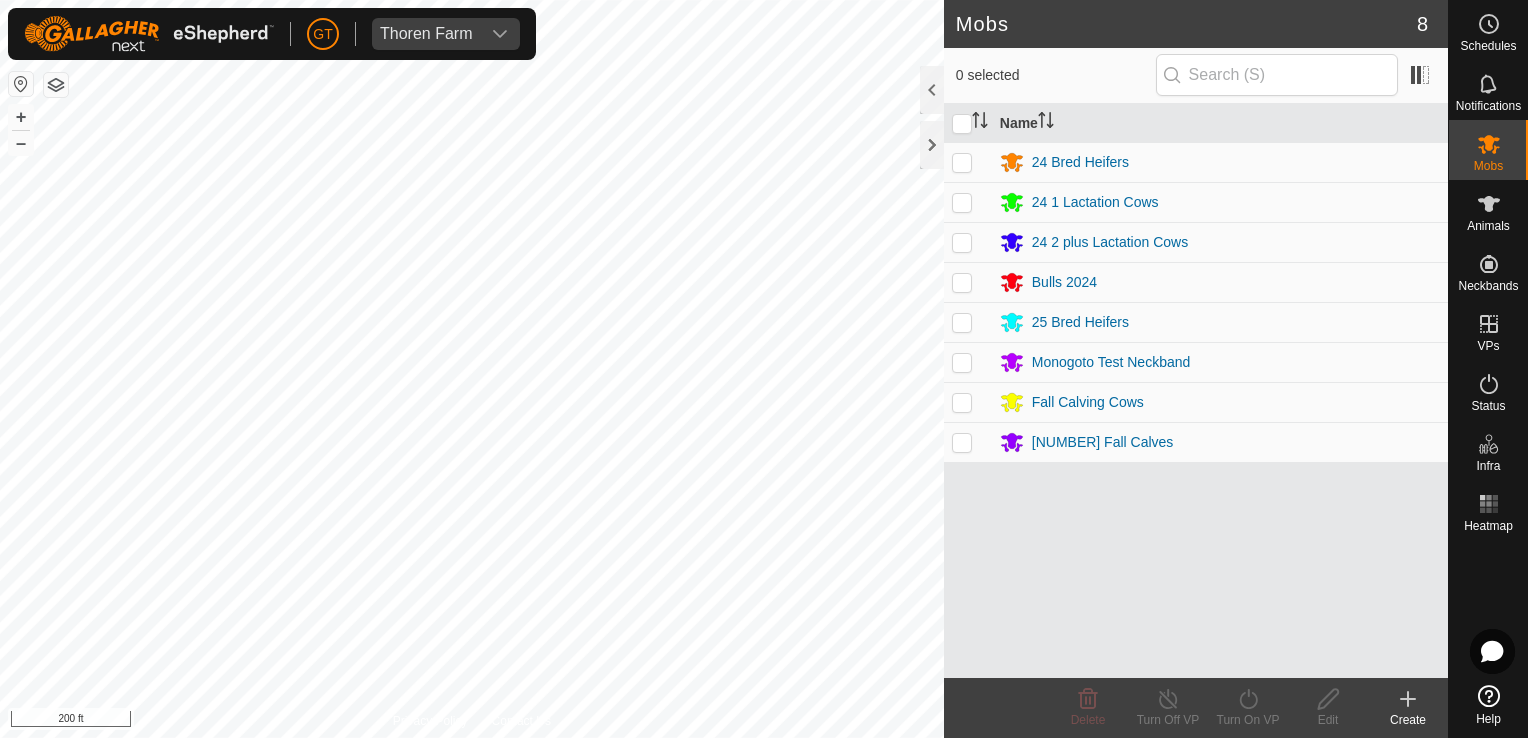 click at bounding box center [962, 162] 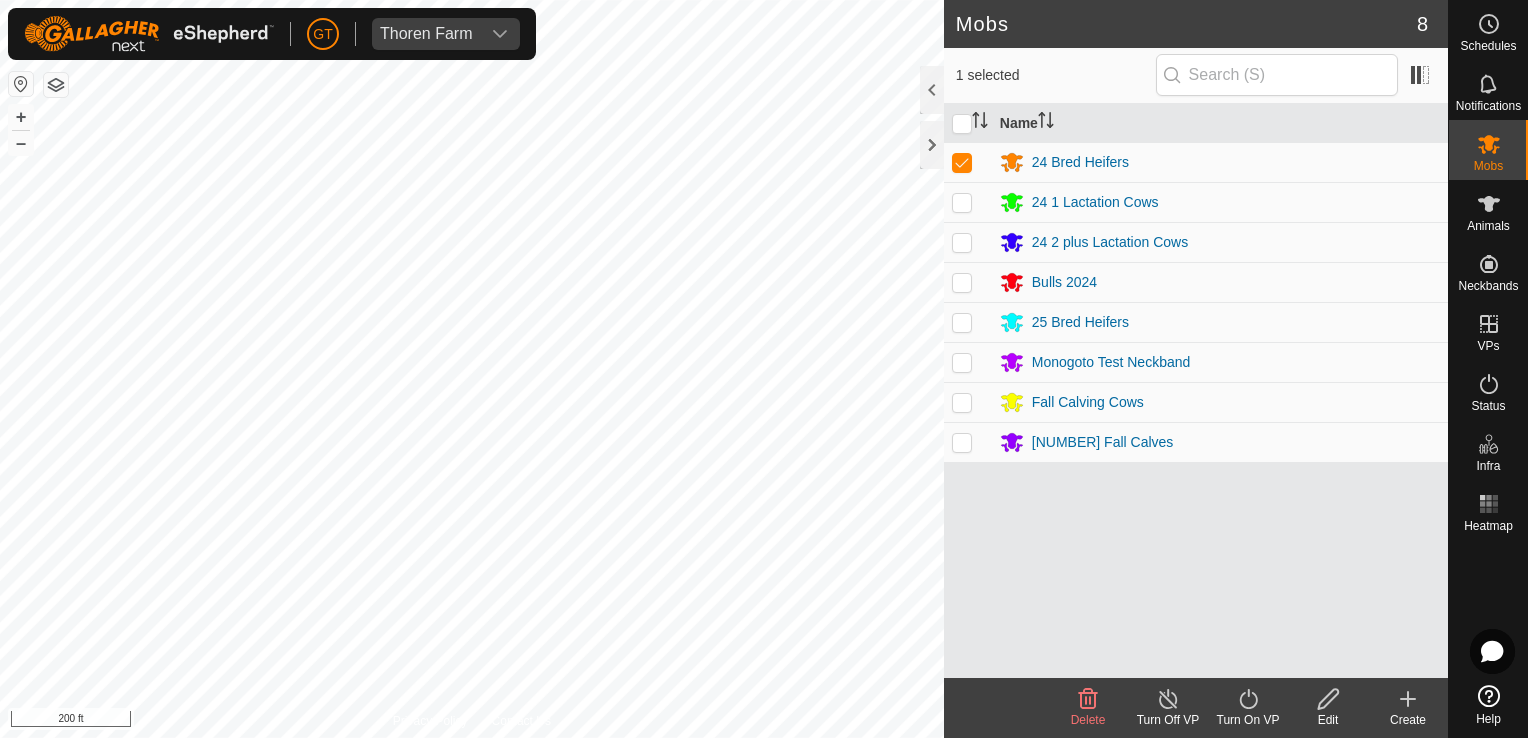 click 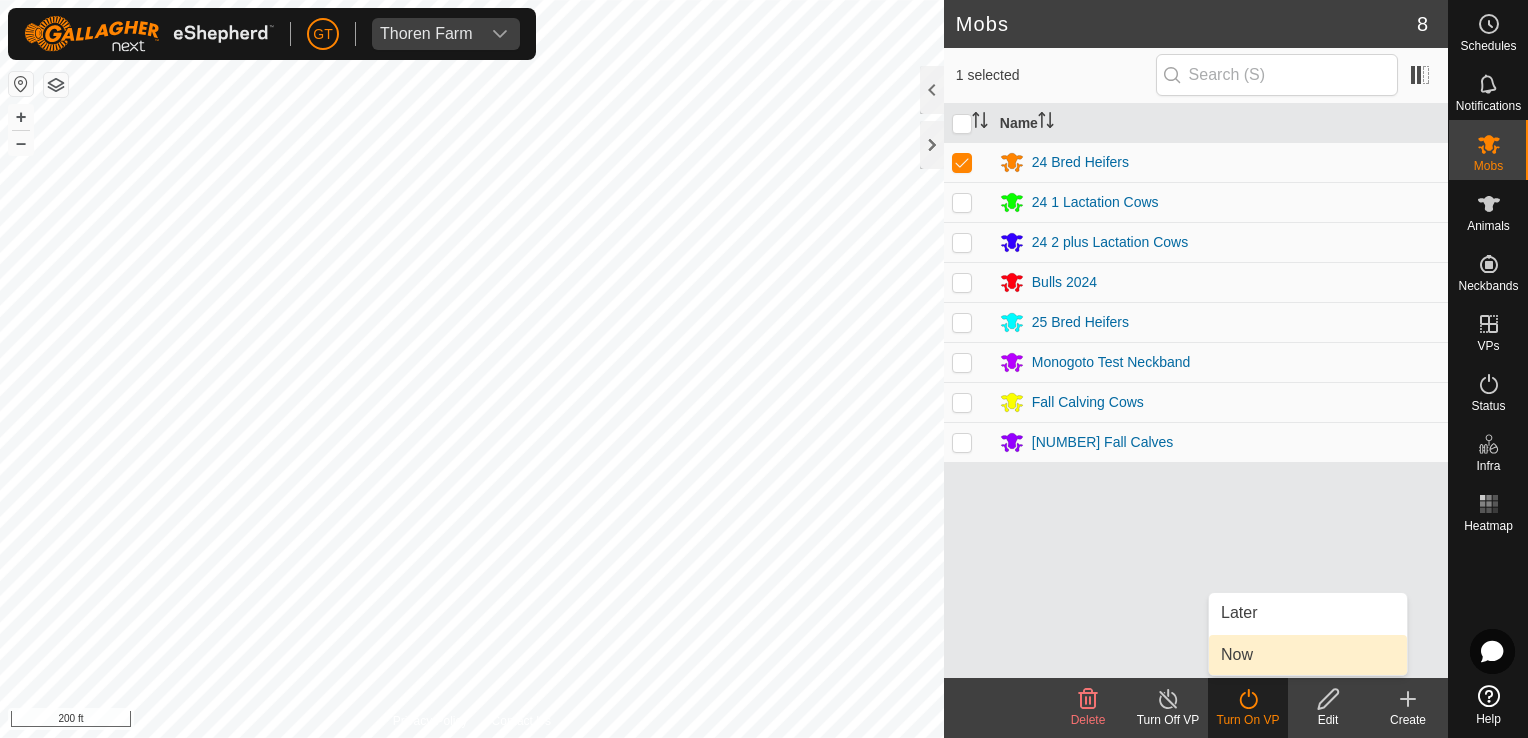 click on "Now" at bounding box center [1308, 655] 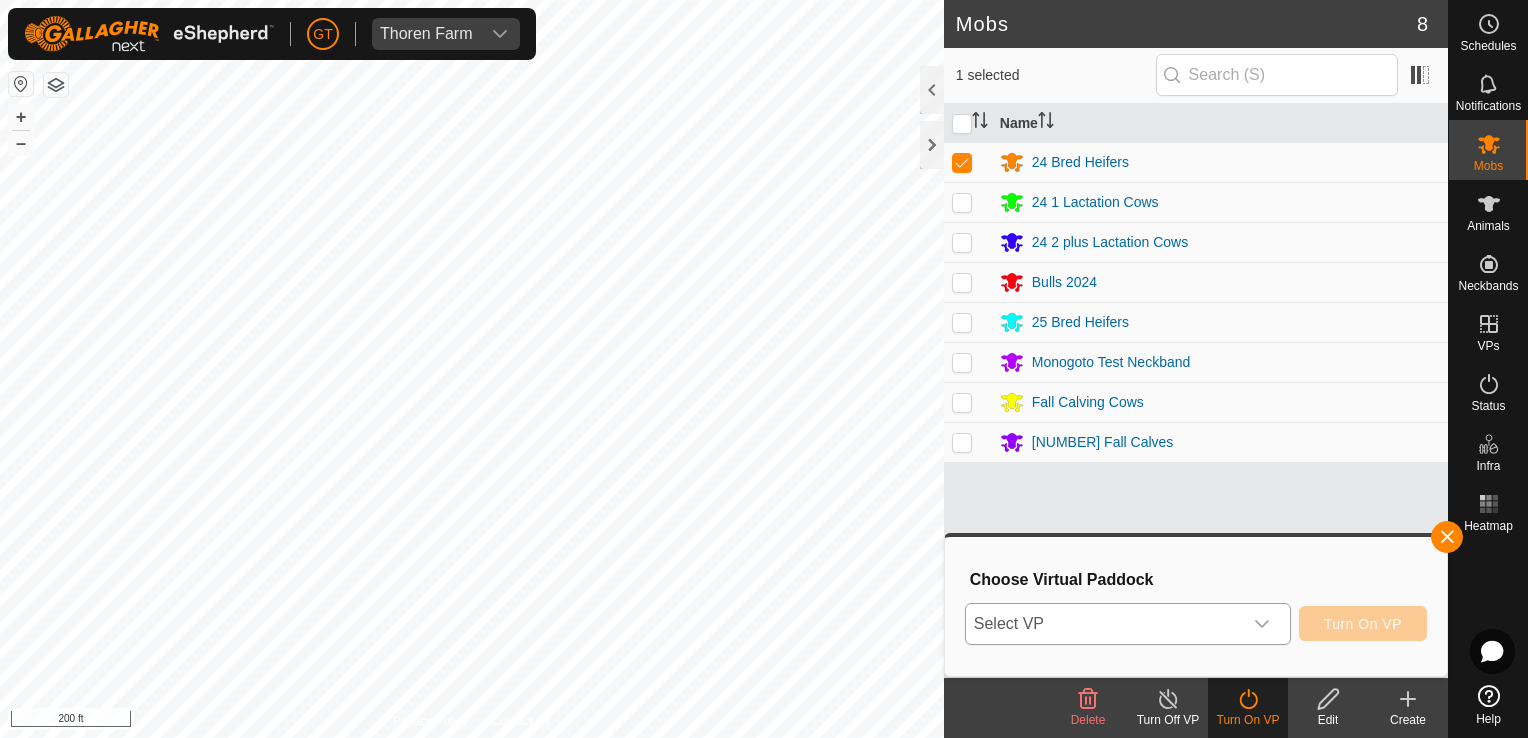 click 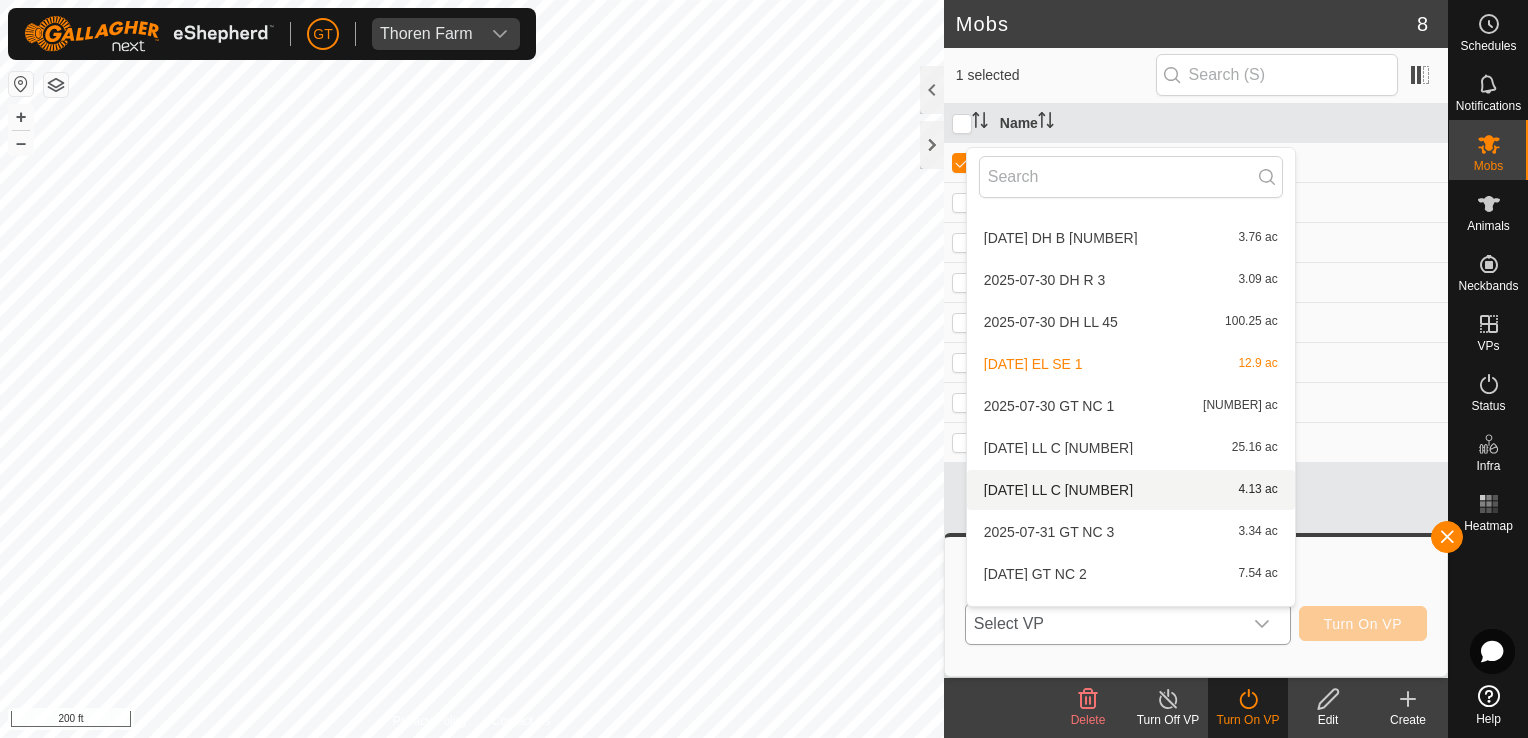 scroll, scrollTop: 610, scrollLeft: 0, axis: vertical 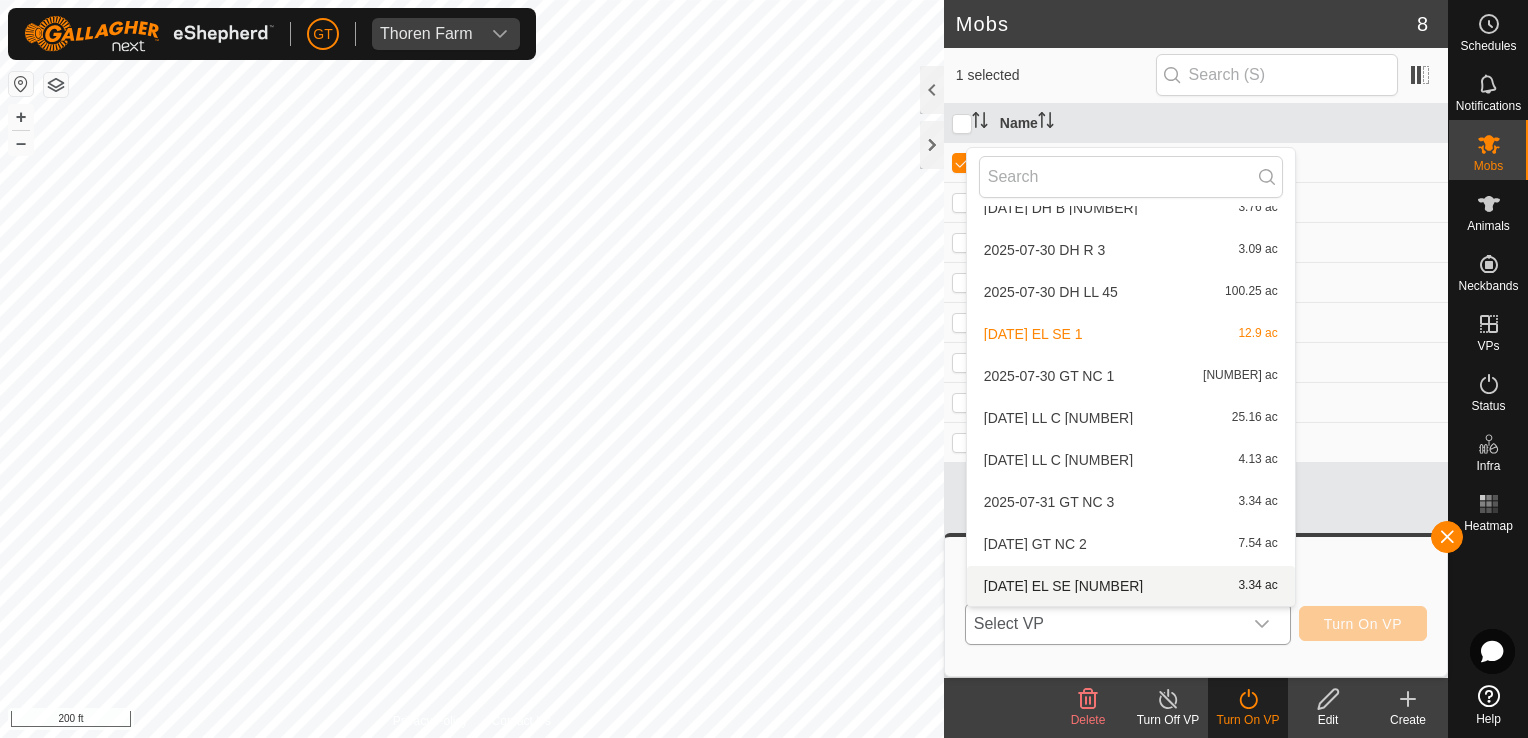 click on "2025-07-31 EL SE 2 3.34 ac" at bounding box center [1131, 586] 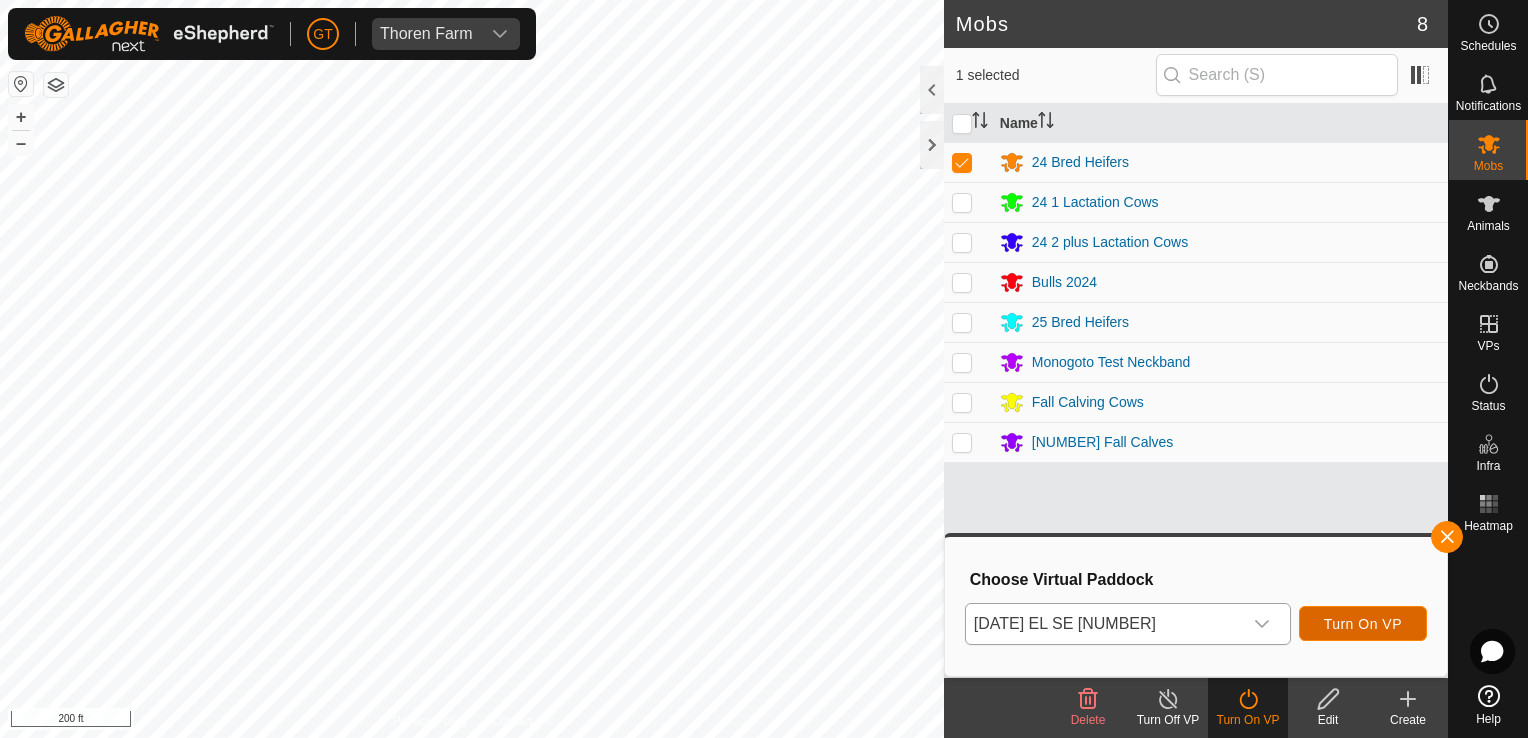 click on "Turn On VP" at bounding box center [1363, 624] 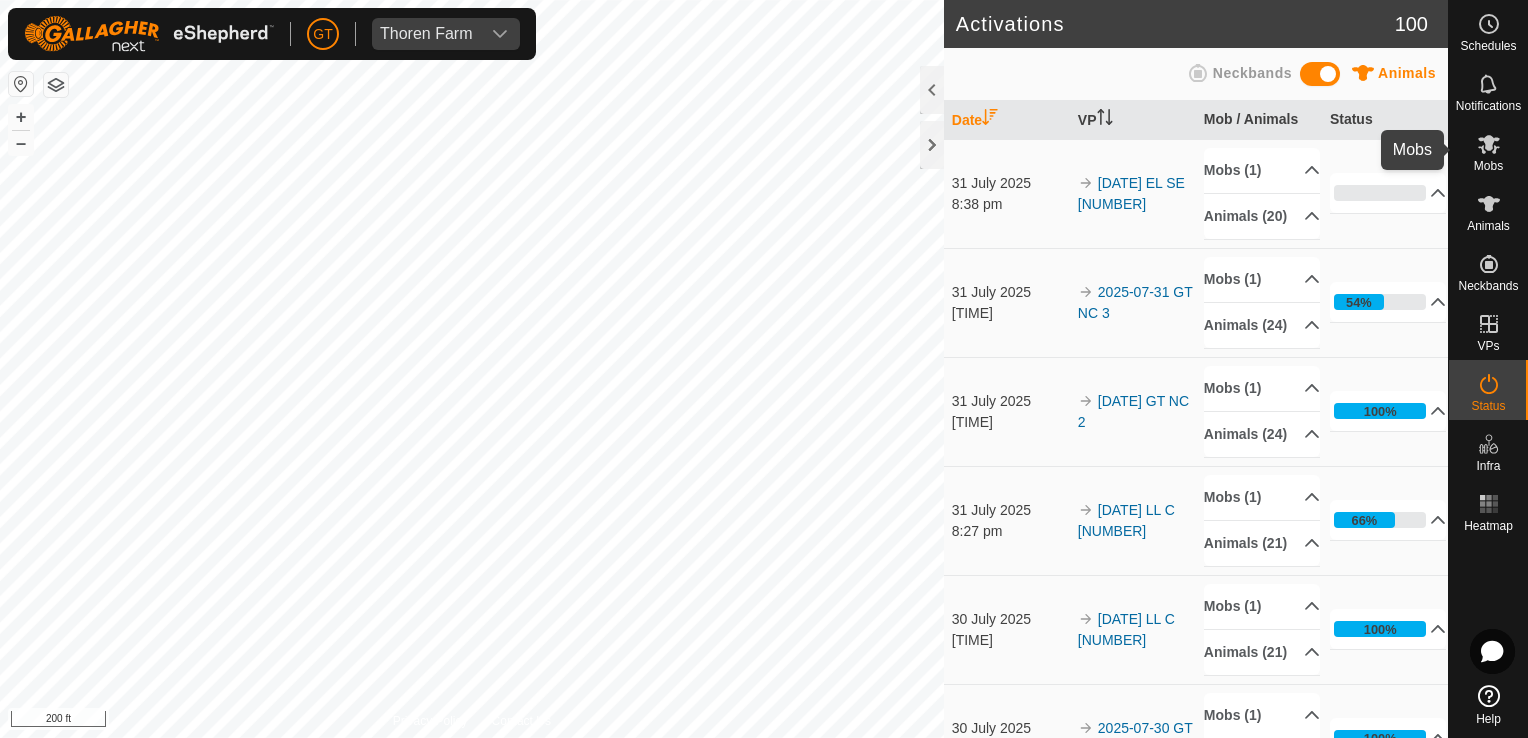 click 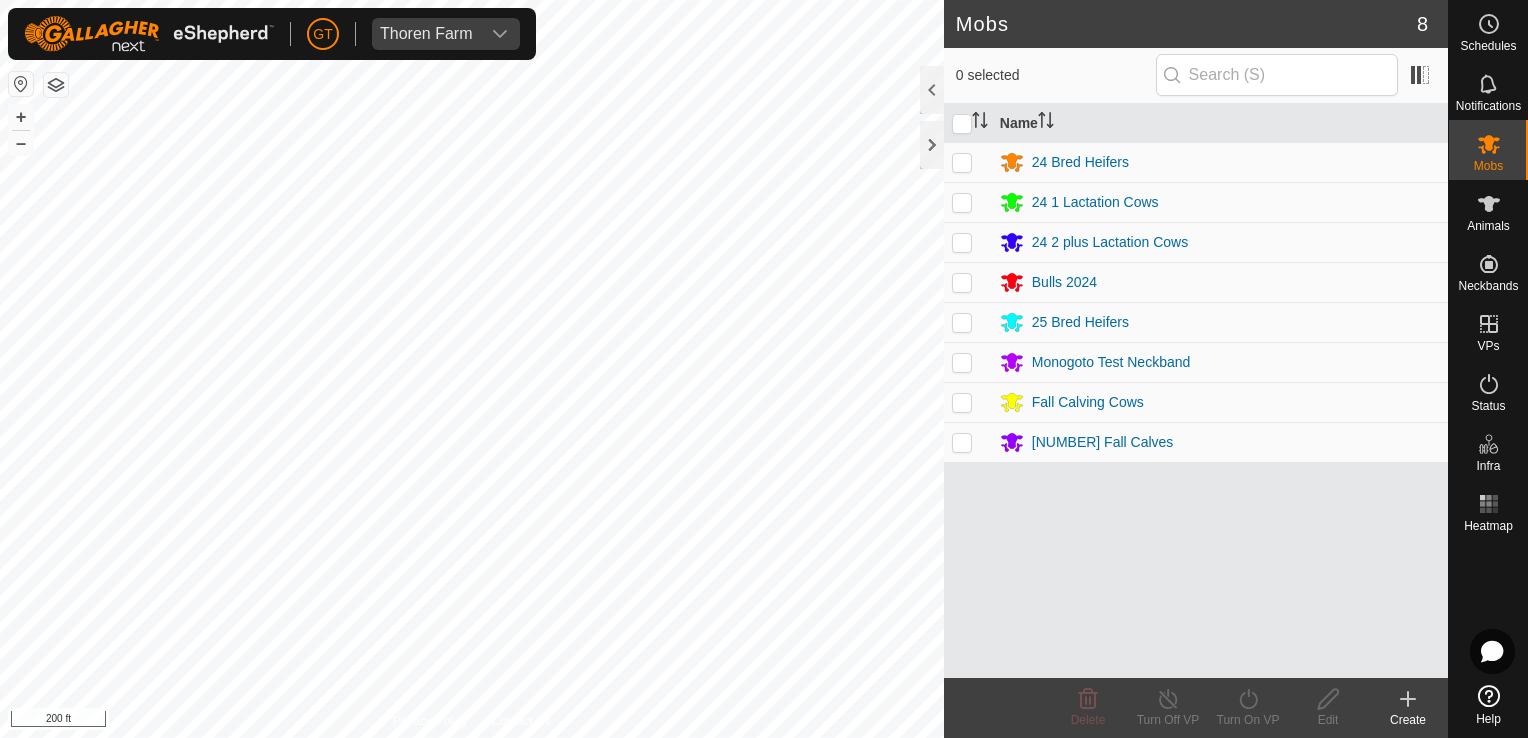 click at bounding box center (962, 162) 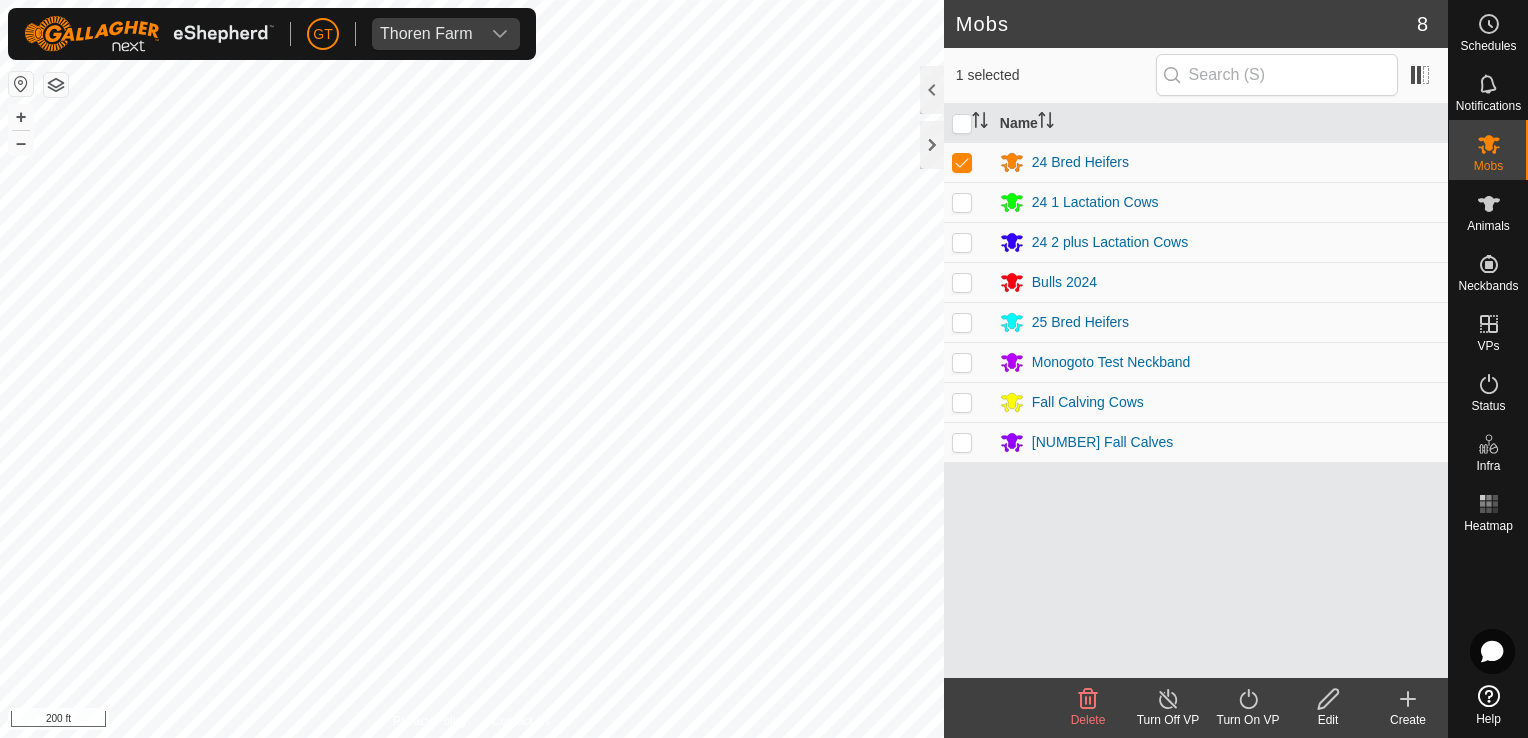 click 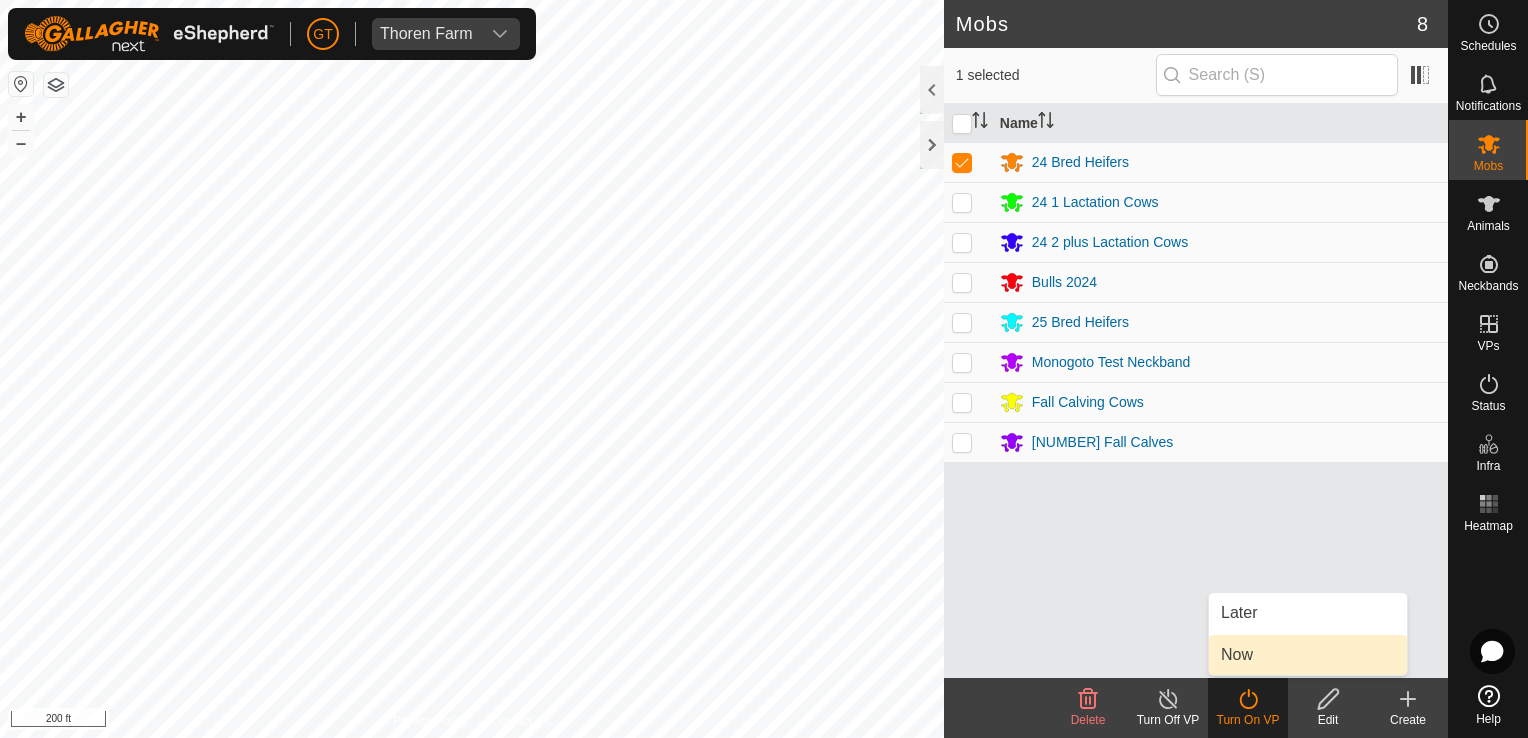 click on "Now" at bounding box center [1308, 655] 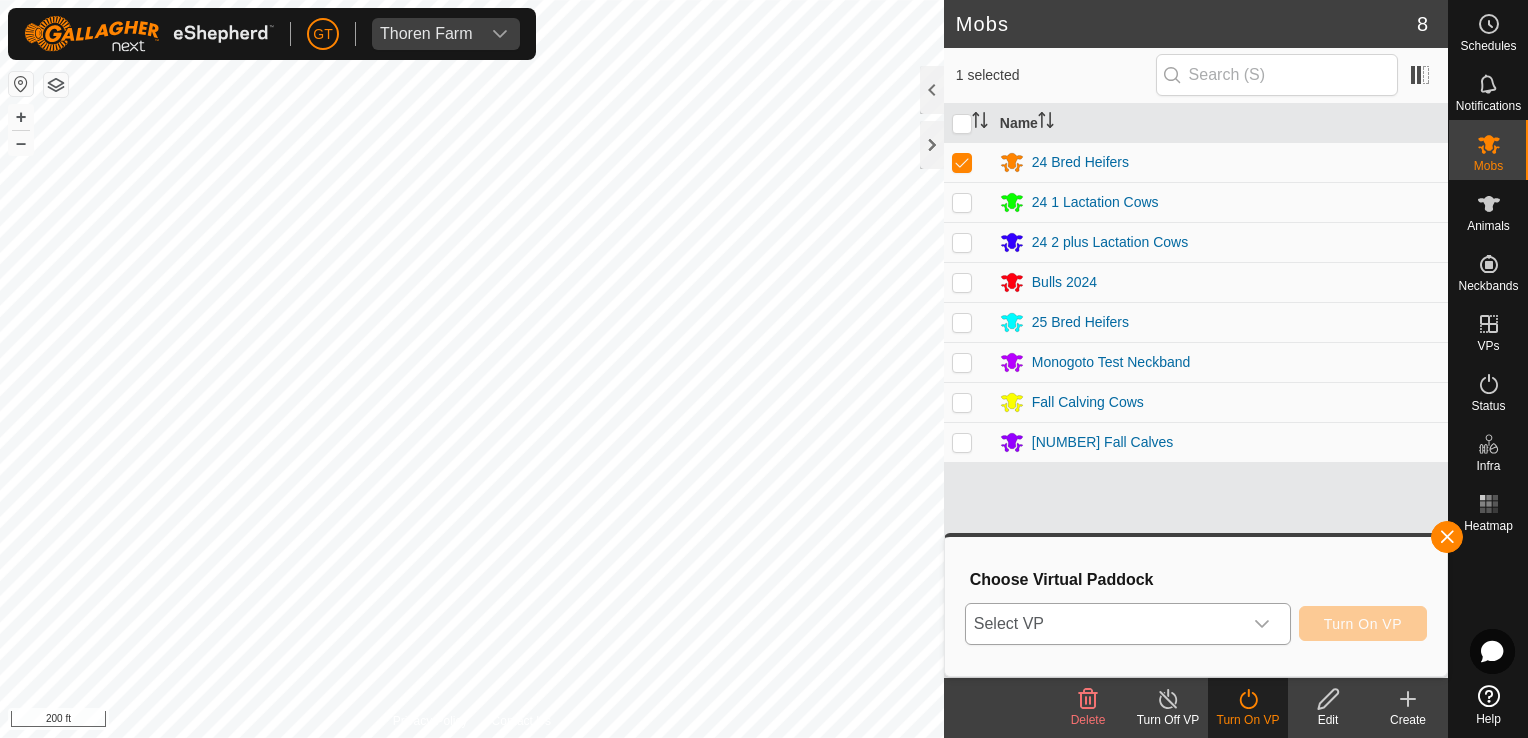 click 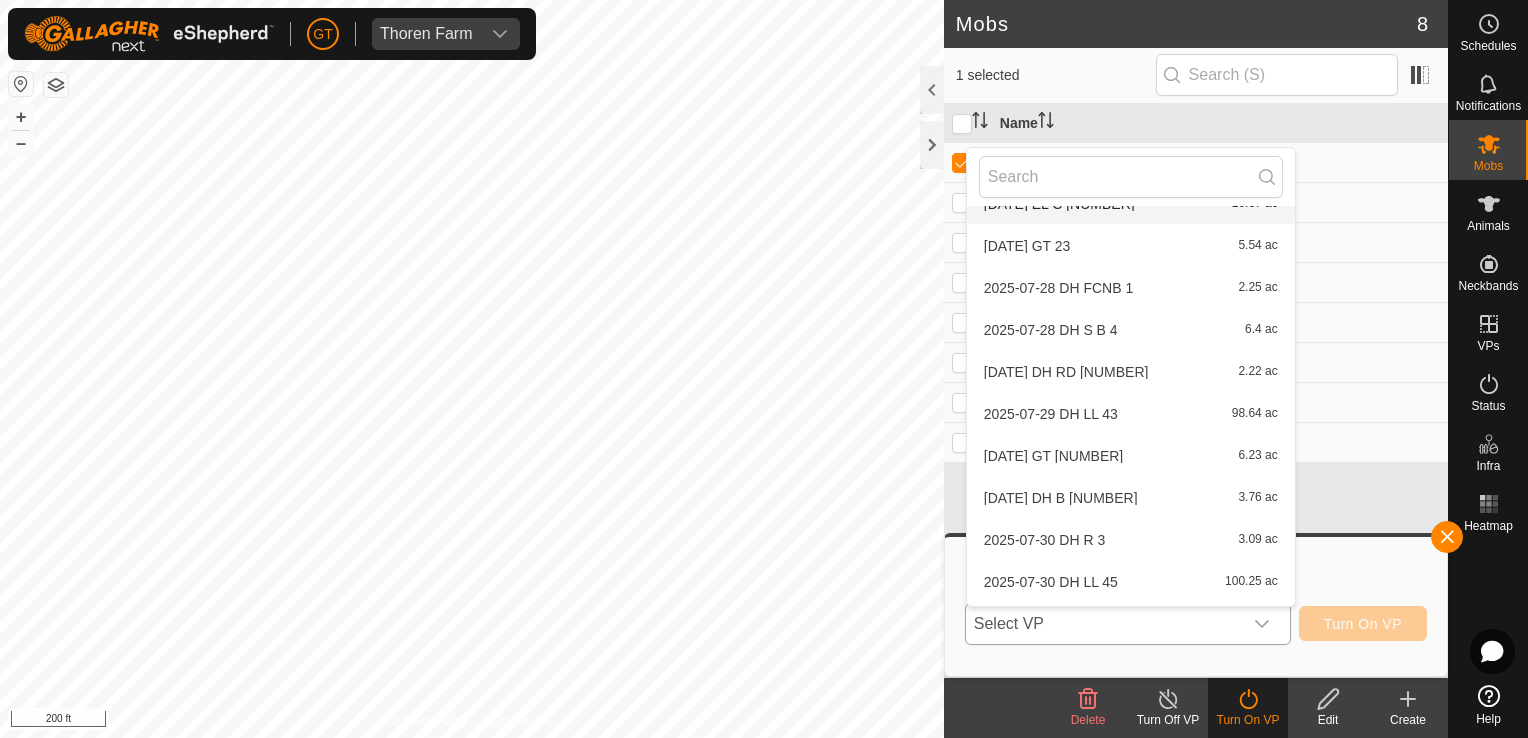 scroll, scrollTop: 610, scrollLeft: 0, axis: vertical 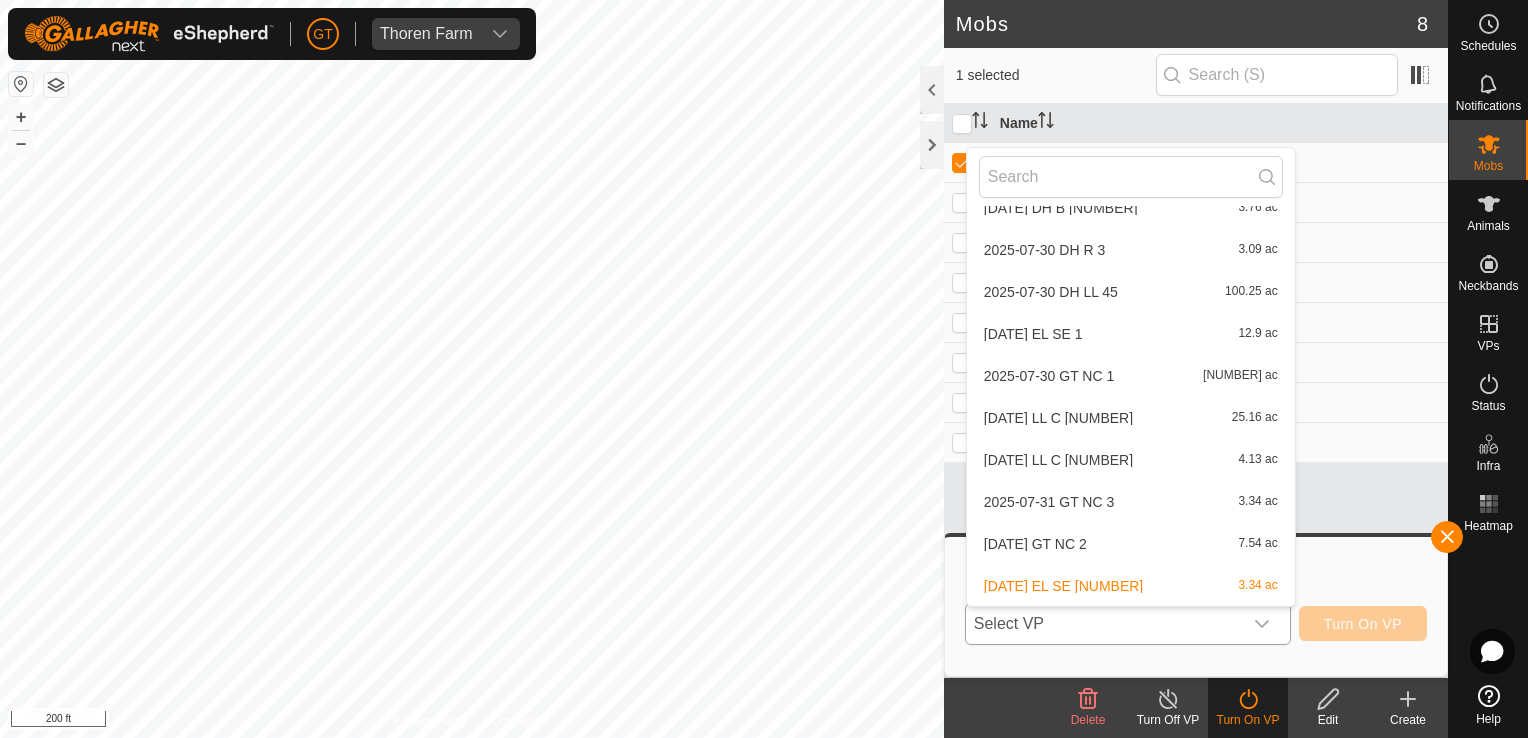 click on "2025-07-31 EL SE 2 3.34 ac" at bounding box center (1131, 586) 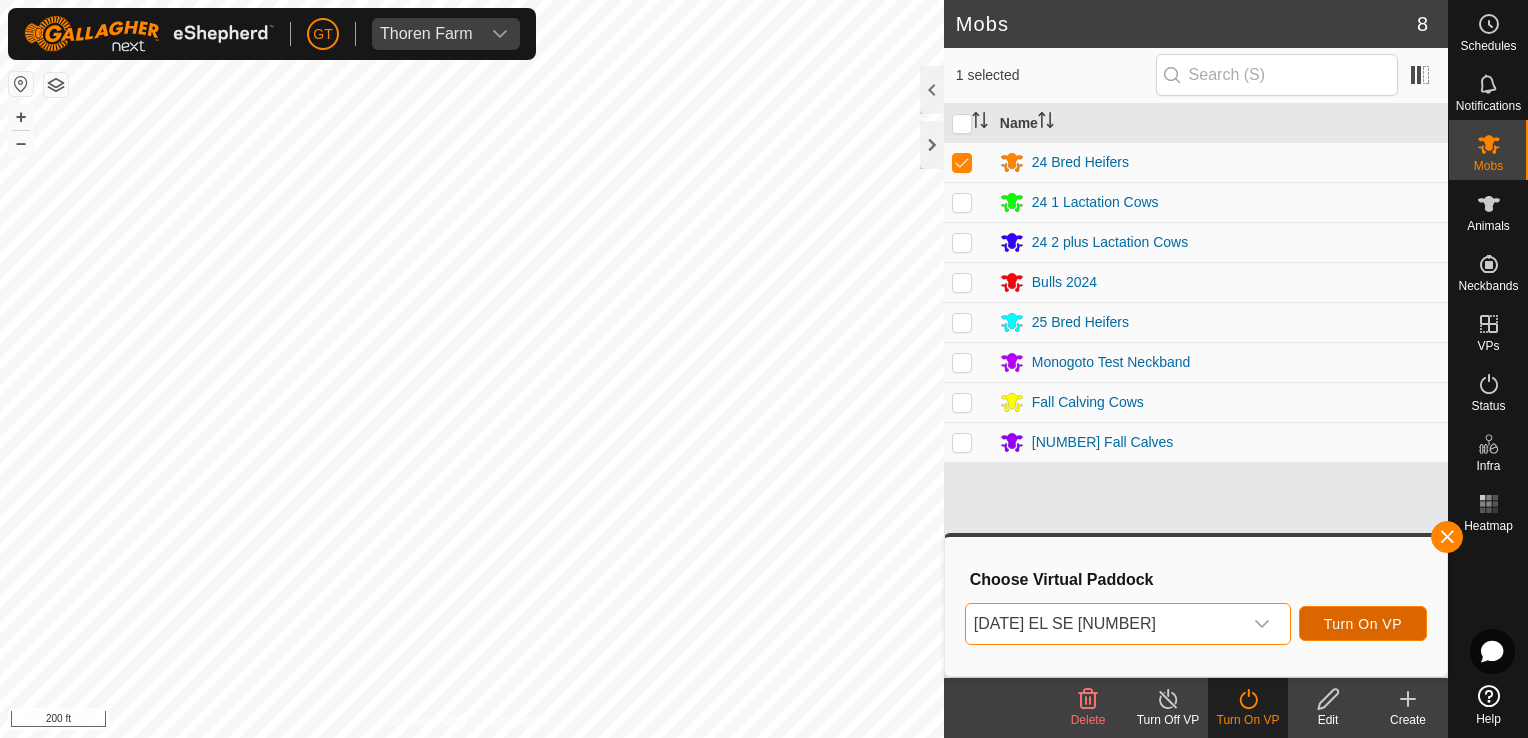 click on "Turn On VP" at bounding box center (1363, 623) 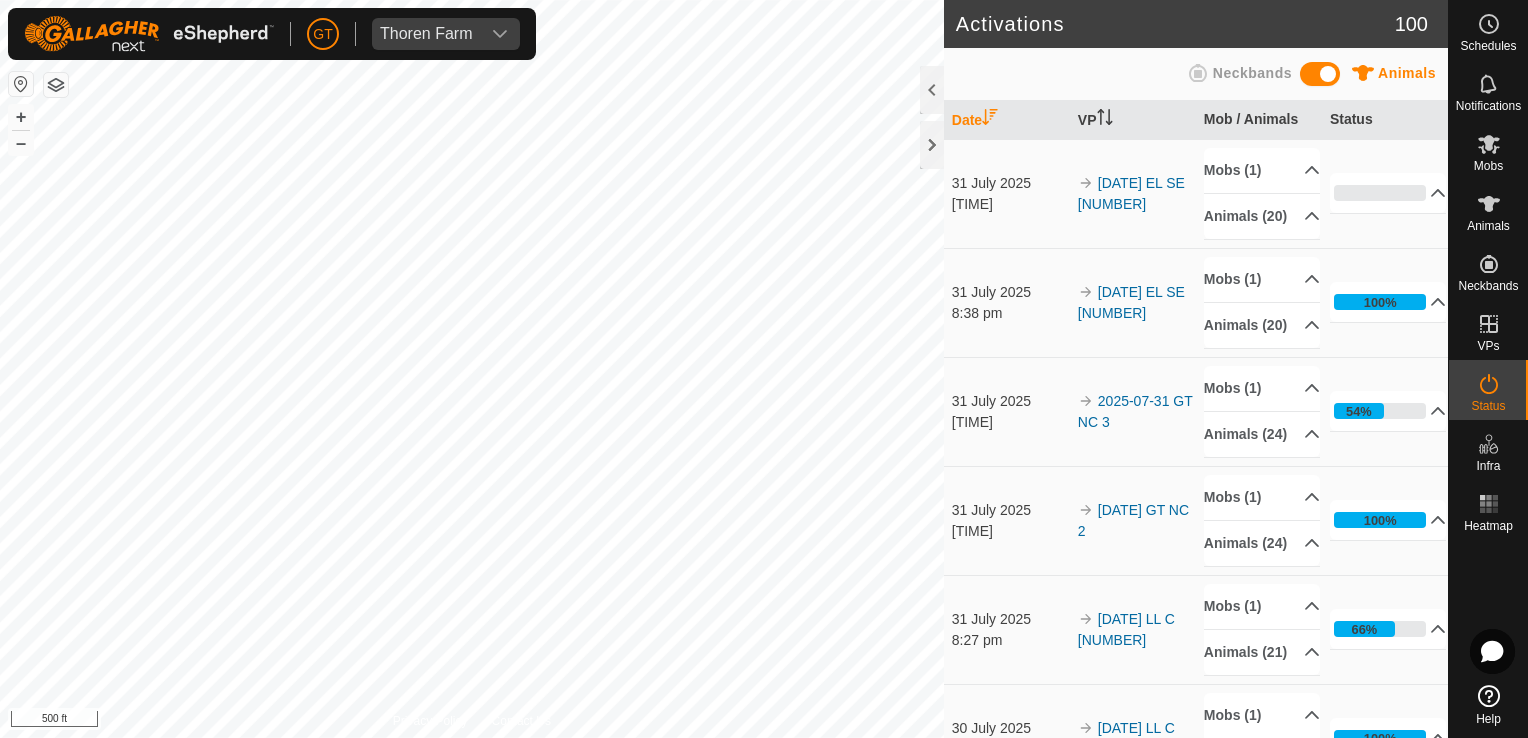 click on "GT Thoren Farm Schedules Notifications Mobs Animals Neckbands VPs Status Infra Heatmap Help Activations 100 Animals Neckbands   Date   VP   Mob / Animals   Status  31 July 2025 8:39 pm 2025-07-31 EL SE 2 Mobs (1)  24 Bred Heifers  Animals (20)  701   699   713   710   735   706   707   704   712   714   711   708   702   715   717   716   705   709   700   703  0% In Progress Pending  20  Sent   0  Completed Confirmed   0  Overridden  0  Cancelled   0  31 July 2025 8:38 pm 2025-07-31 EL SE 2 Mobs (1)  24 Bred Heifers  Animals (20)  701   699   713   710   735   706   707   704   712   714   711   708   702   715   717   716   705   709   700   703  100% In Progress Pending  0  Sent   0  Completed Confirmed   0  Overridden  0  Cancelled   20  31 July 2025 8:32 pm 2025-07-31  GT  NC 3 Mobs (1)  25 Bred Heifers  Animals (24)  24634   24645   24654   24627   24652   24445   24618   24578   24693   24467   24616   24592   24564   24625   24513   14   24576   24600   24577   24619   24442   24547  54% 0%" at bounding box center [764, 369] 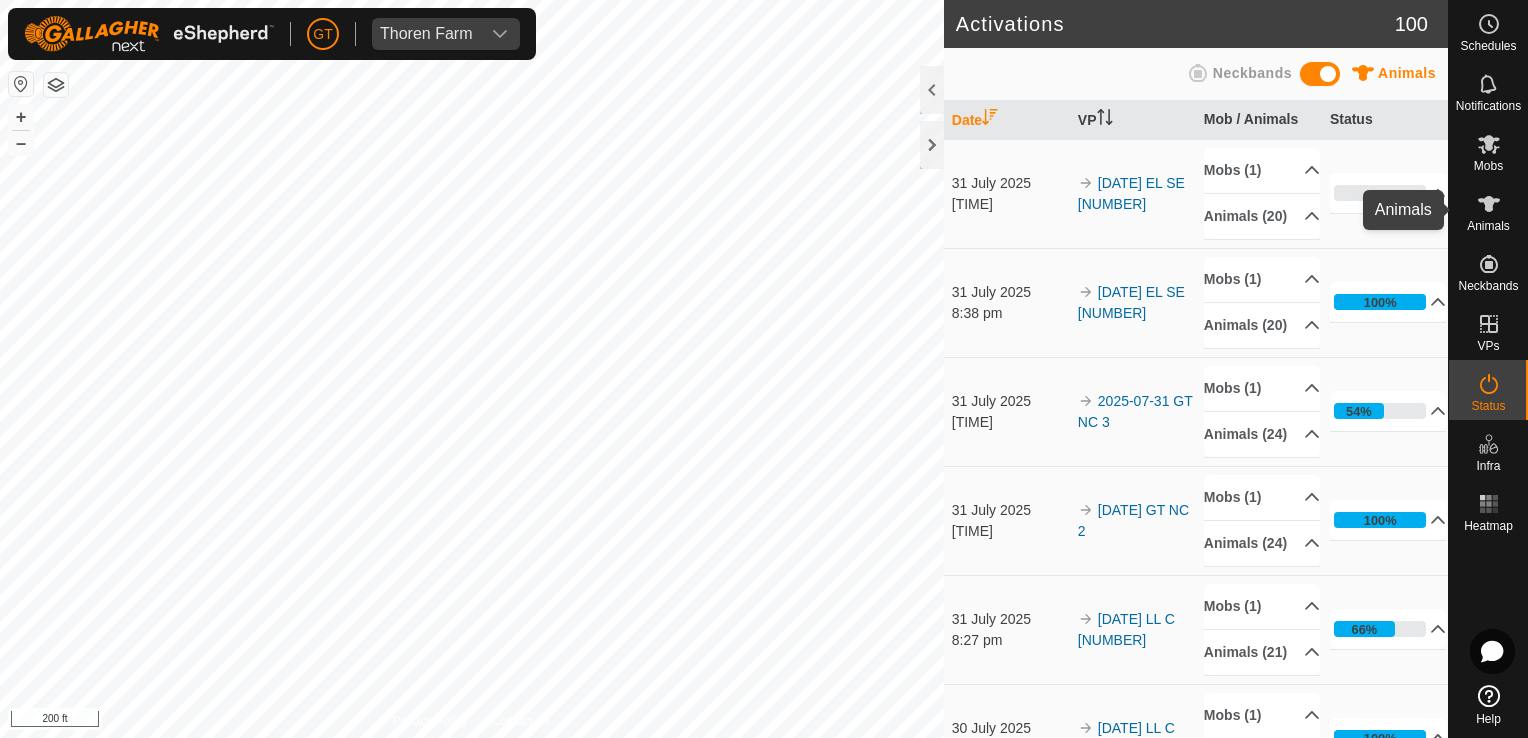 click 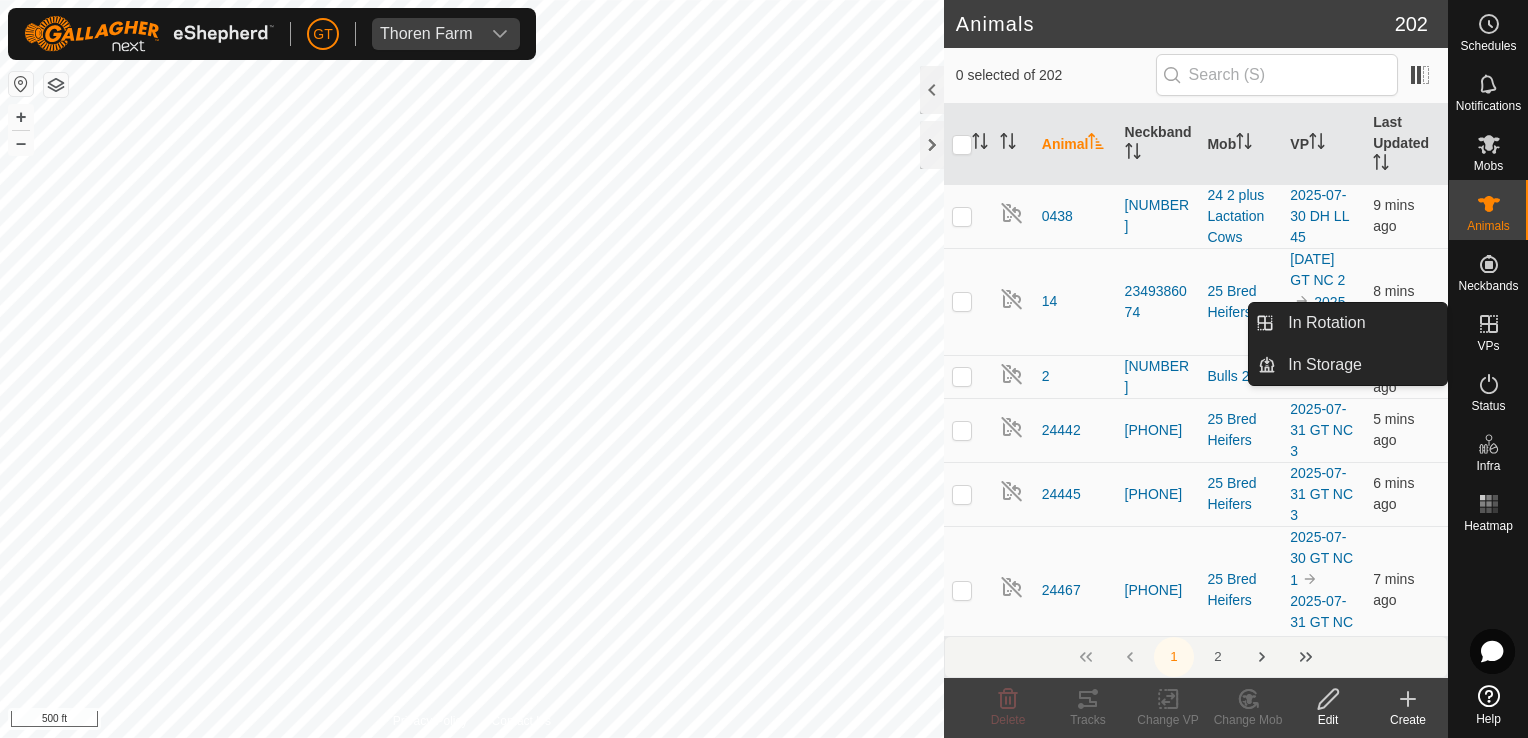 click 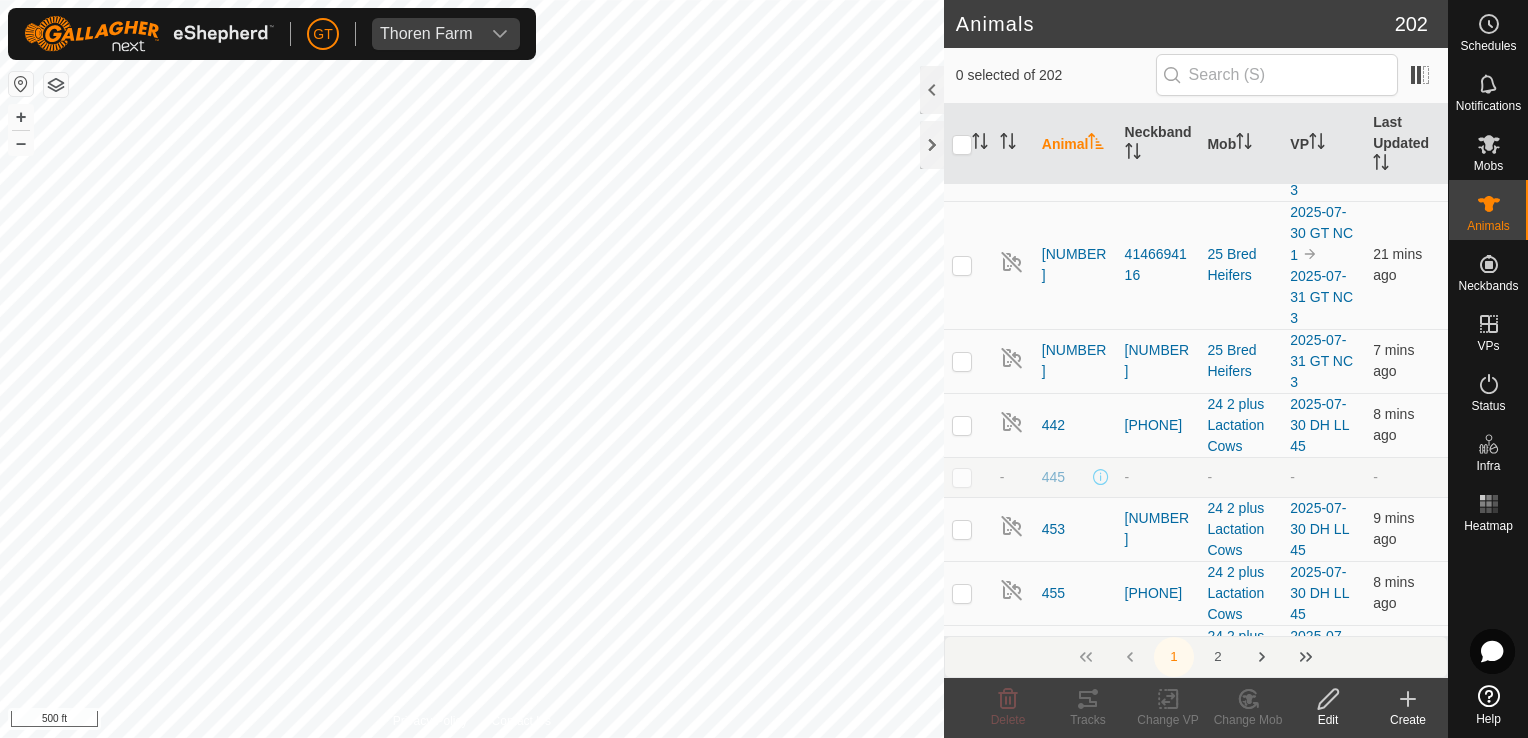 scroll, scrollTop: 2300, scrollLeft: 0, axis: vertical 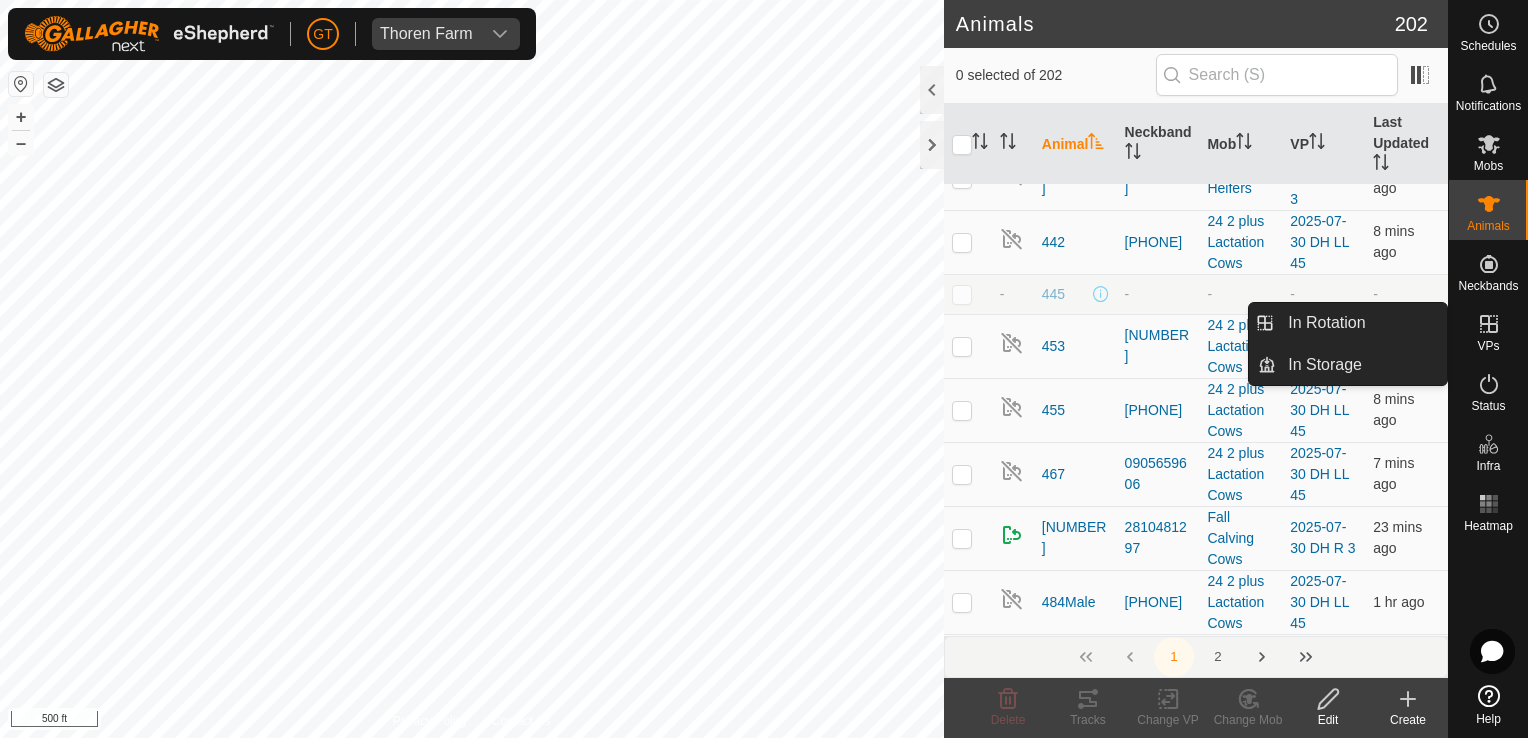 click 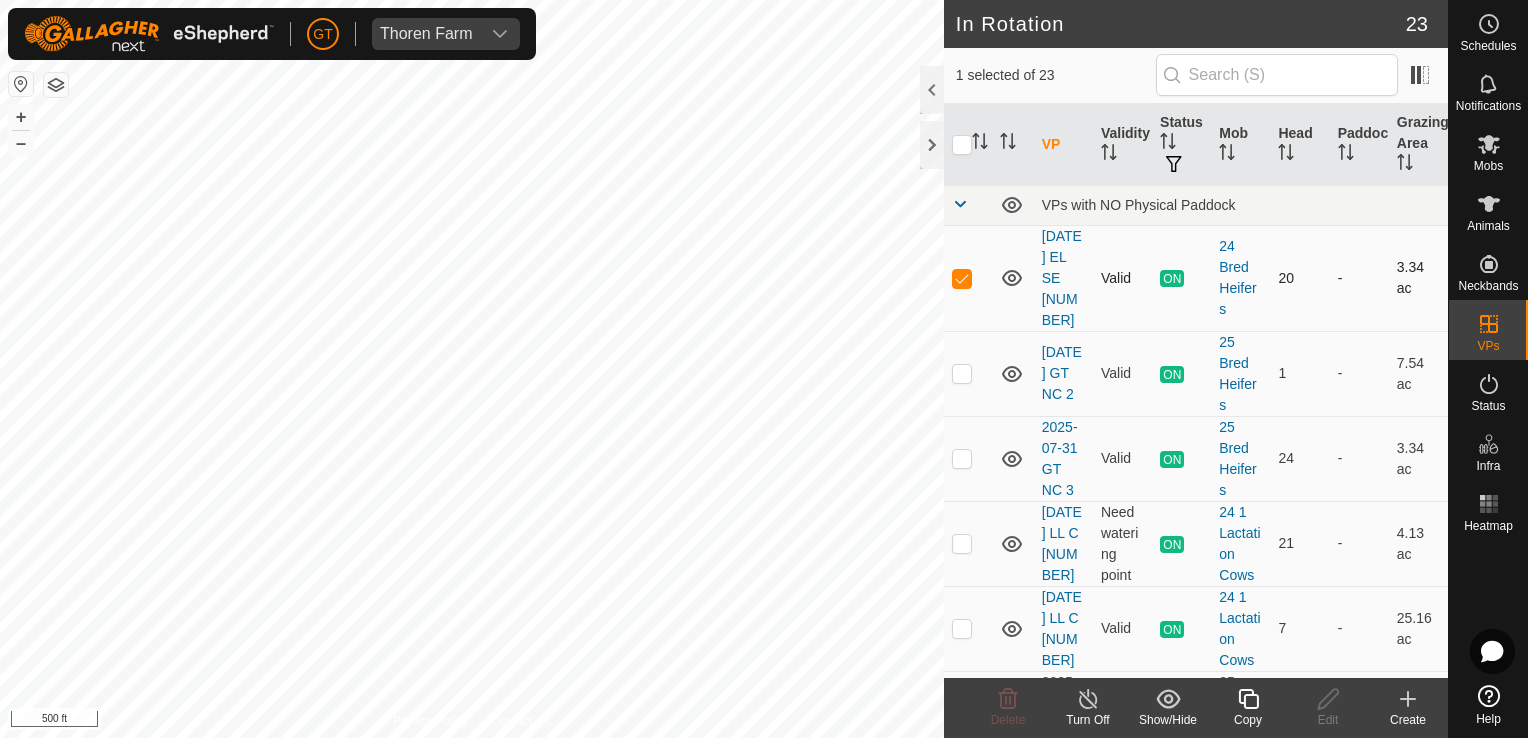 click at bounding box center (962, 278) 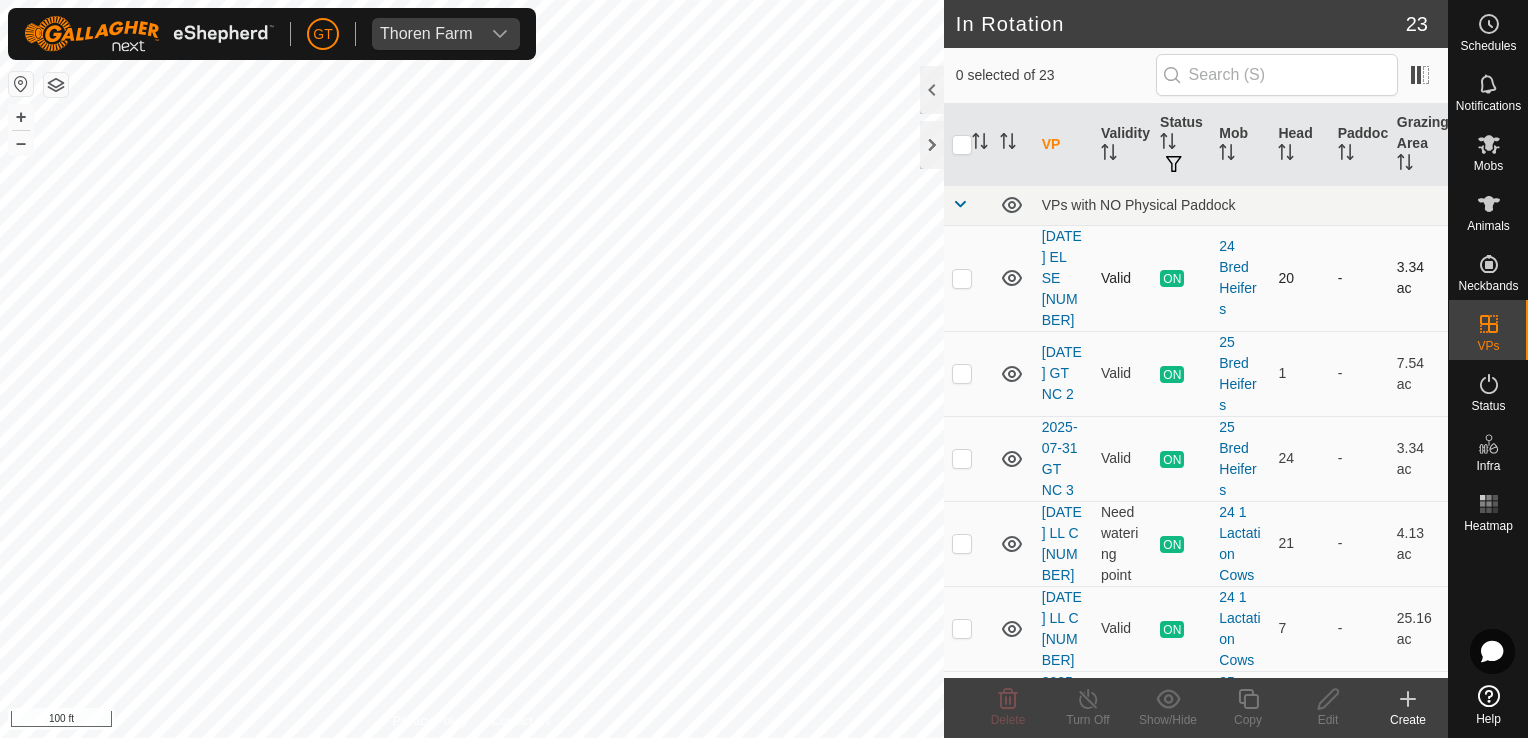 checkbox on "true" 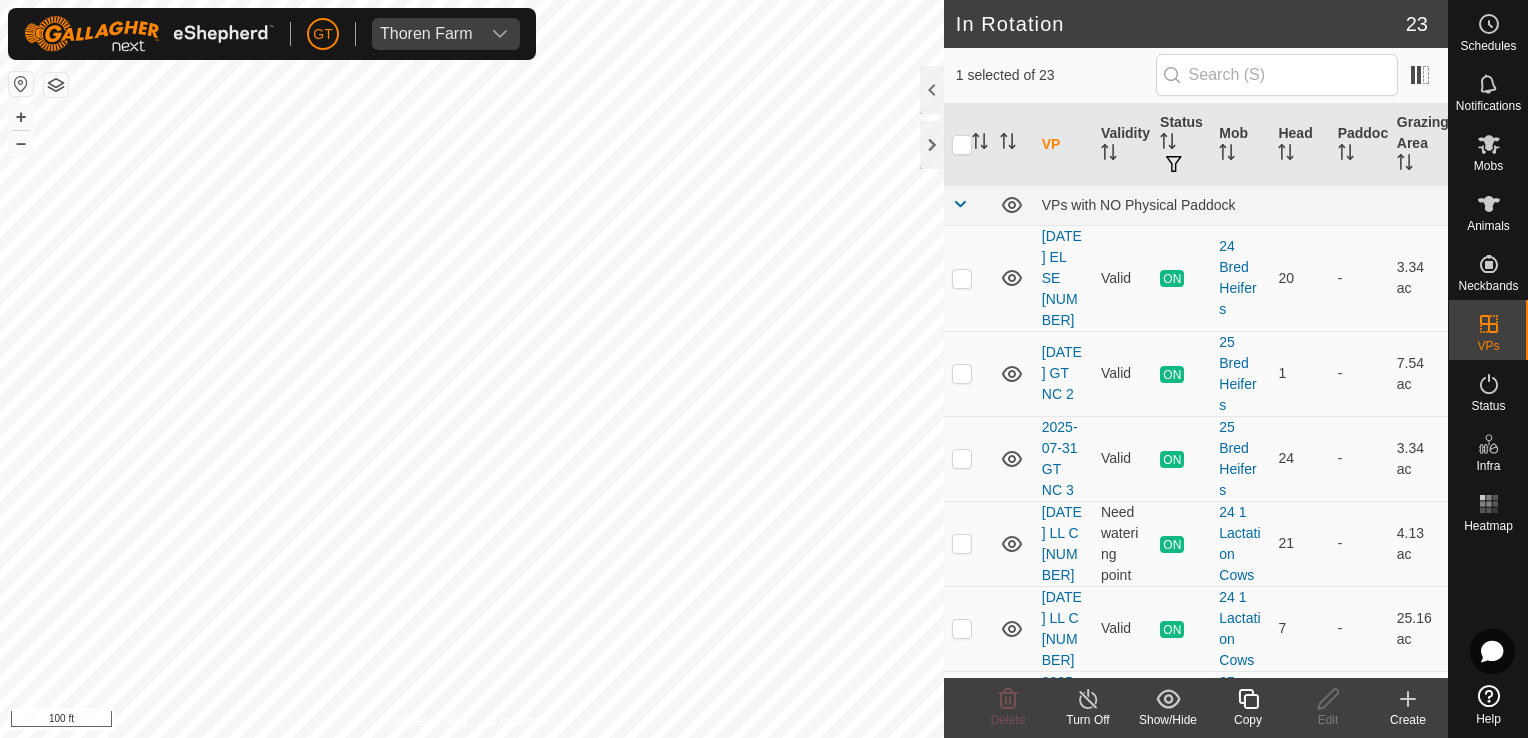 click 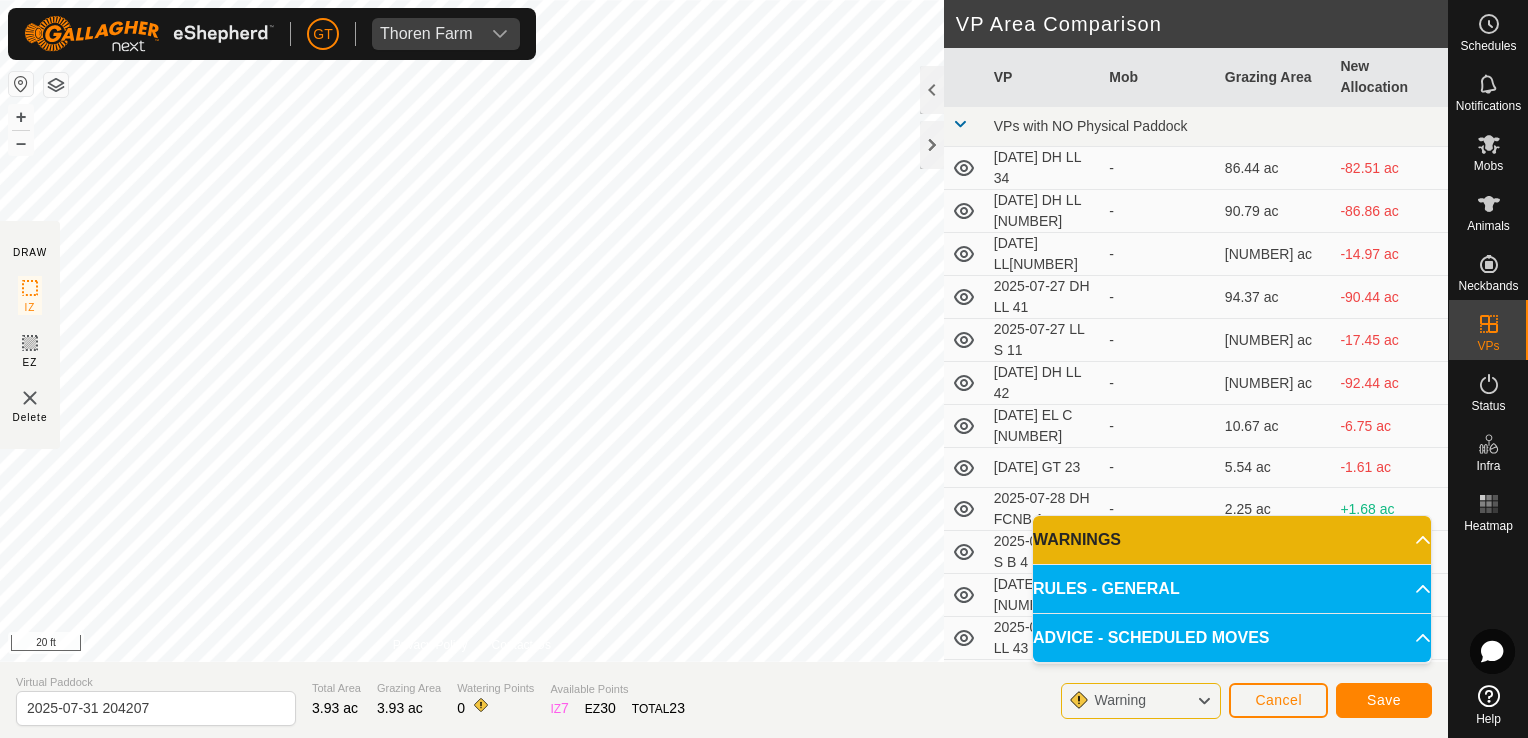 click on "DRAW EZ Delete Privacy Policy Contact Us IZ interior angle must be larger than 80°  (Current: 76.1°) . + – ⇧ i 20 ft VP Area Comparison     VP   Mob   Grazing Area   New Allocation  VPs with NO Physical Paddock  [DATE]   DH LL 34  -  86.44 ac  -82.51 ac  [DATE]   DH  LL  6  -  90.79 ac  -86.86 ac  [DATE]   LL40  -  18.9 ac  -14.97 ac  [DATE]   DH LL 41  -  94.37 ac  -90.44 ac  [DATE]   LL  S  11  -  21.37 ac  -17.45 ac  [DATE]   DH LL  42  -  96.37 ac  -92.44 ac  [DATE]   EL  C  23  -  10.67 ac  -6.75 ac  [DATE]   GT 23  -  5.54 ac  -1.61 ac  [DATE]  DH  FCNB 1  -  2.25 ac  +1.68 ac  [DATE]  DH  S B 4   24 Fall Calves   6.4 ac  -2.47 ac  [DATE]  DH  RD 2  -  2.22 ac  +1.71 ac  [DATE]  DH LL 43  -  98.64 ac  -94.72 ac  [DATE]  GT 24  -  6.23 ac  -2.3 ac  [DATE]    DH B 1  -  3.76 ac  +0.17 ac  [DATE]  DH  LL 45   24 2 plus Lactation Cows   100.25 ac  -96.32 ac  [DATE]  EL SE 1   24 Bred Heifers   12.9 ac  -8.97 ac  [DATE]  GT  NC 1" 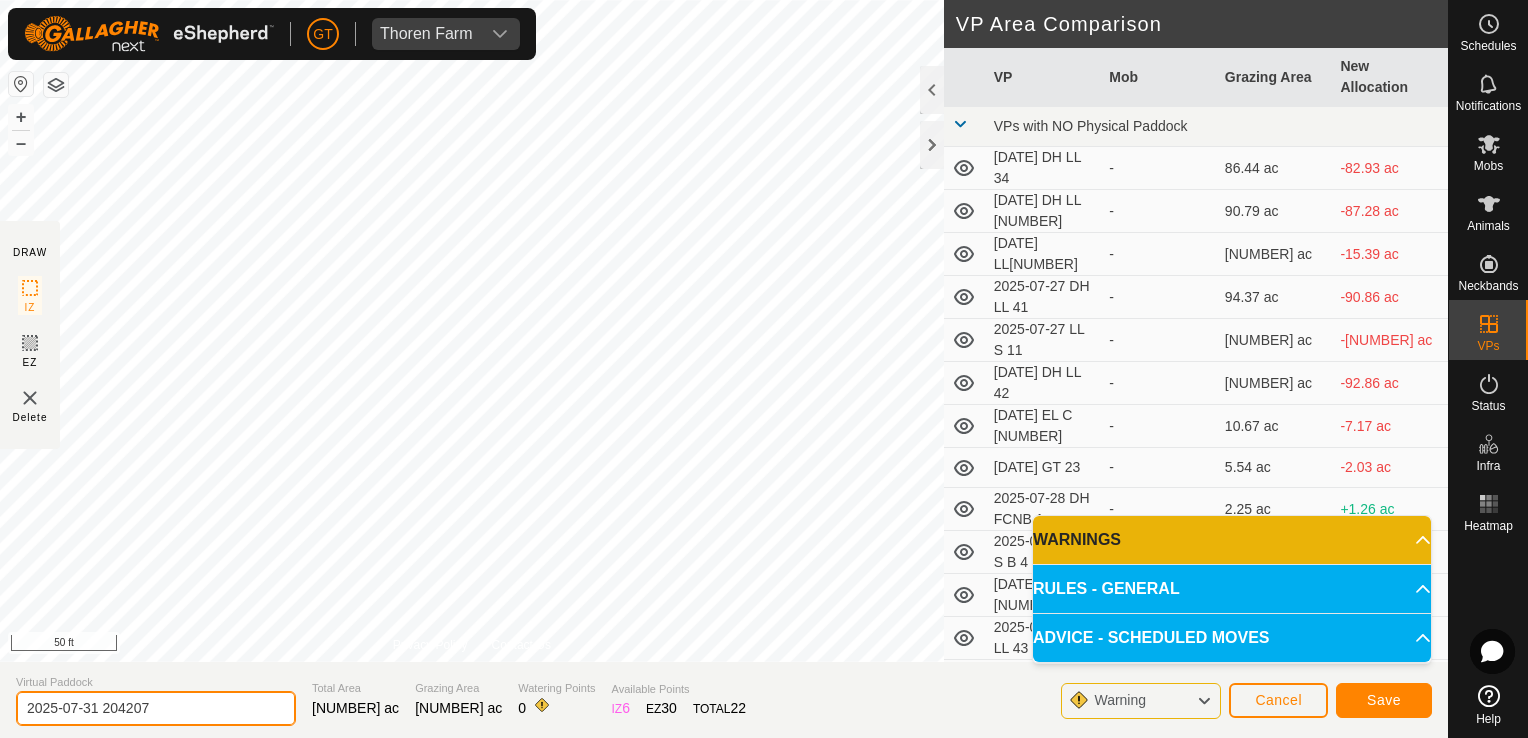 click on "2025-07-31 204207" 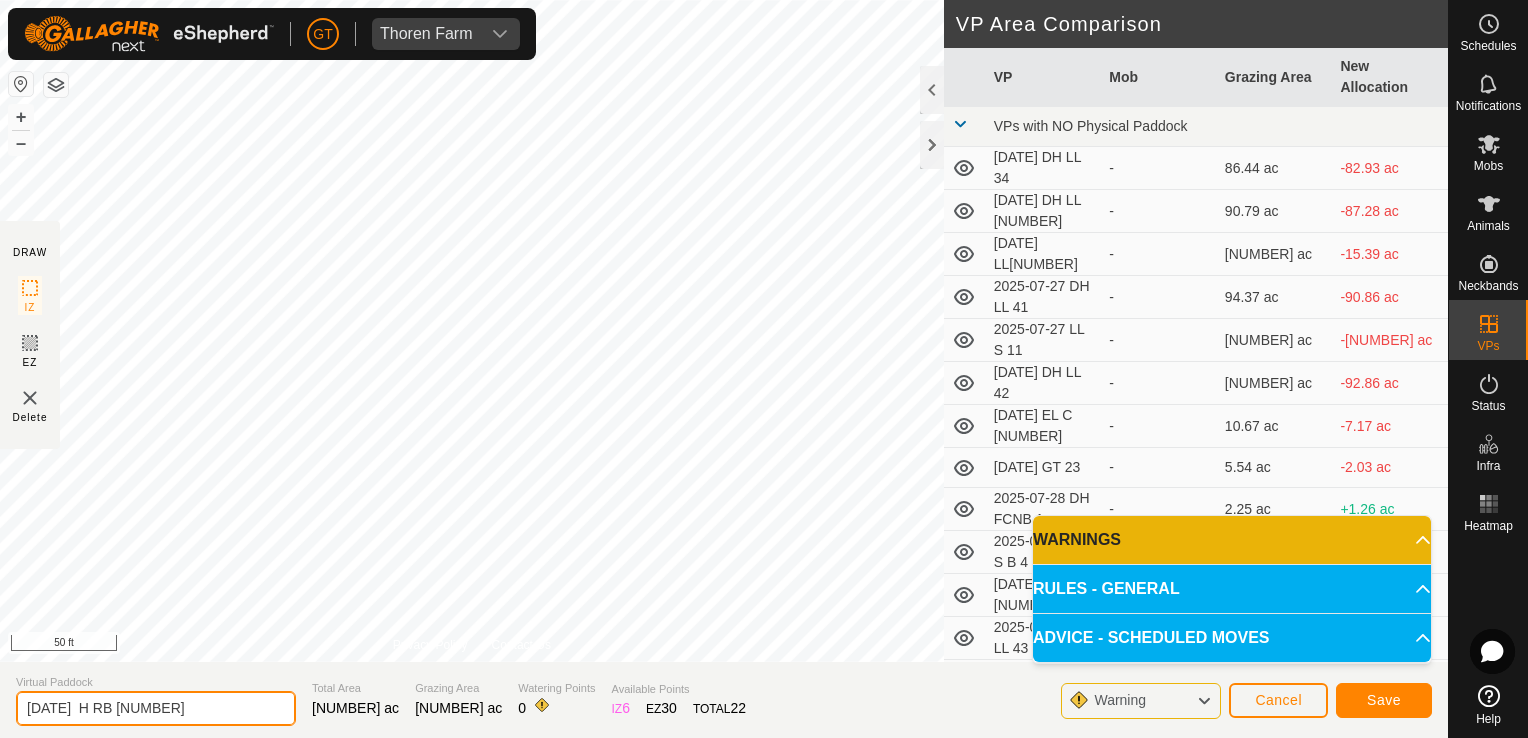 type on "[DATE]  H RB [NUMBER]" 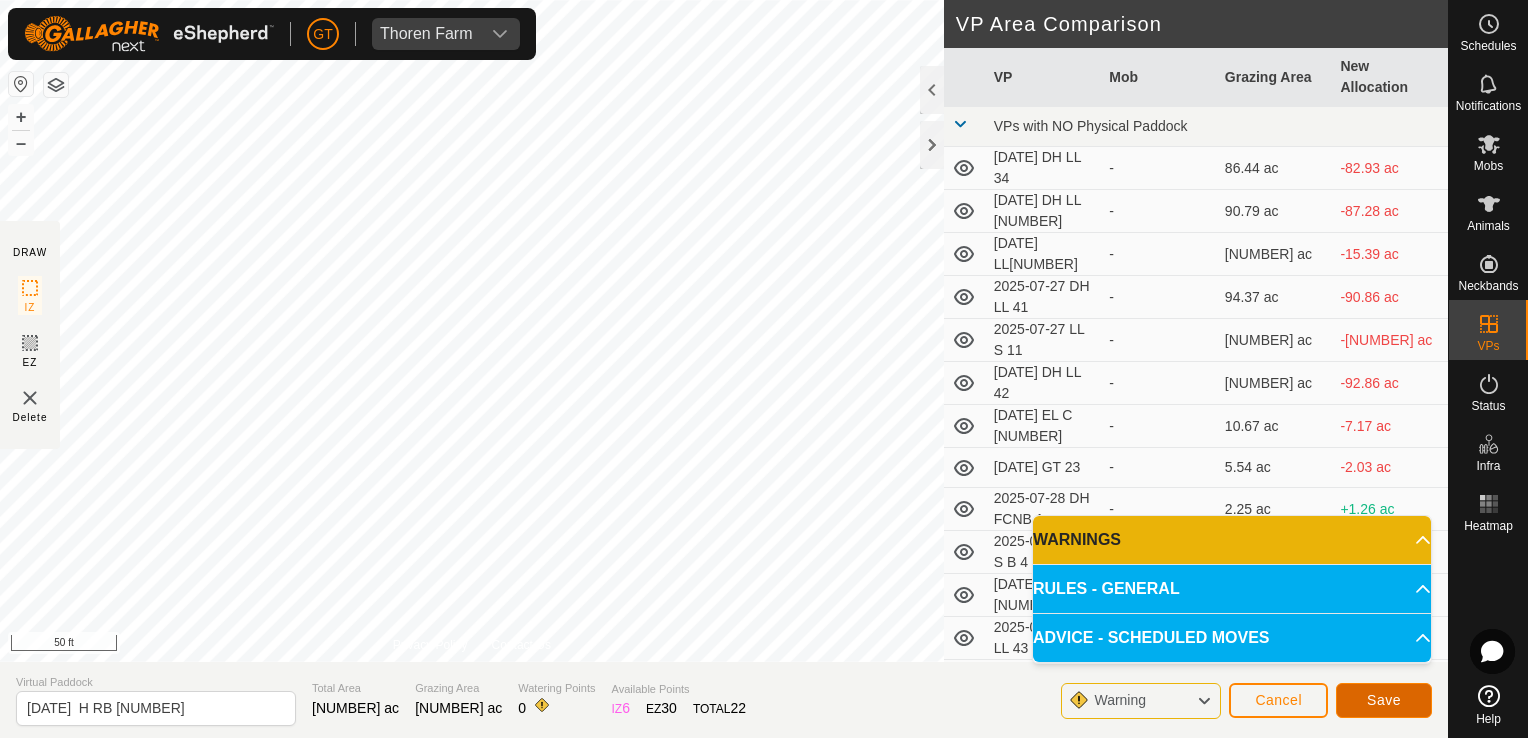 click on "Save" 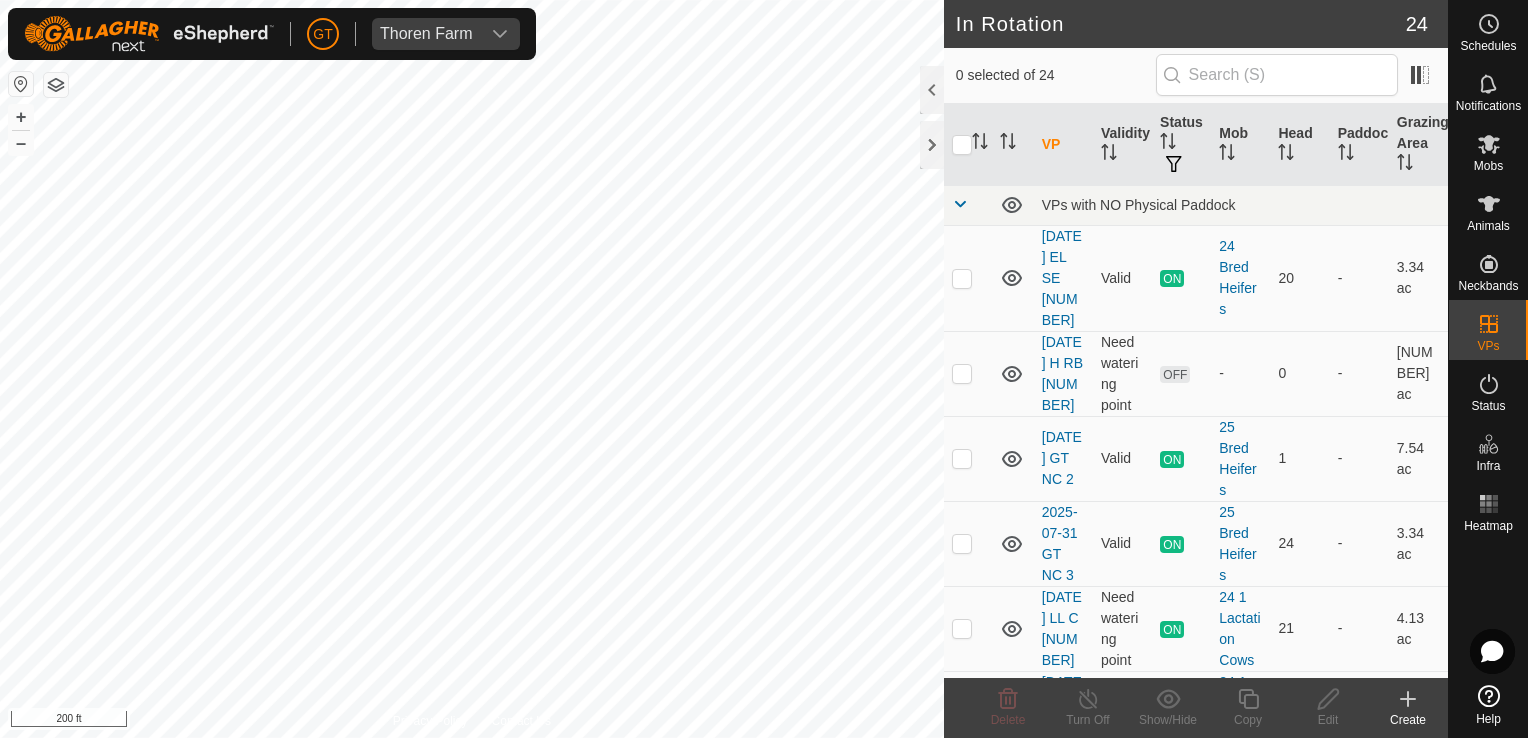 checkbox on "true" 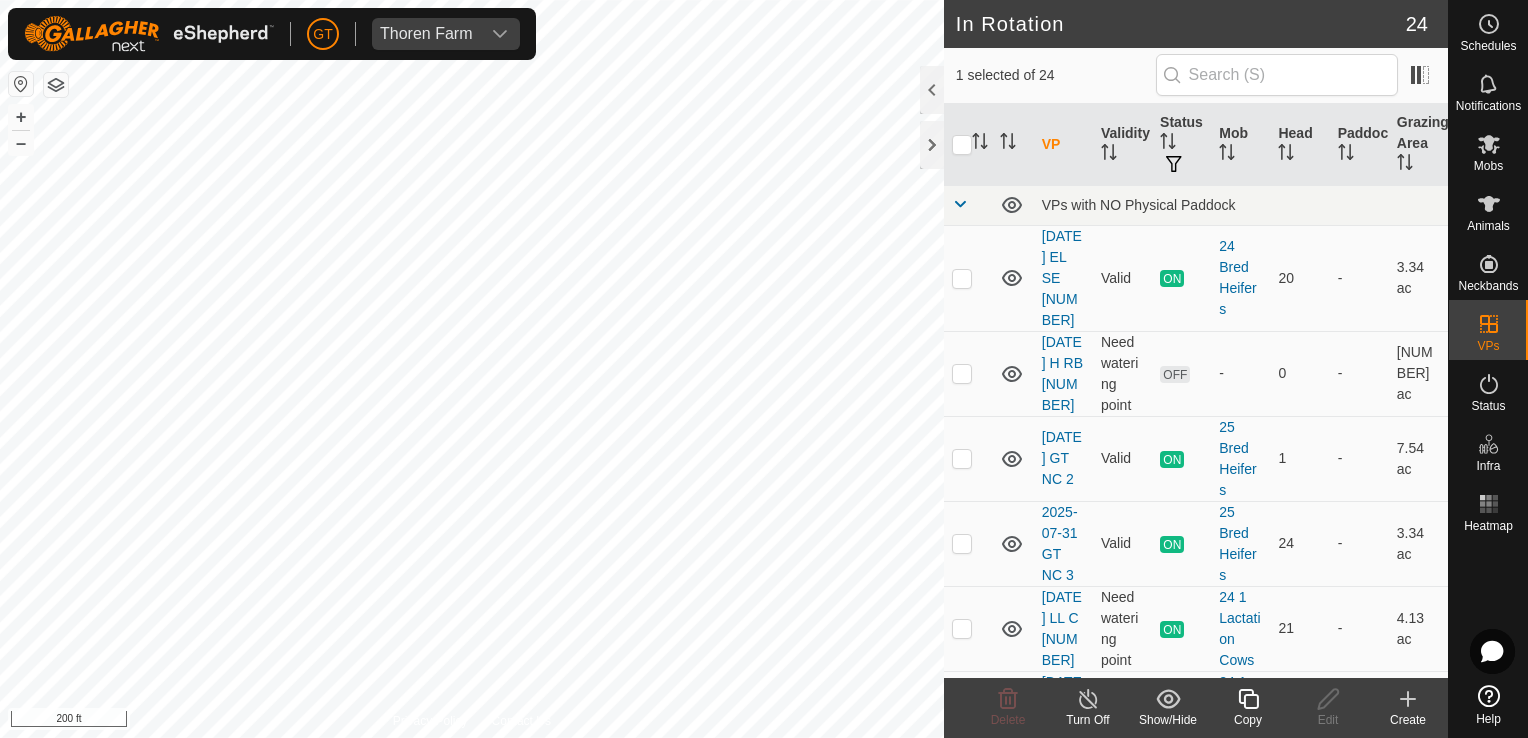 click 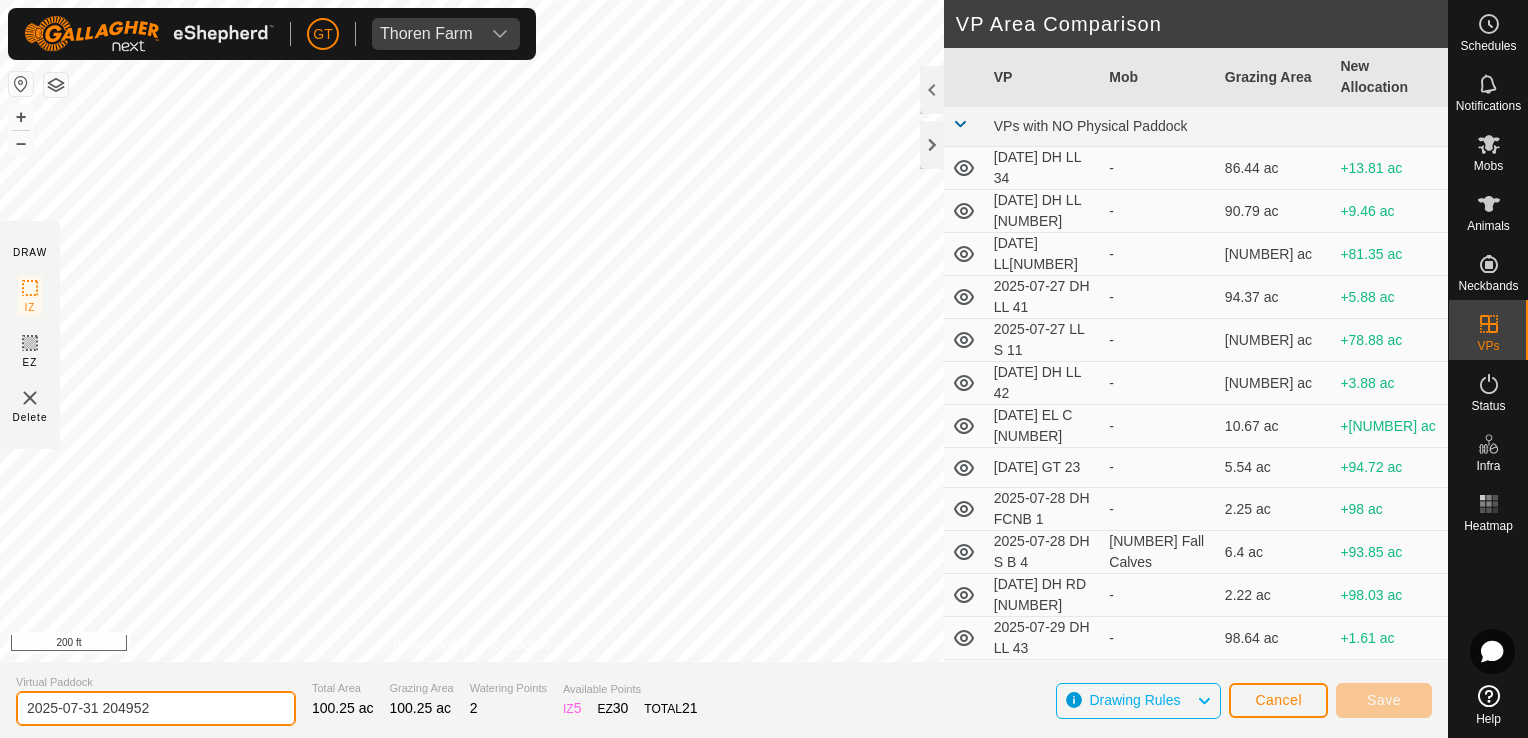 click on "2025-07-31 204952" 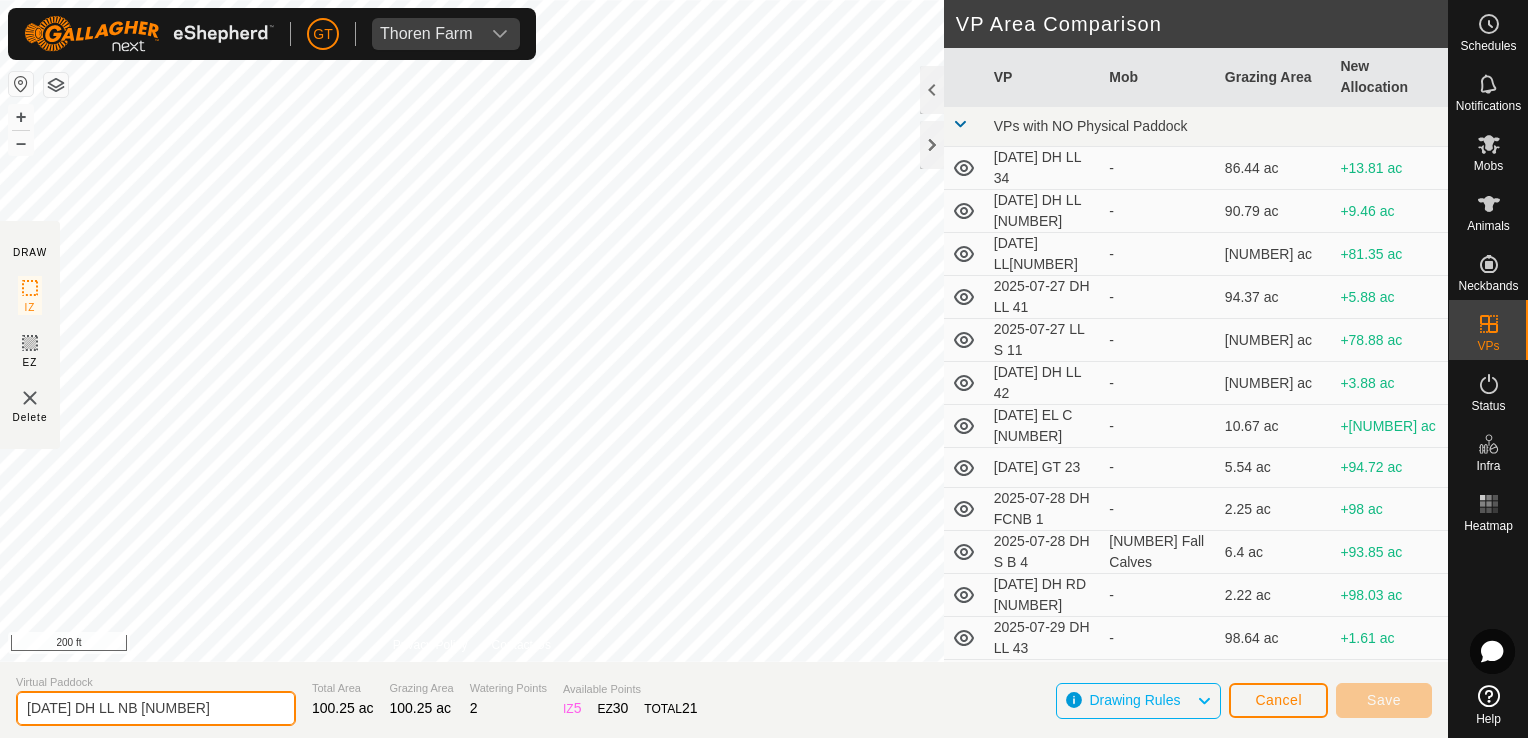type on "[DATE] DH LL NB [NUMBER]" 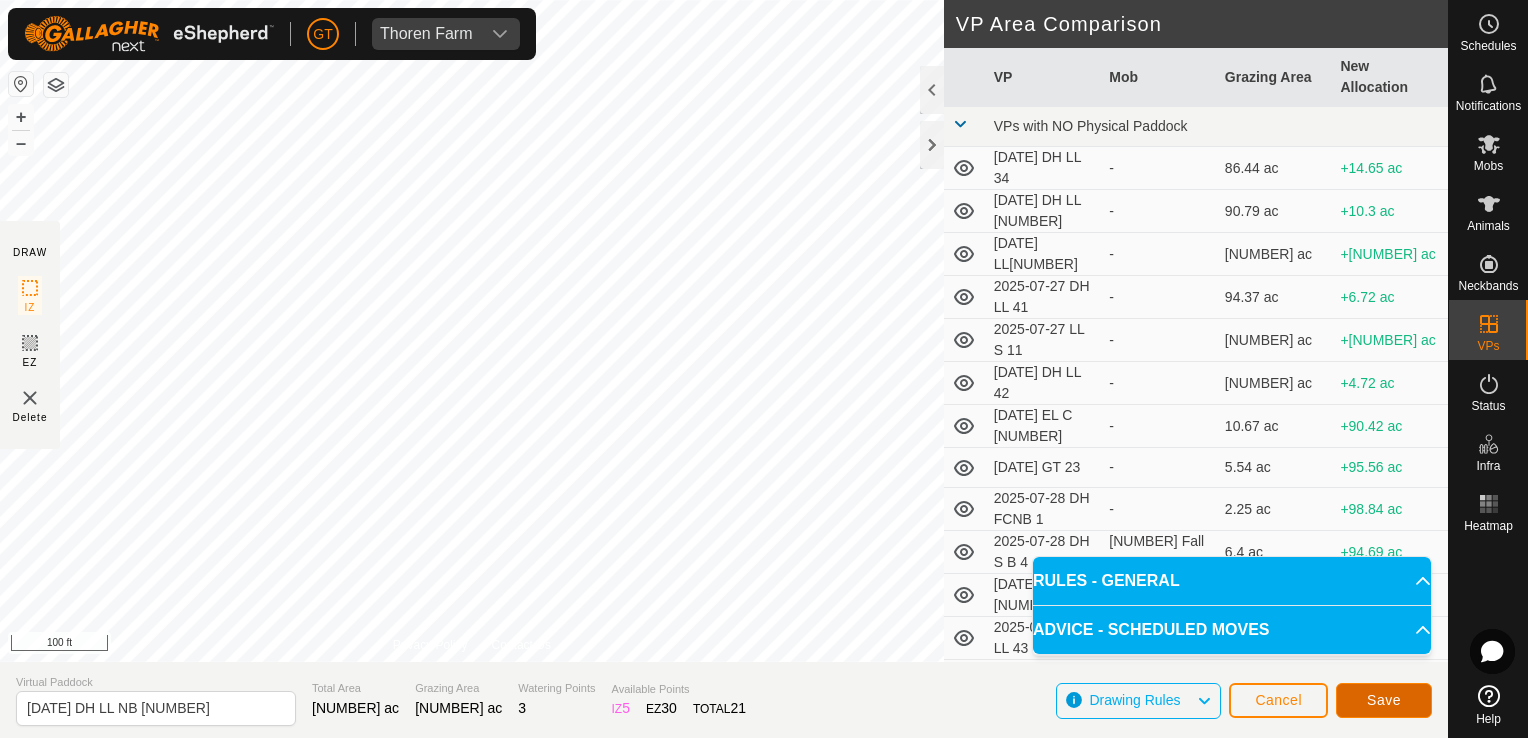 click on "Save" 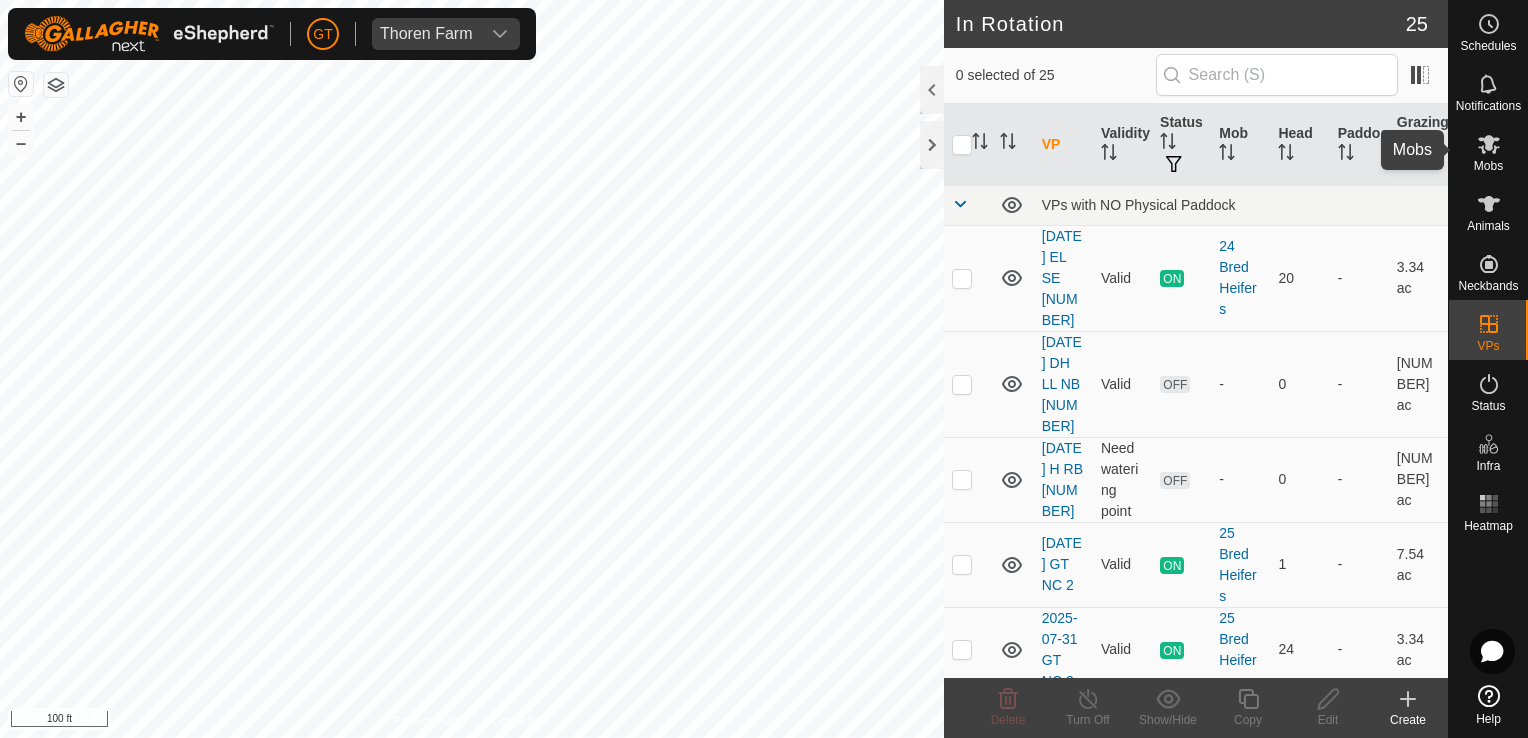 click 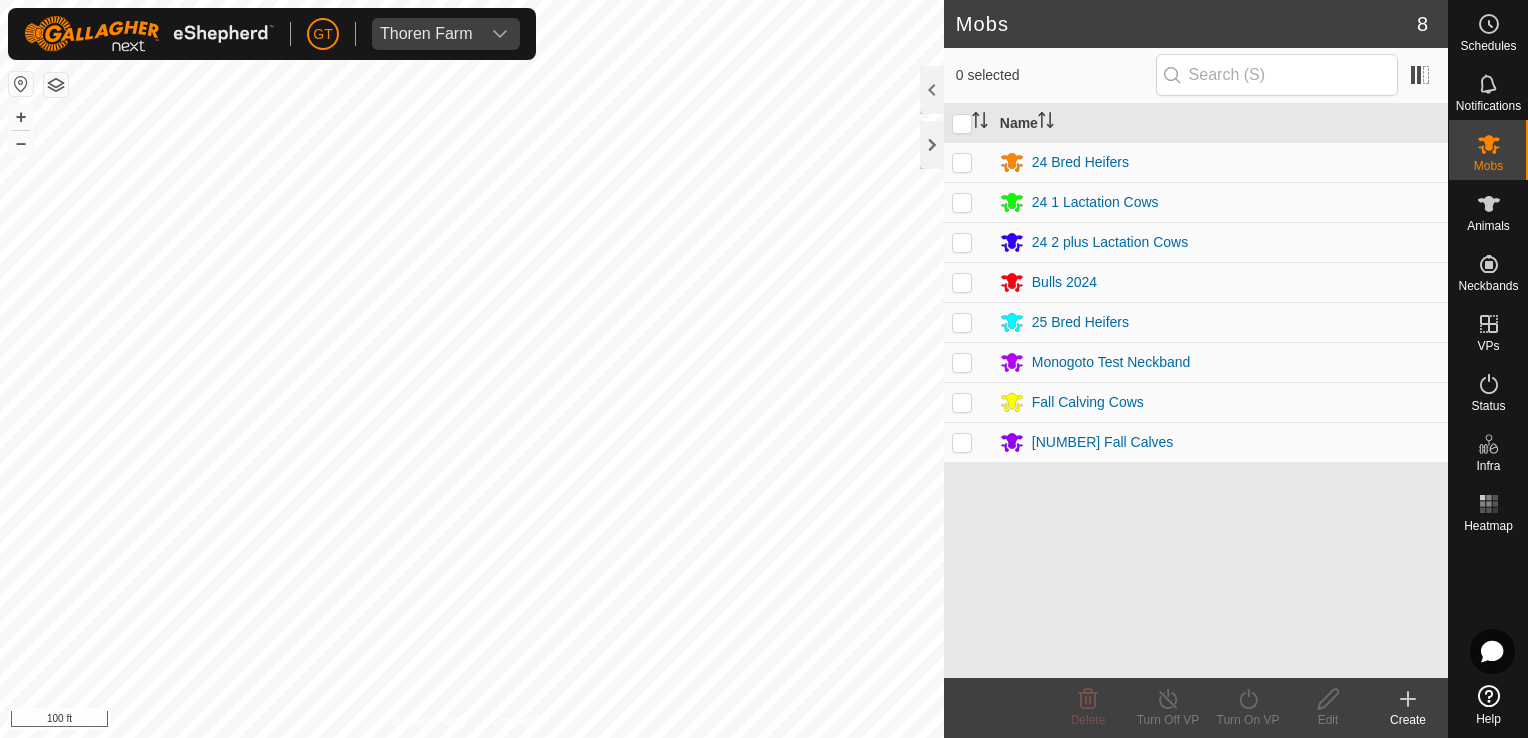 click at bounding box center (962, 242) 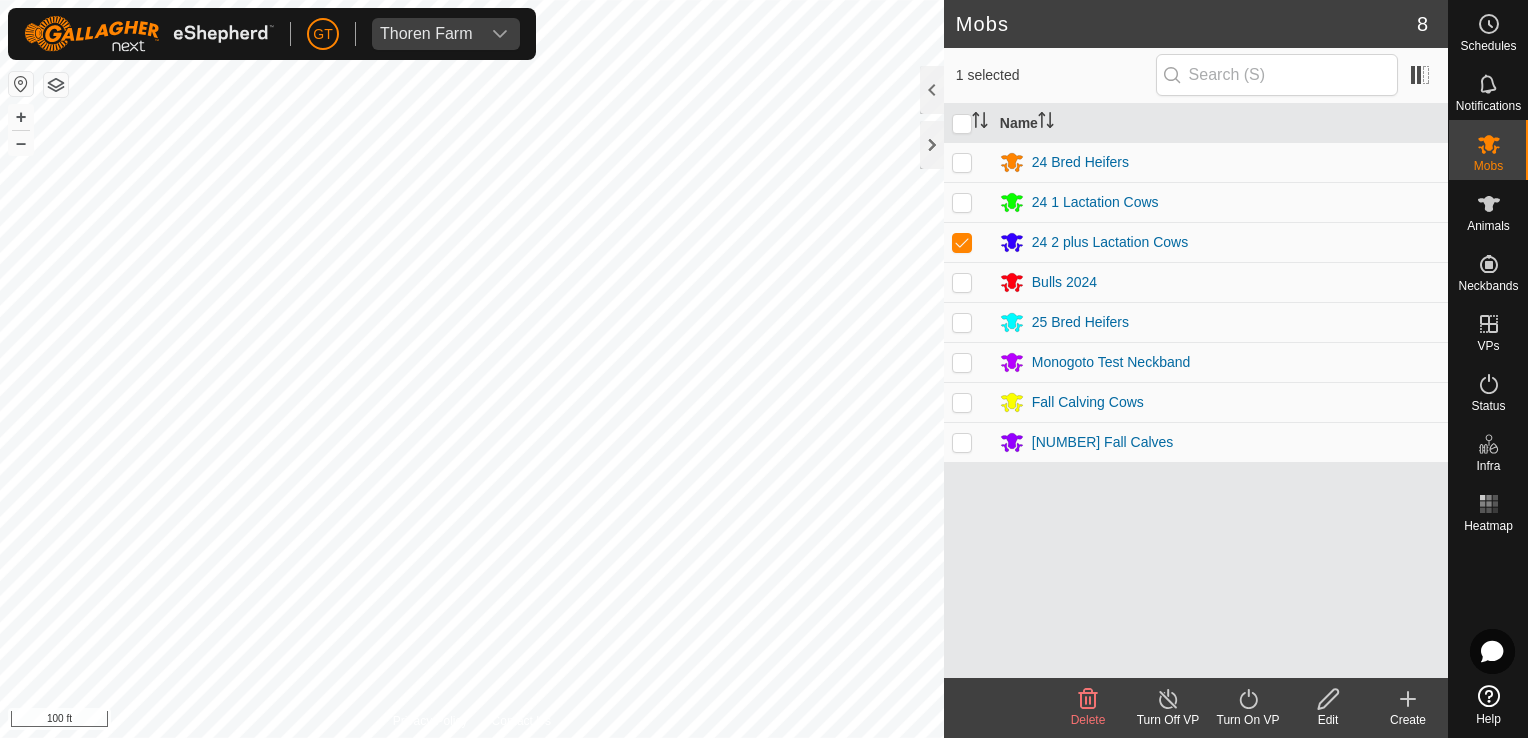 click 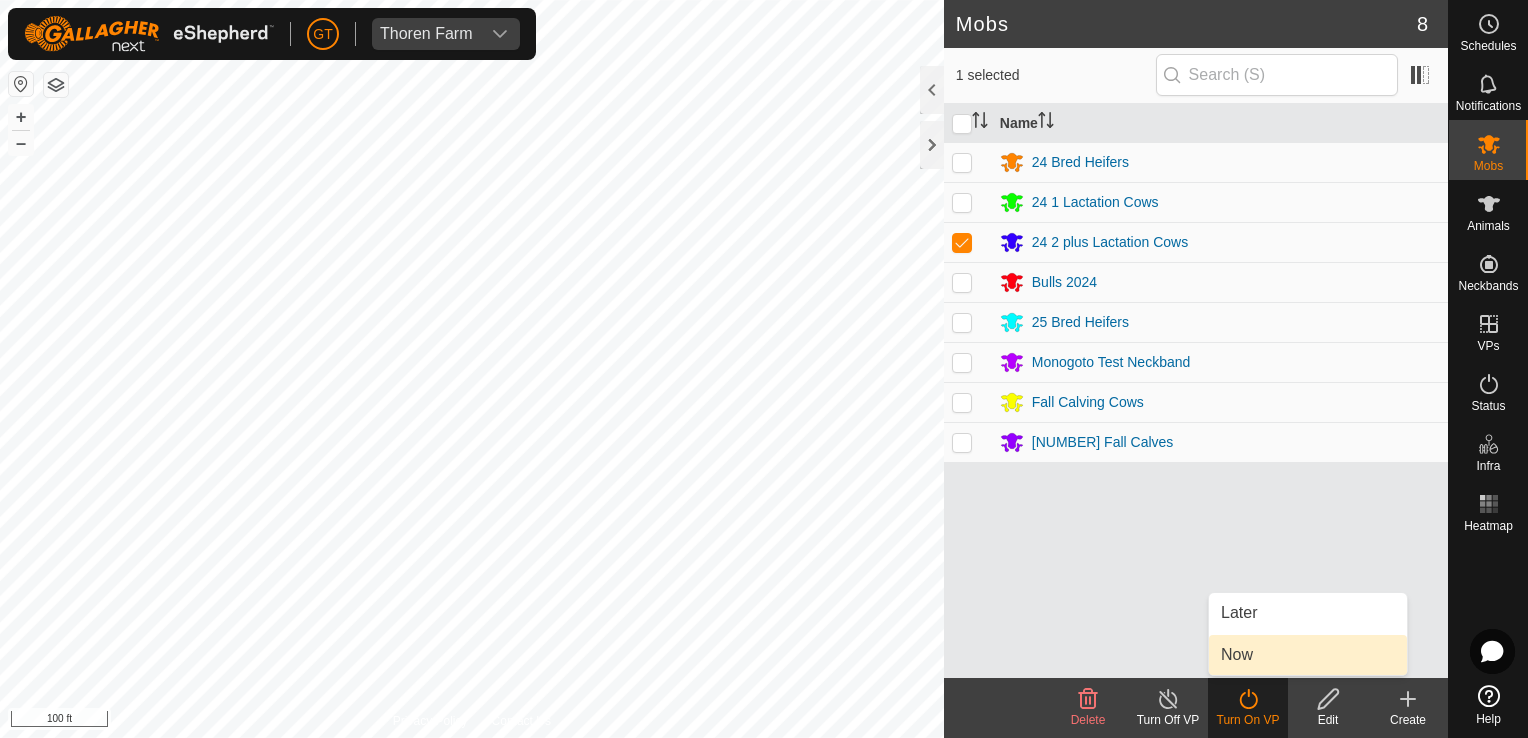 click on "Now" at bounding box center [1308, 655] 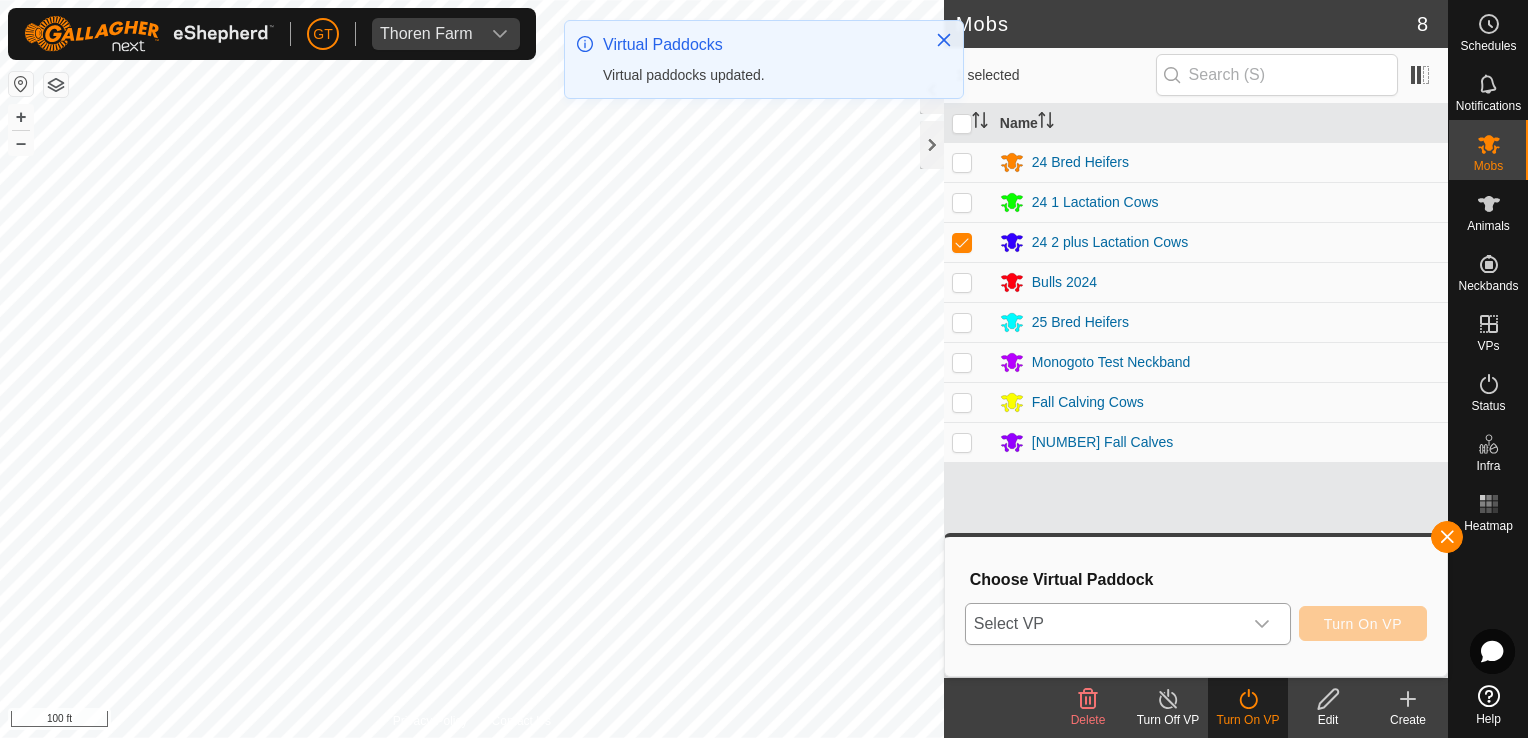click 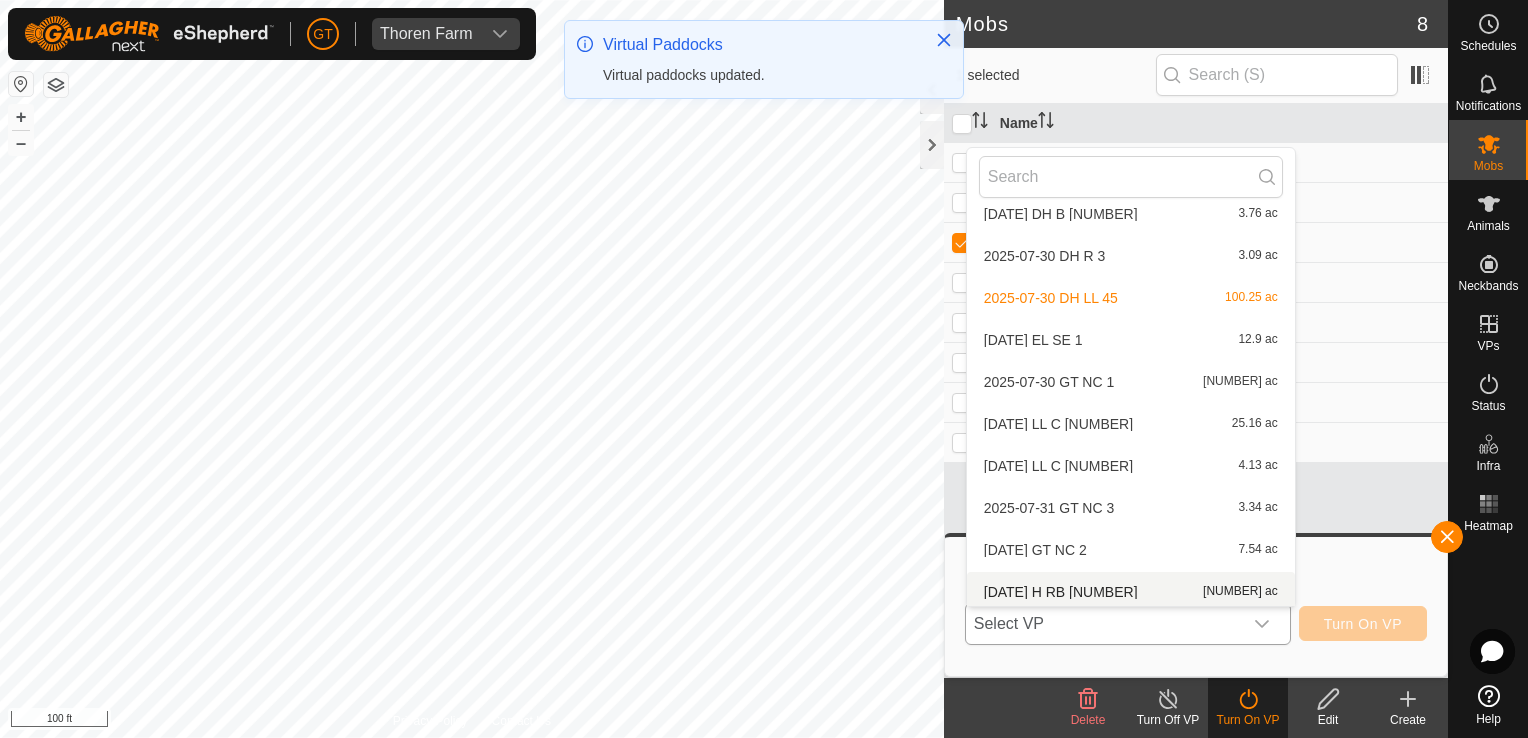 scroll, scrollTop: 694, scrollLeft: 0, axis: vertical 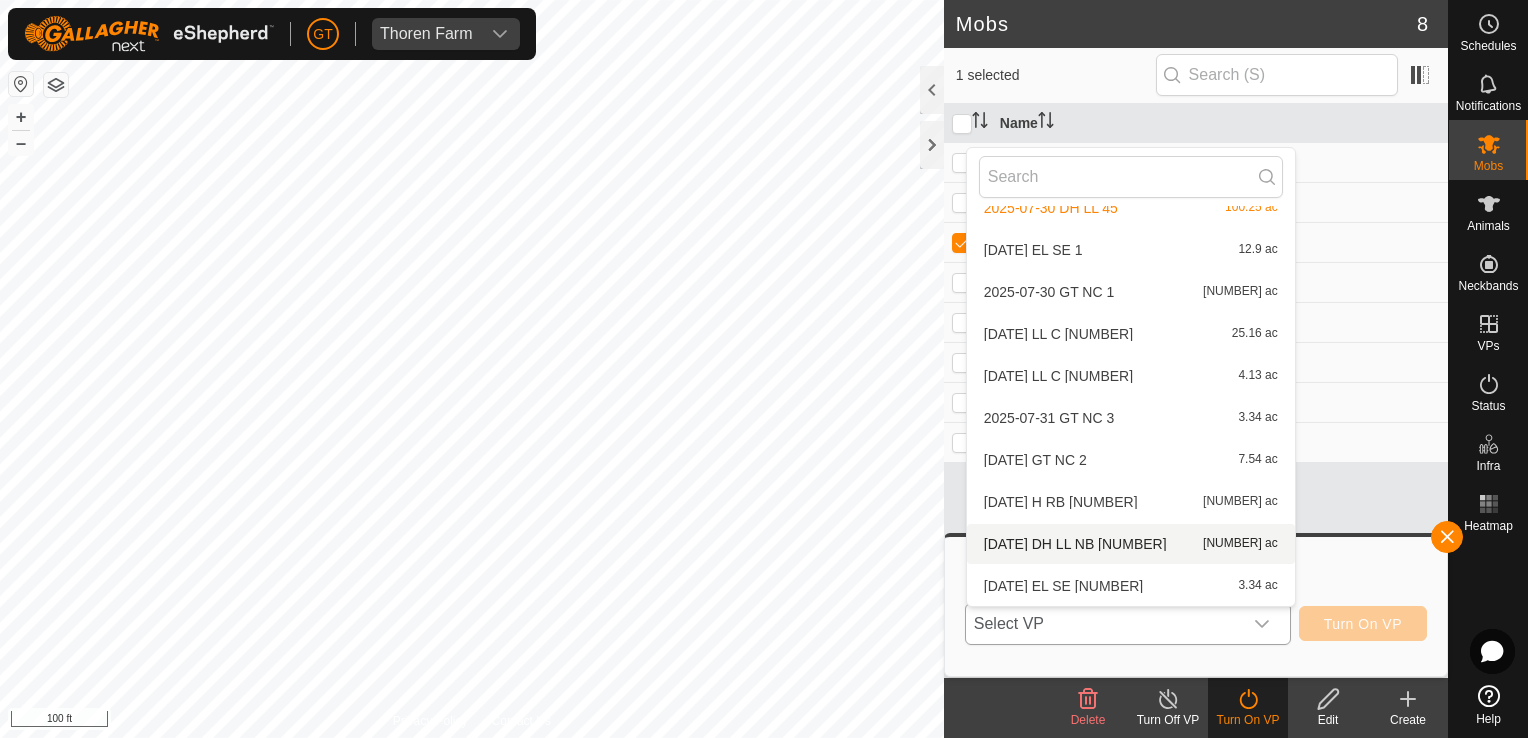click on "2025-07-31 DH LL NB 46 101.09 ac" at bounding box center [1131, 544] 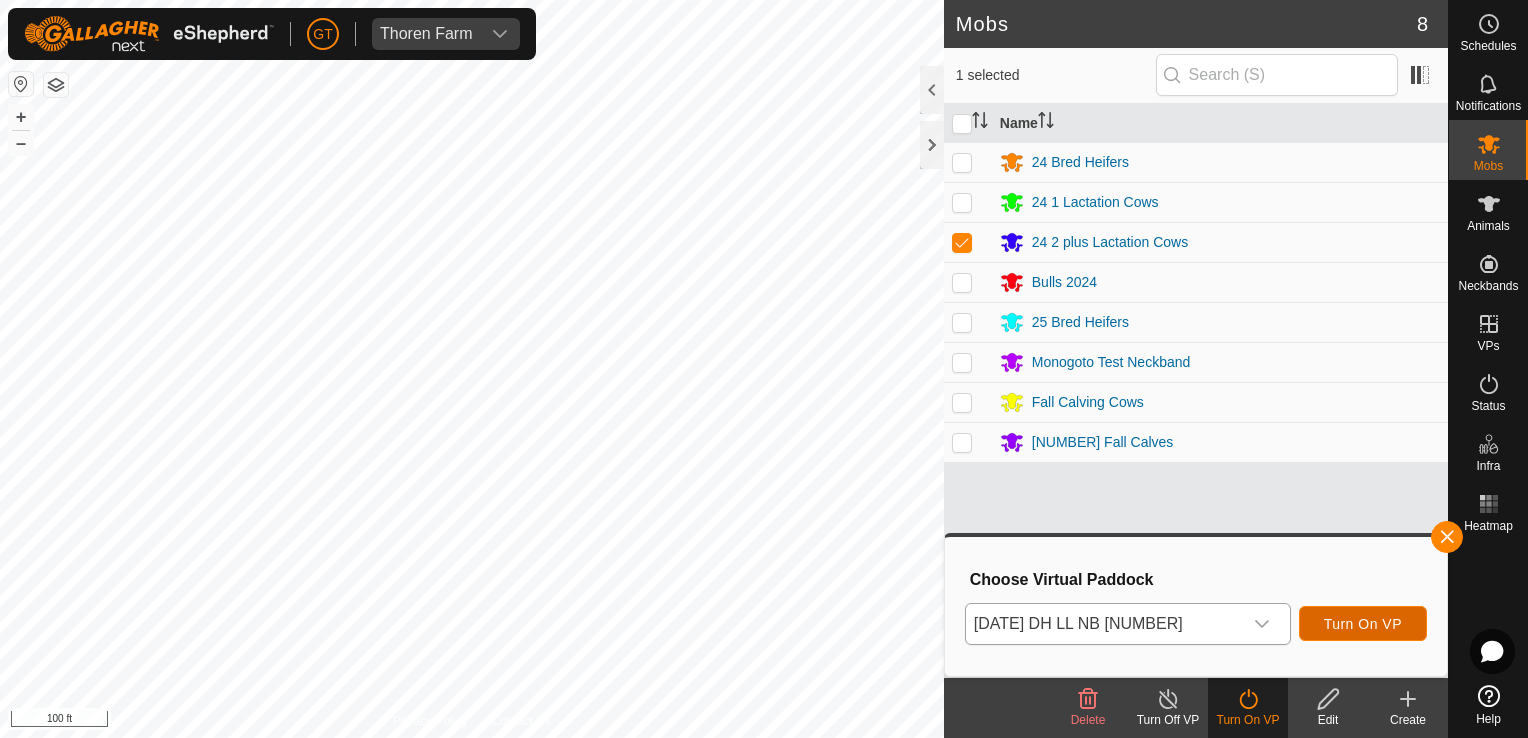 click on "Turn On VP" at bounding box center (1363, 624) 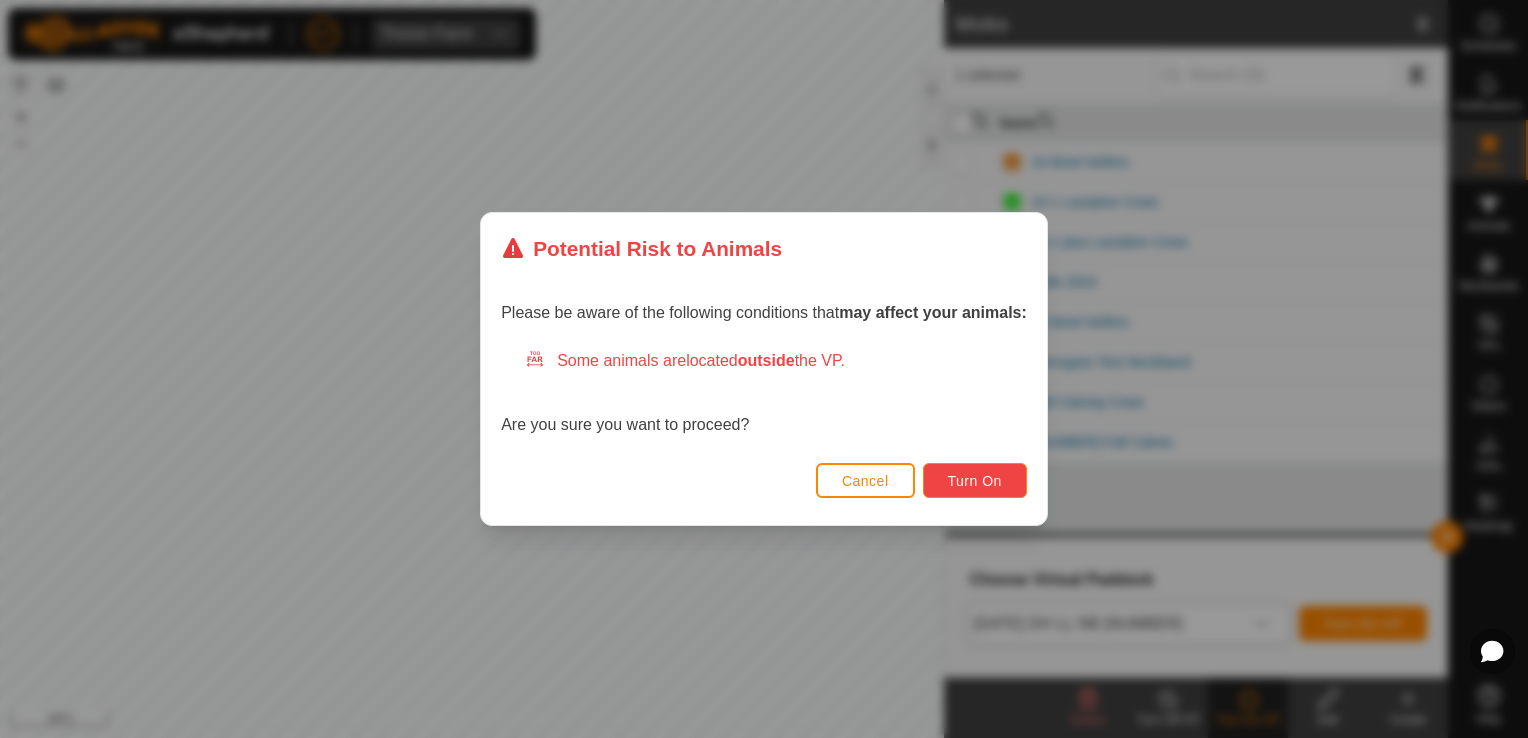 click on "Turn On" at bounding box center [975, 481] 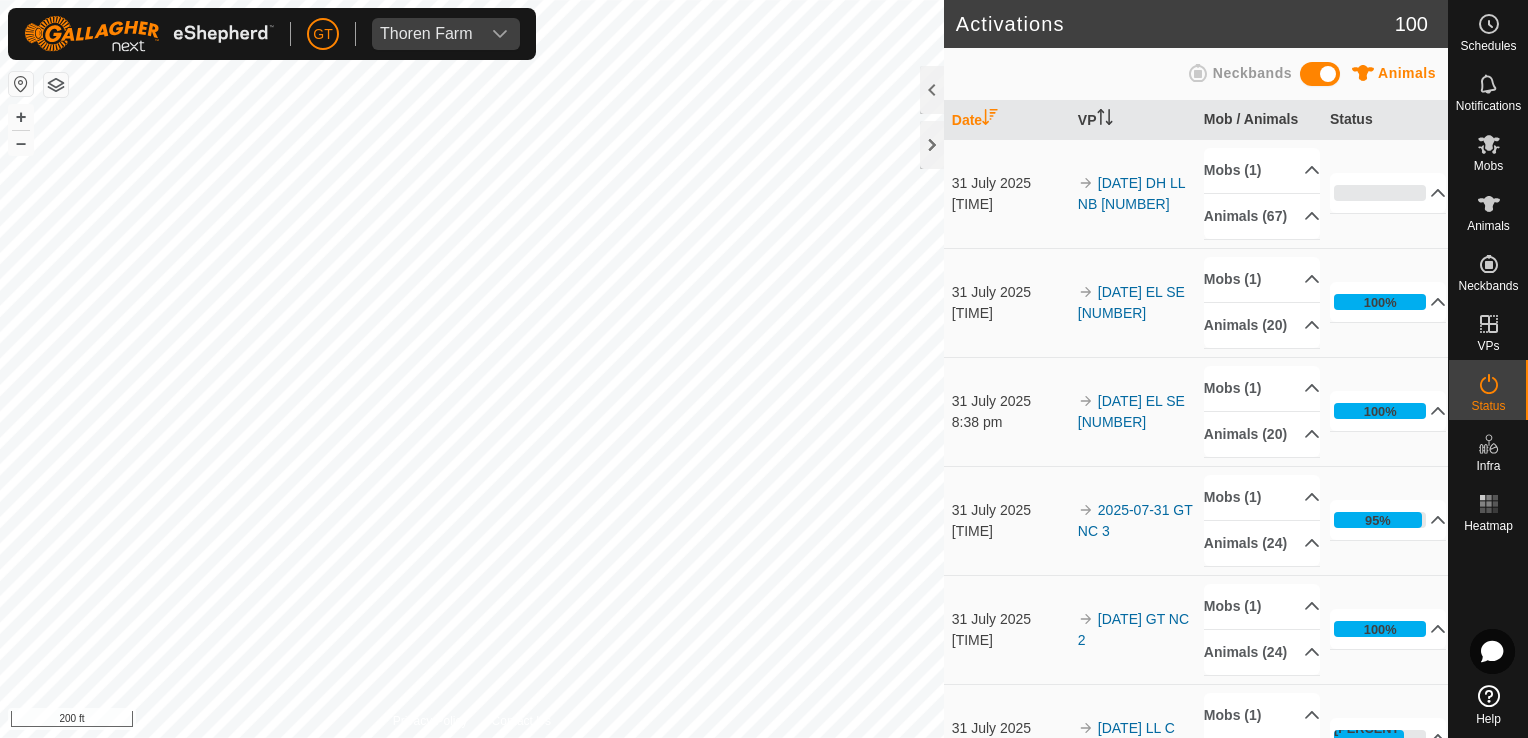 click on "Activations [NUMBER] Animals Neckbands   Date   VP   Mob / Animals   Status  [DATE] [TIME] [DATE] DH LL NB [NUMBER] Mobs ([NUMBER])  [NUMBER] [NUMBER] plus Lactation Cows  Animals ([NUMBER])  [NUMBER]   [NUMBER]   [NUMBER]   [NUMBER]   [NUMBER]   [NUMBER]   [NUMBER]   [NUMBER]   [NUMBER]   [NUMBER]   [NUMBER]   [NUMBER]   [NUMBER]   [NUMBER]   [NUMBER]   [NUMBER]   [NUMBER]   [NUMBER]   [NUMBER]   [NUMBER]   [NUMBER]   [NUMBER]   [NUMBER]   [NUMBER]   [NUMBER]   [NUMBER]   [NUMBER]Female   [NUMBER]   [NUMBER]   [NUMBER]   [NUMBER]   [NUMBER]   [NUMBER]   [NUMBER]   [NUMBER]   [NUMBER]   [NUMBER]   [NUMBER]   [NUMBER]   [NUMBER]   [NUMBER]   [NUMBER]   [NUMBER]   [NUMBER]   [NUMBER]   [NUMBER]   [NUMBER]   [NUMBER]   [NUMBER]  [PERCENTAGE] In Progress Pending  [NUMBER]  Sent   [NUMBER]  Completed Confirmed   [NUMBER]  Overridden  [NUMBER]  Cancelled   [NUMBER]  [DATE] [TIME] [DATE] EL SE [NUMBER] Mobs ([NUMBER])  [NUMBER] Bred Heifers  Animals ([NUMBER])  [NUMBER]   [NUMBER]   [NUMBER]   [NUMBER]   [NUMBER]   [NUMBER]   [NUMBER]   [NUMBER]   [NUMBER]   [NUMBER]   [NUMBER]   [NUMBER]   [NUMBER]   [NUMBER]   [NUMBER]   [NUMBER]   [NUMBER]   [NUMBER]   [NUMBER]   [NUMBER]  [PERCENTAGE] In Progress Pending  [NUMBER]  Sent   [NUMBER]  Completed Confirmed   [NUMBER]  Overridden  [NUMBER]  Cancelled   [NUMBER]  [DATE] [TIME] [DATE] EL SE [NUMBER] [NUMBER] [PERCENTAGE]" 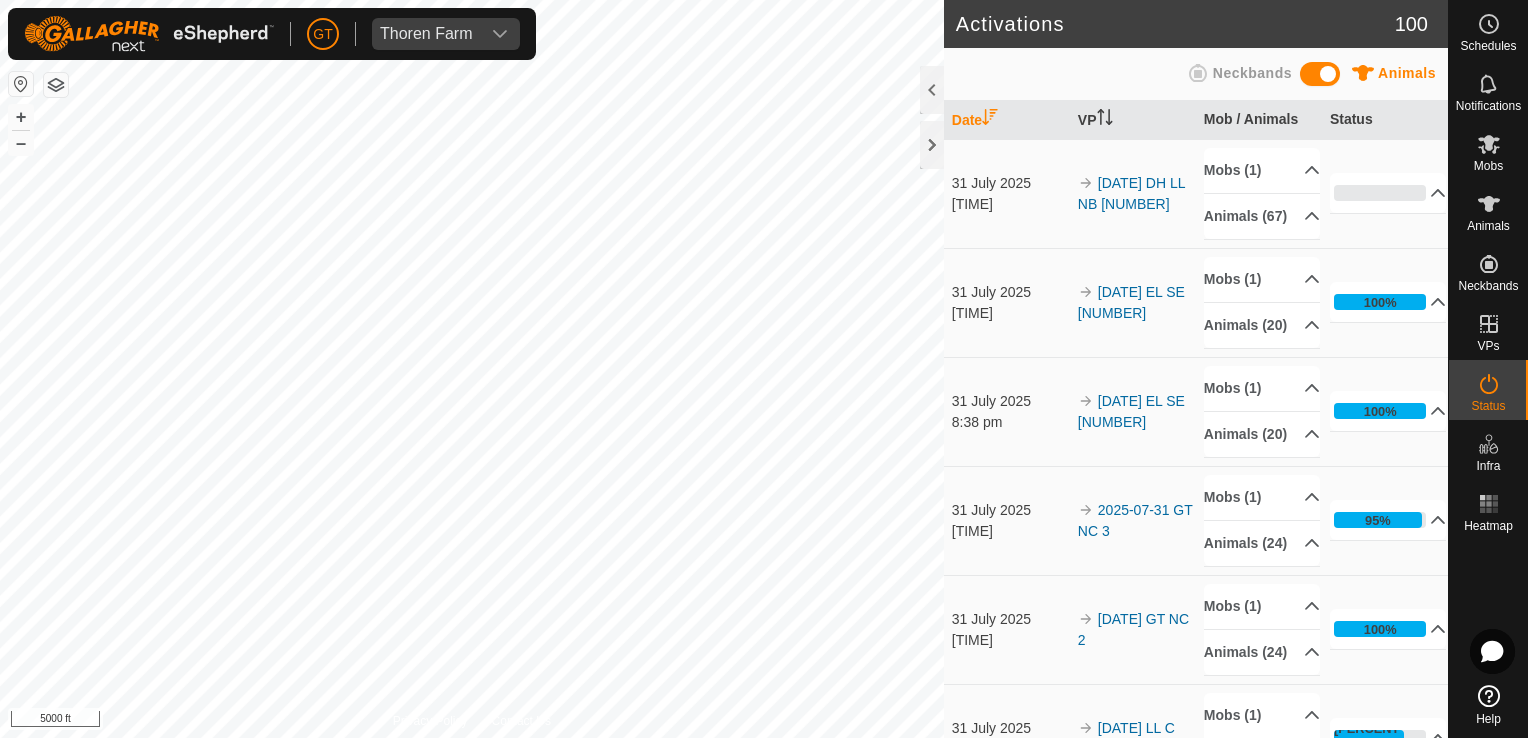 click on "GT Thoren Farm Schedules Notifications Mobs Animals Neckbands VPs Status Infra Heatmap Help Activations 100 Animals Neckbands Date VP Mob / Animals Status 31 July 2025 8:51 pm 2025-07-31 DH LL NB 46 Mobs (1) 24 2 plus Lactation Cows Animals (67) 655 658 612 659 566 625 502 698 618 638 649 647 467 631 665 651 628 0438 616 624 521 652 572 561 613 599 601 564 577Female 661 523 619 516 654 670 668 611 656 584 646 645 636 634 513 664 484Male 578 586 662 592 627 657 455 453 653 442 600 608 604 567 514 663 672 644 5412 660 593 0% In Progress Pending 67 Sent 0 Completed Confirmed 0 Overridden 0 Cancelled 0 31 July 2025 8:39 pm 2025-07-31 EL SE 2 Mobs (1) 24 Bred Heifers Animals (20) 701 699 713 710 735 706 707 704 712 714 711 708 702 715 717 716 705 709 700 703 100% In Progress Pending 0 Sent 0 Completed" at bounding box center (764, 369) 